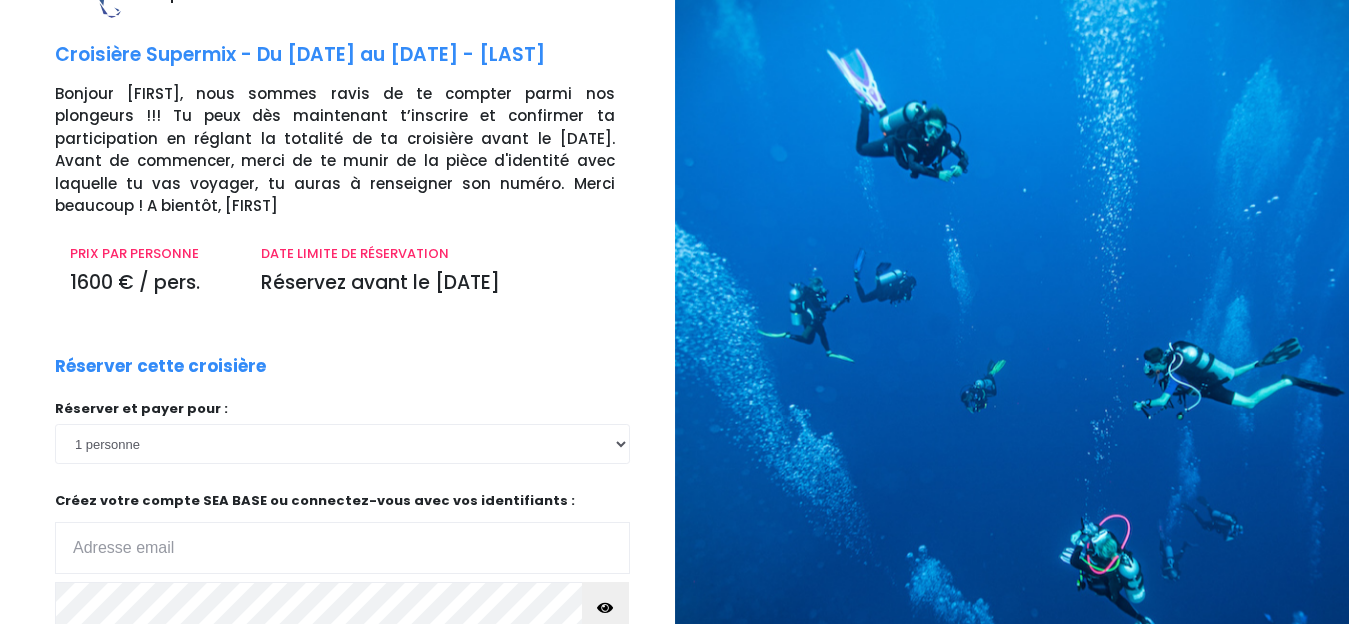 scroll, scrollTop: 200, scrollLeft: 0, axis: vertical 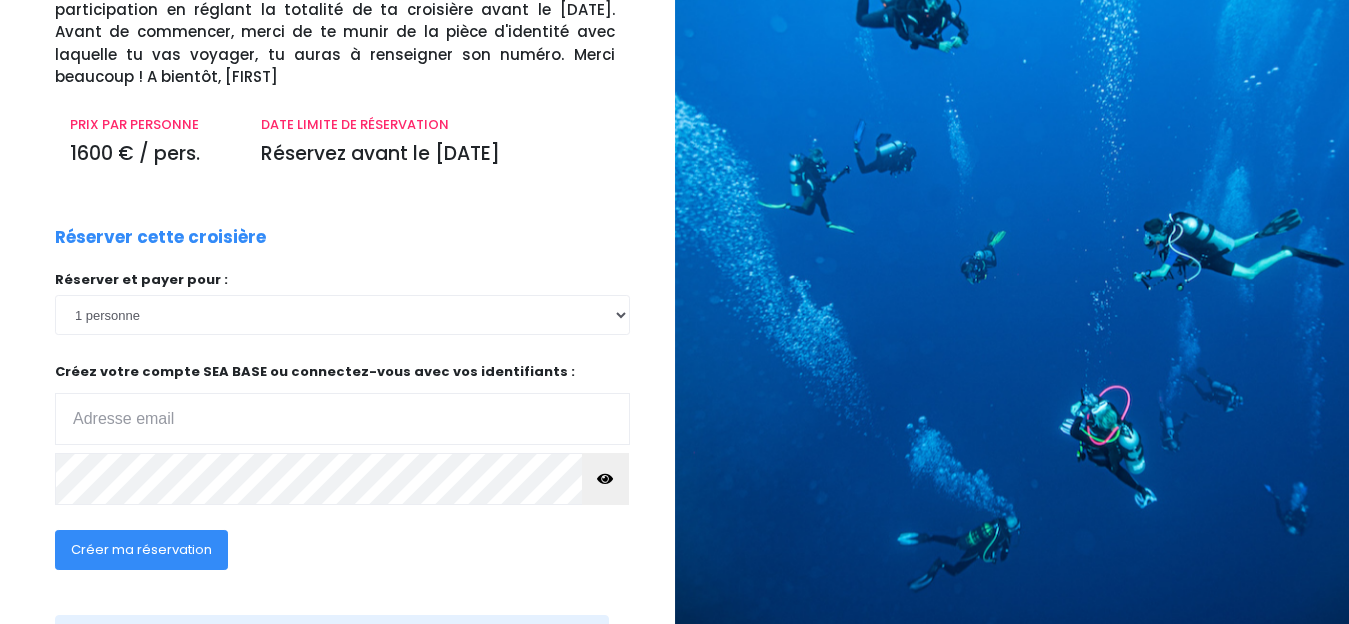 click at bounding box center [342, 419] 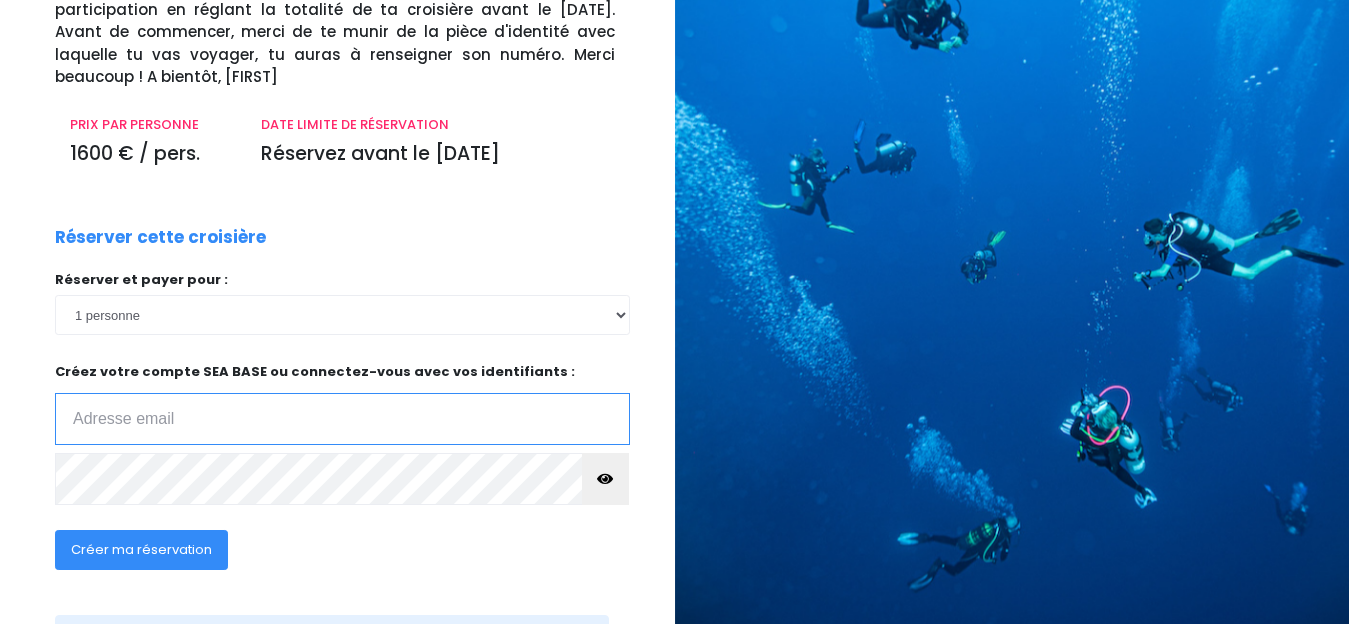 click at bounding box center (342, 419) 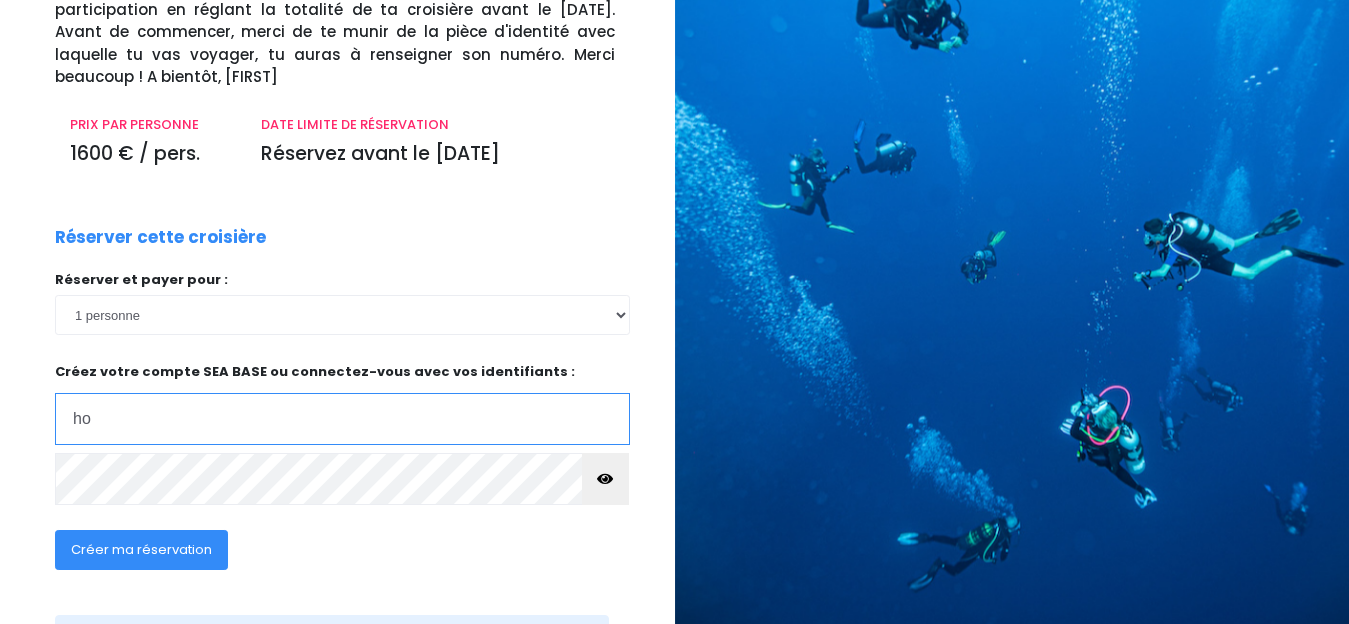 type on "hormancey@gmail.com" 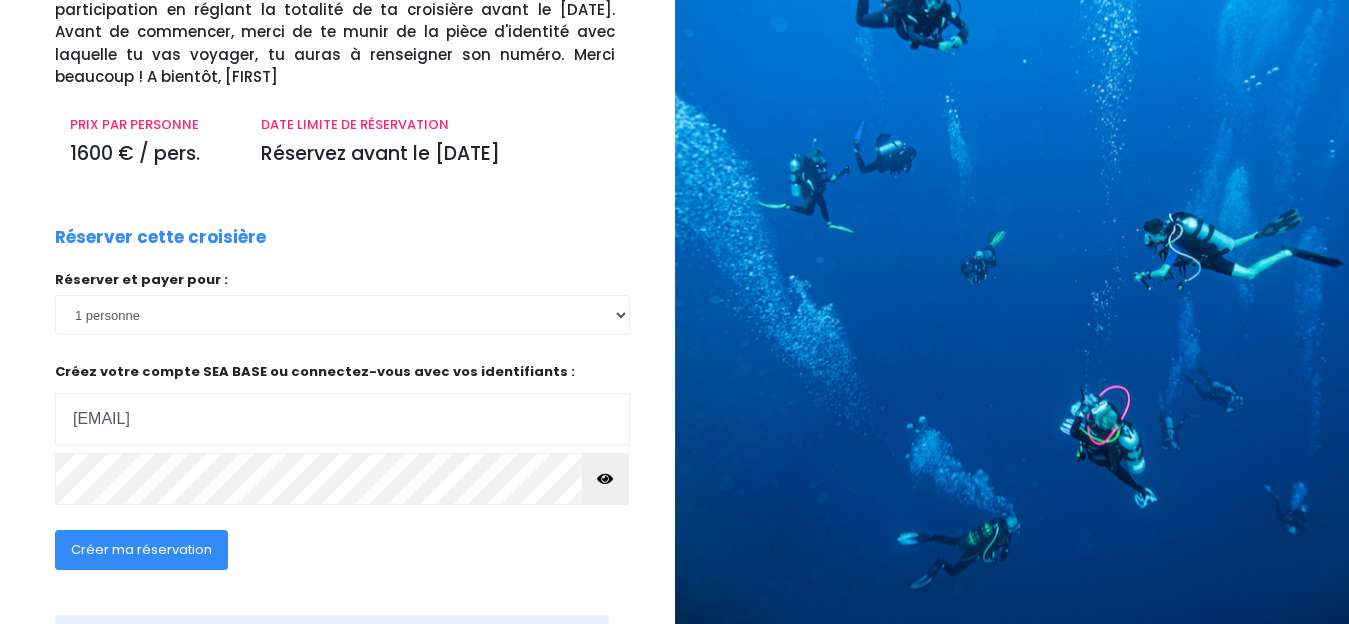click at bounding box center (605, 479) 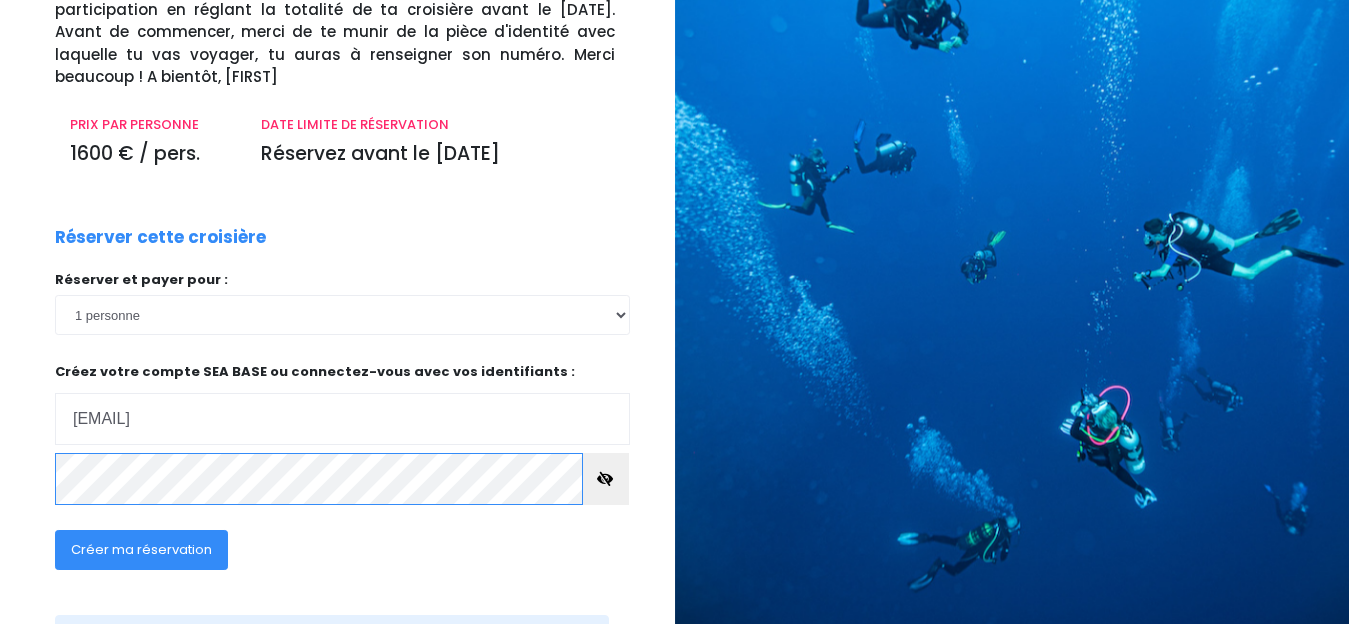 click on "RÉSERVEZ VOTRE CROISIÈRE
Croisière Supermix - Du 04/10/25 au 11/10/25 - Heckler
Bonjour Patrick, nous sommes ravis de te compter parmi nos plongeurs !!! Tu peux dès maintenant t’inscrire et confirmer ta participation en réglant la totalité de ta croisière avant le 5 Août. Avant de commencer, merci de te munir de la pièce d'identité avec laquelle tu vas voyager, tu auras à renseigner son numéro. Merci beaucoup ! A bientôt, Naïs
PRIX PAR PERSONNE
1600 € / pers.
DATE LIMITE DE RÉSERVATION 1 personne i" at bounding box center [330, 271] 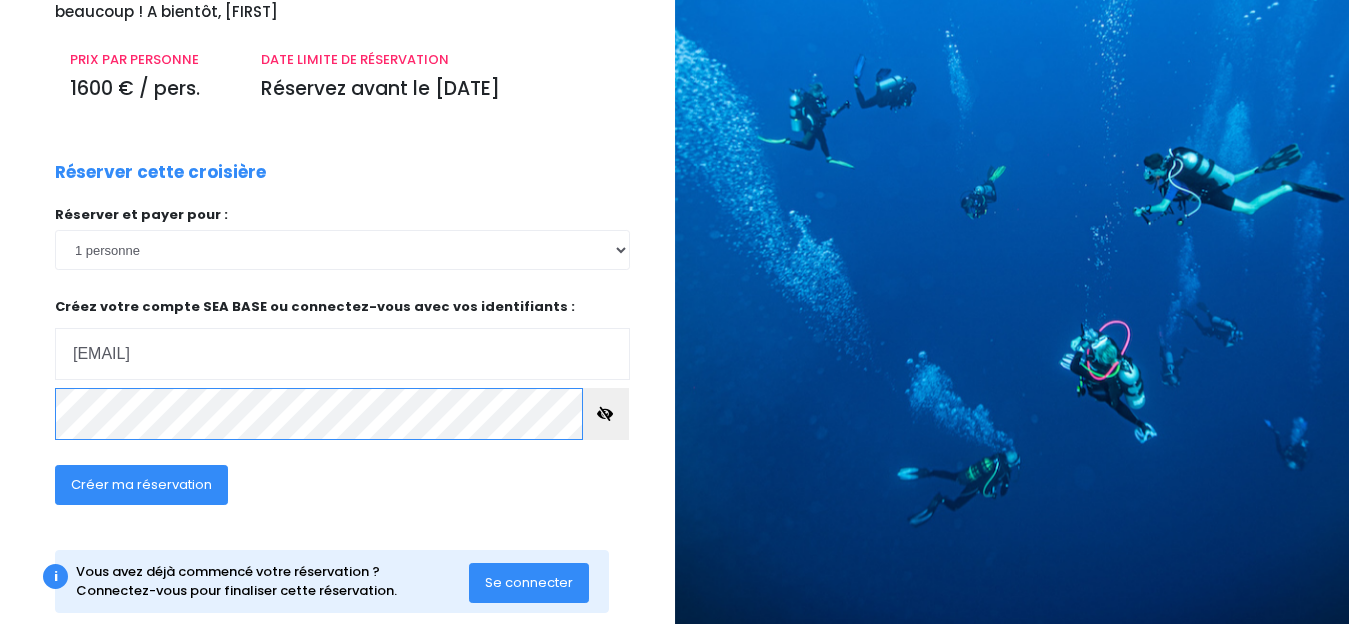 scroll, scrollTop: 281, scrollLeft: 0, axis: vertical 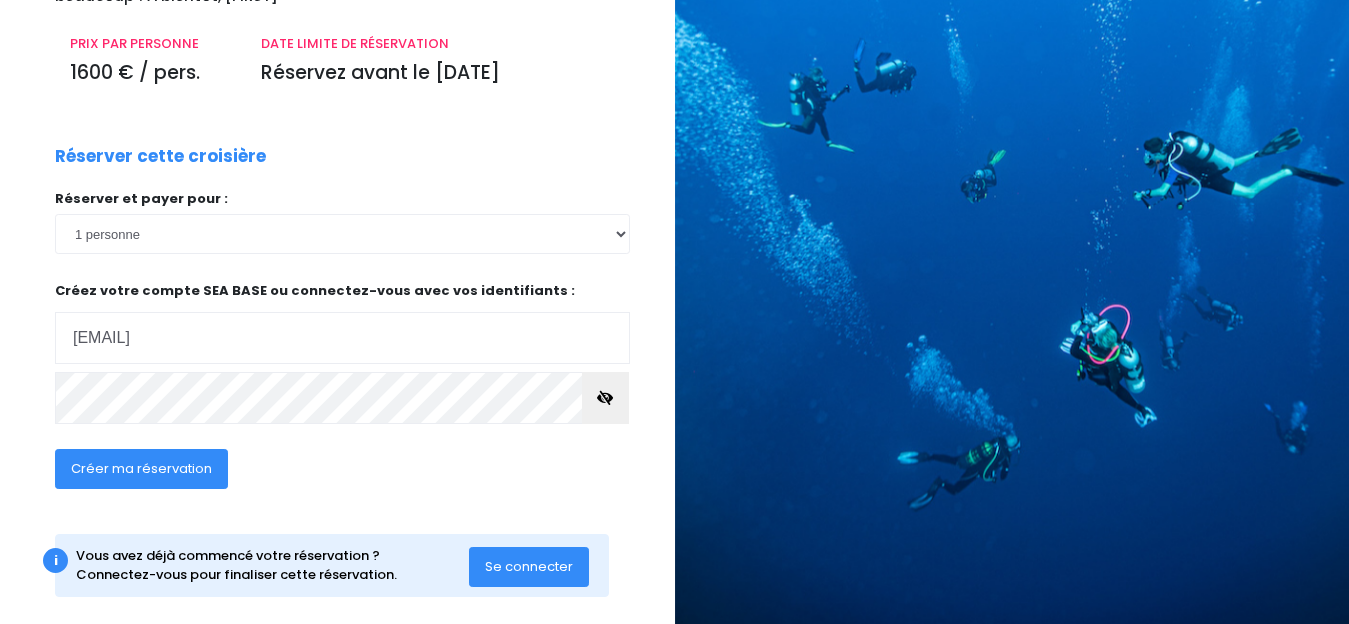 click on "Créer ma réservation" at bounding box center (141, 468) 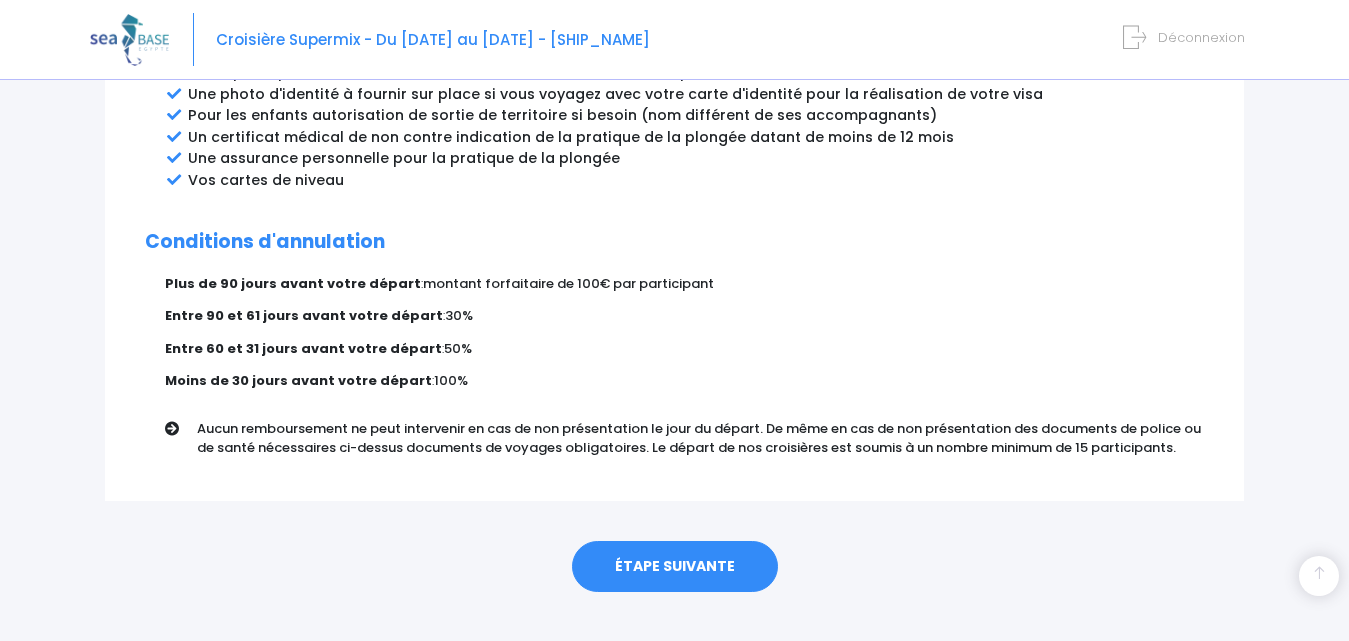scroll, scrollTop: 1188, scrollLeft: 0, axis: vertical 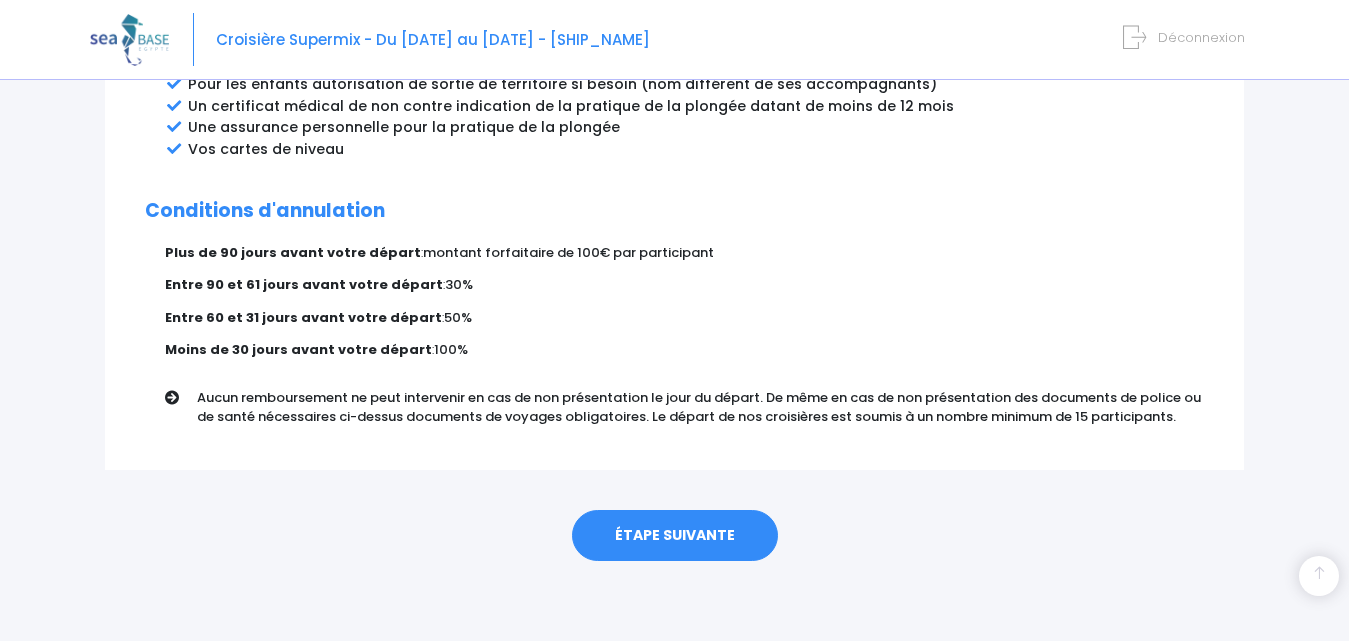 click on "ÉTAPE SUIVANTE" at bounding box center (675, 536) 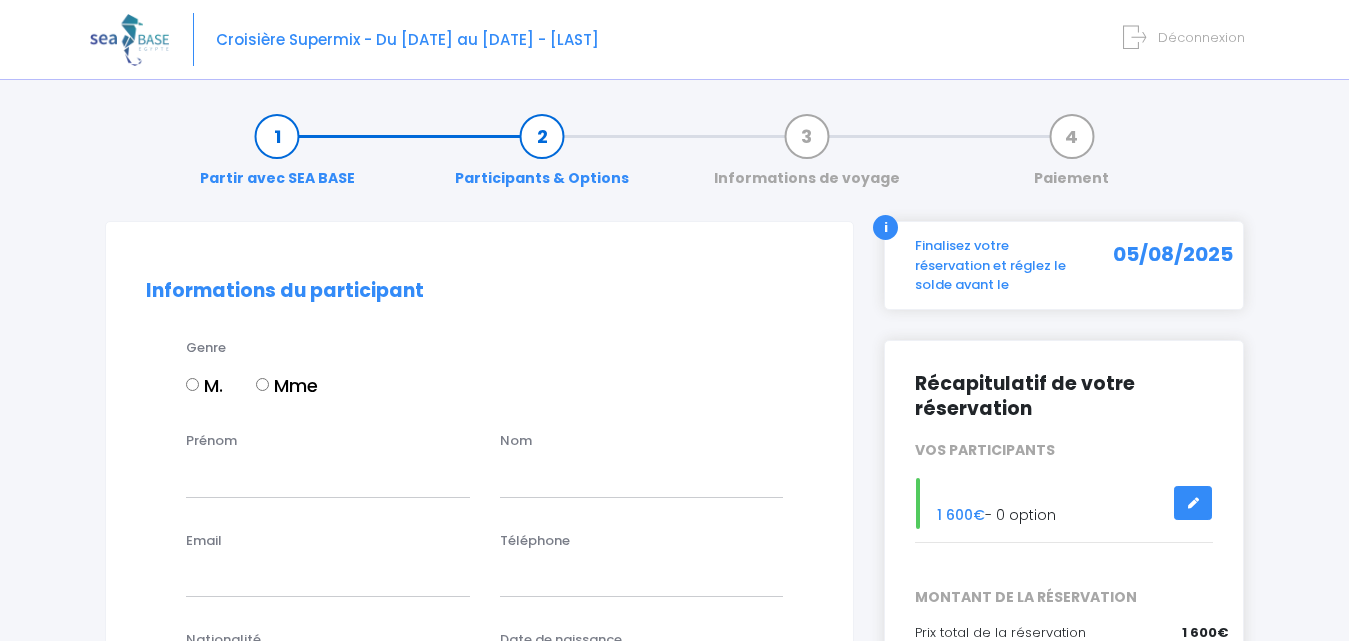 scroll, scrollTop: 0, scrollLeft: 0, axis: both 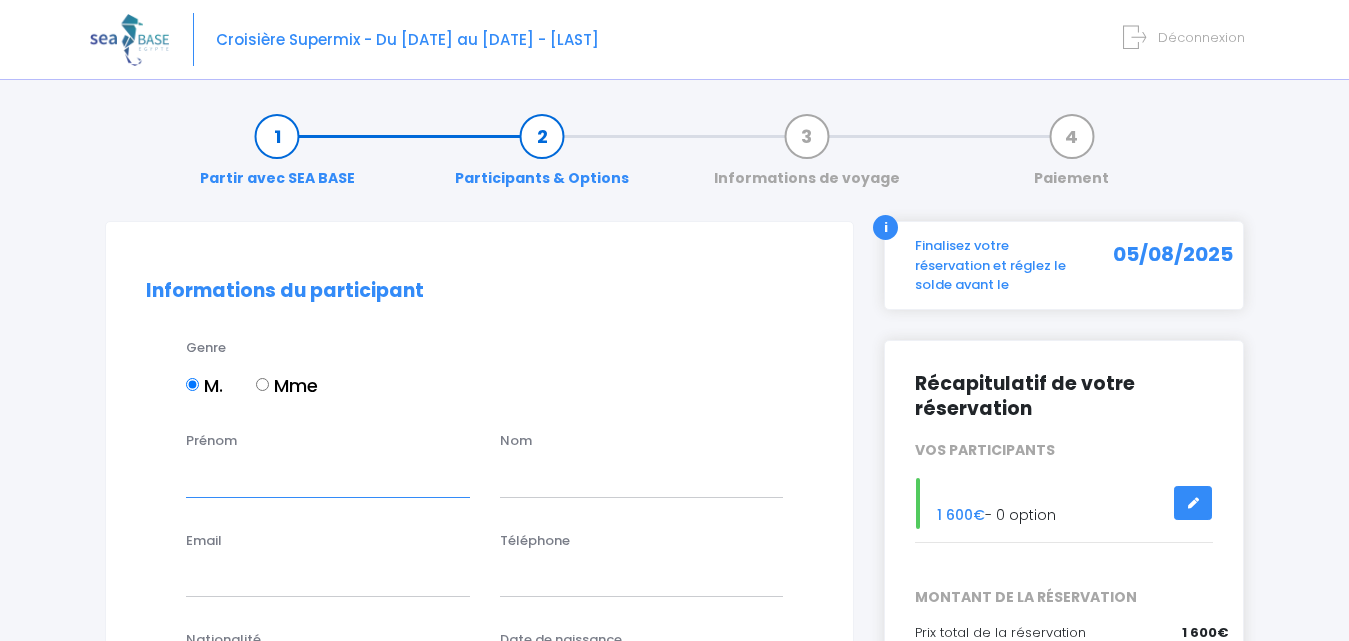 click on "Prénom" at bounding box center [328, 477] 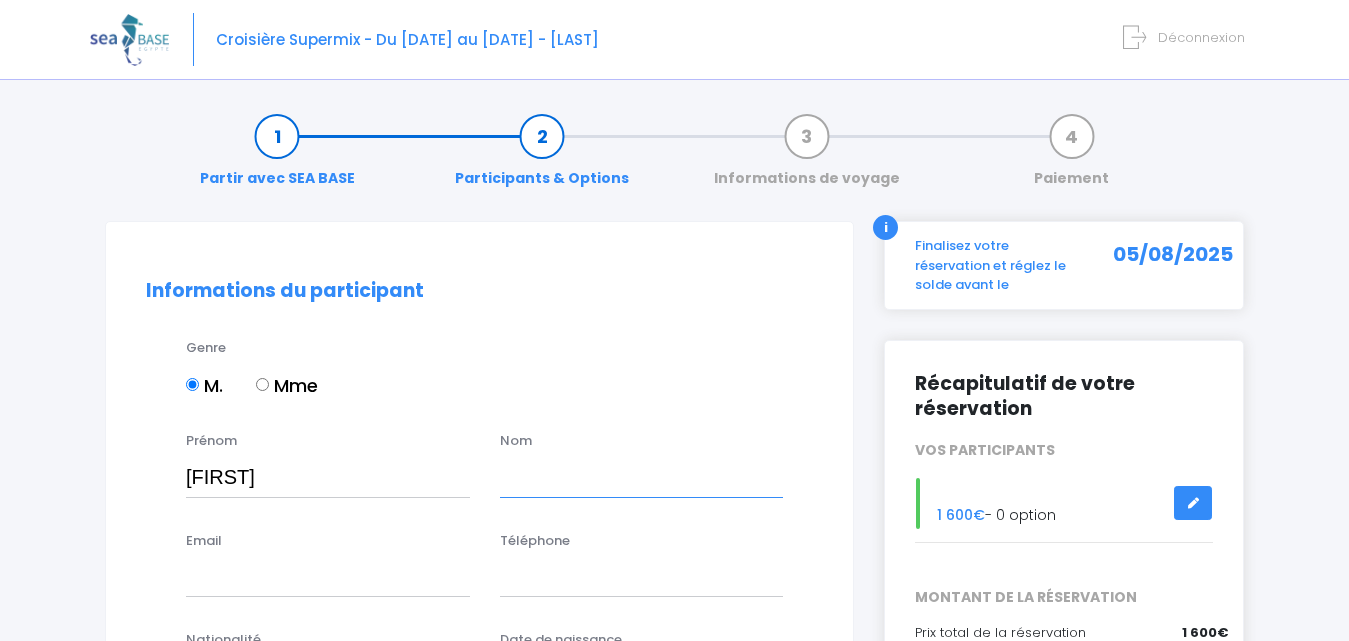 type on "HORMANCEY" 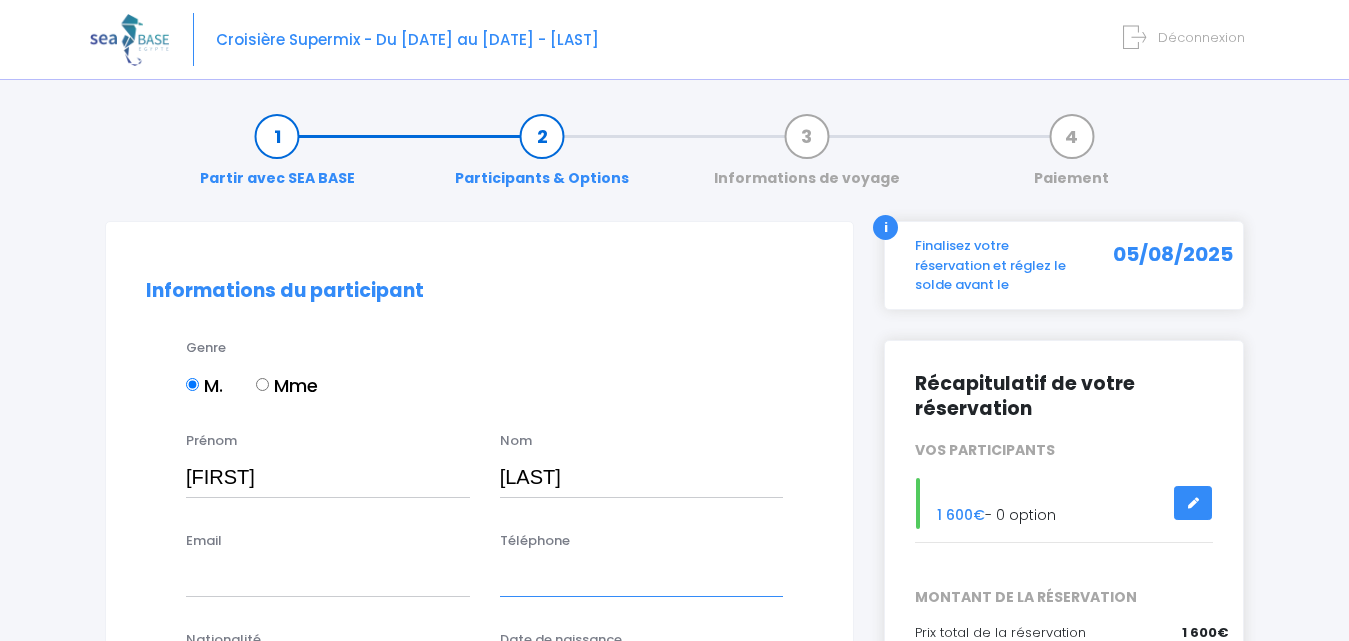 type on "0652636708" 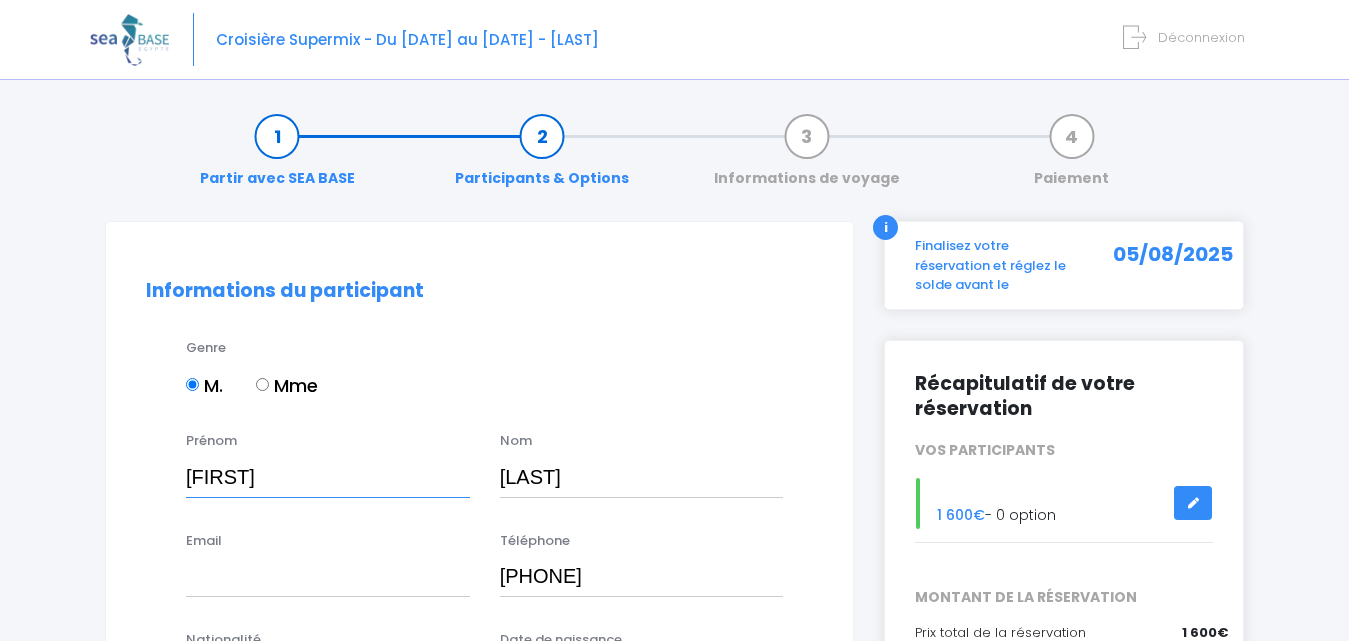 scroll, scrollTop: 100, scrollLeft: 0, axis: vertical 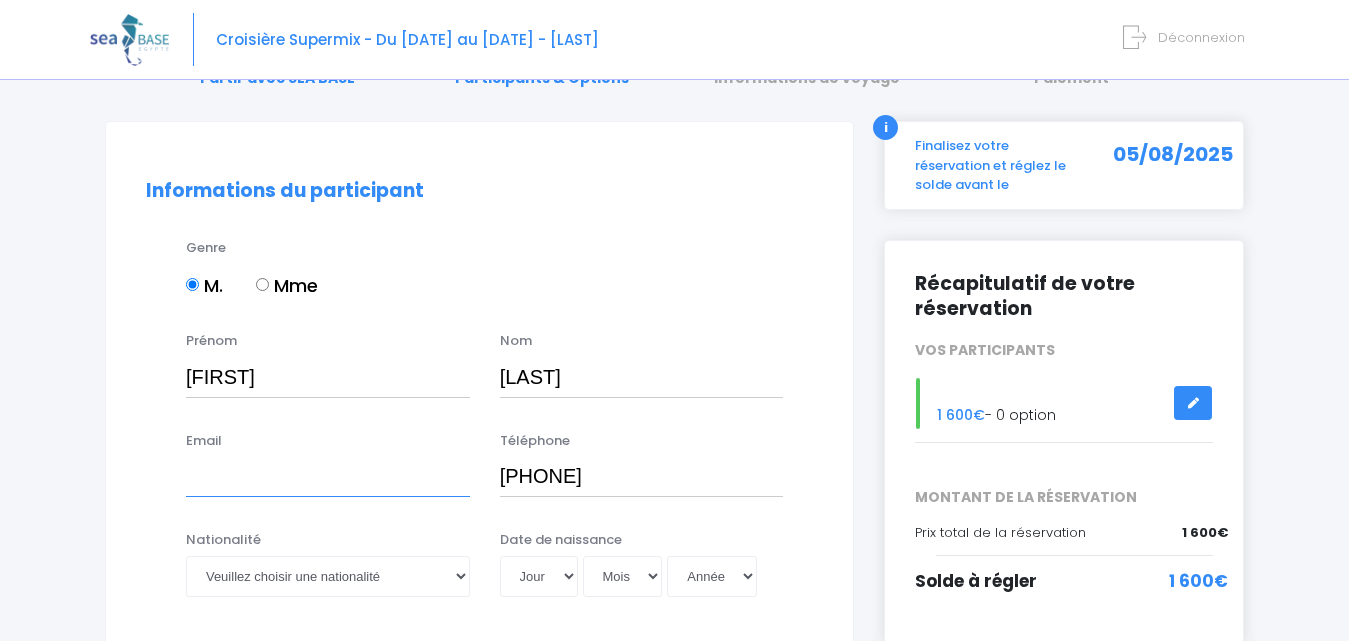 click on "Email" at bounding box center (328, 477) 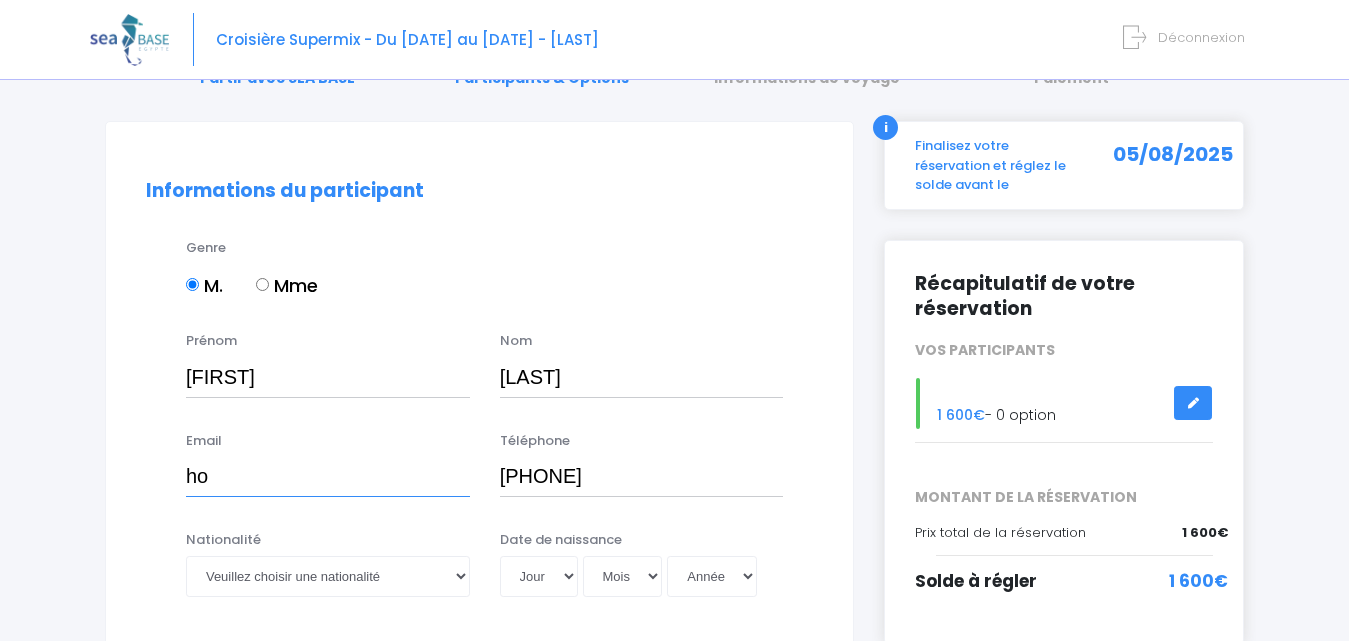 type on "hormancey@gmail.com" 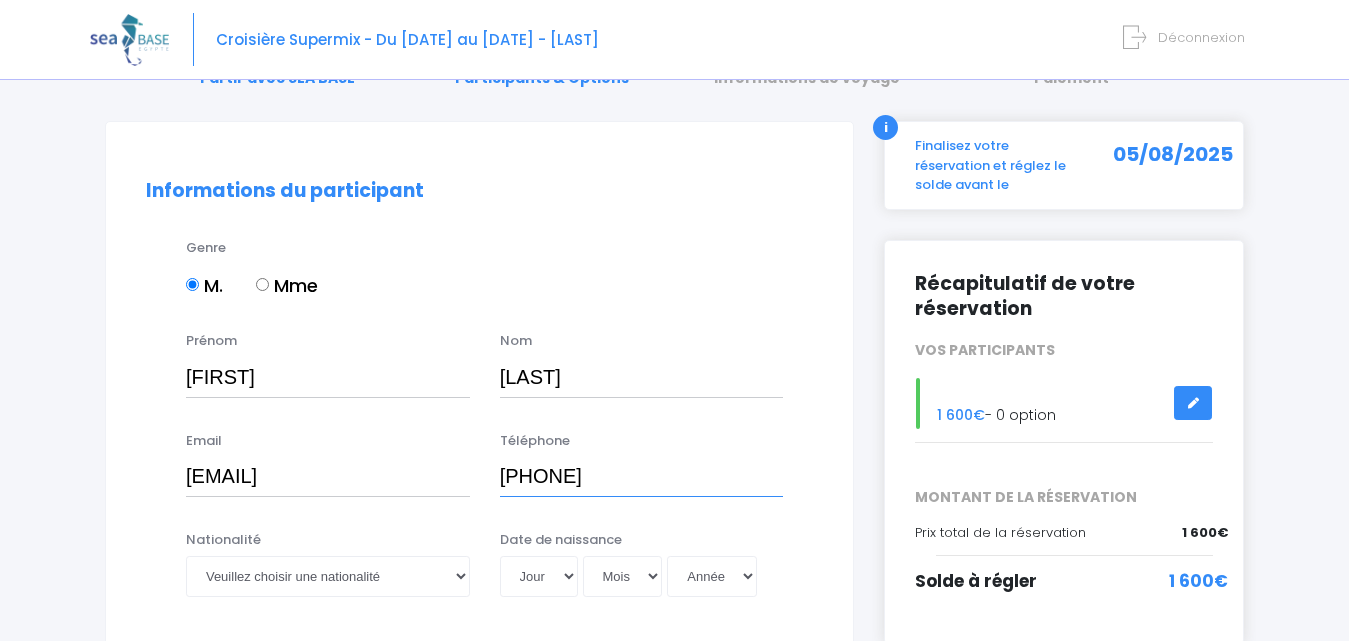 drag, startPoint x: 508, startPoint y: 474, endPoint x: 489, endPoint y: 471, distance: 19.235384 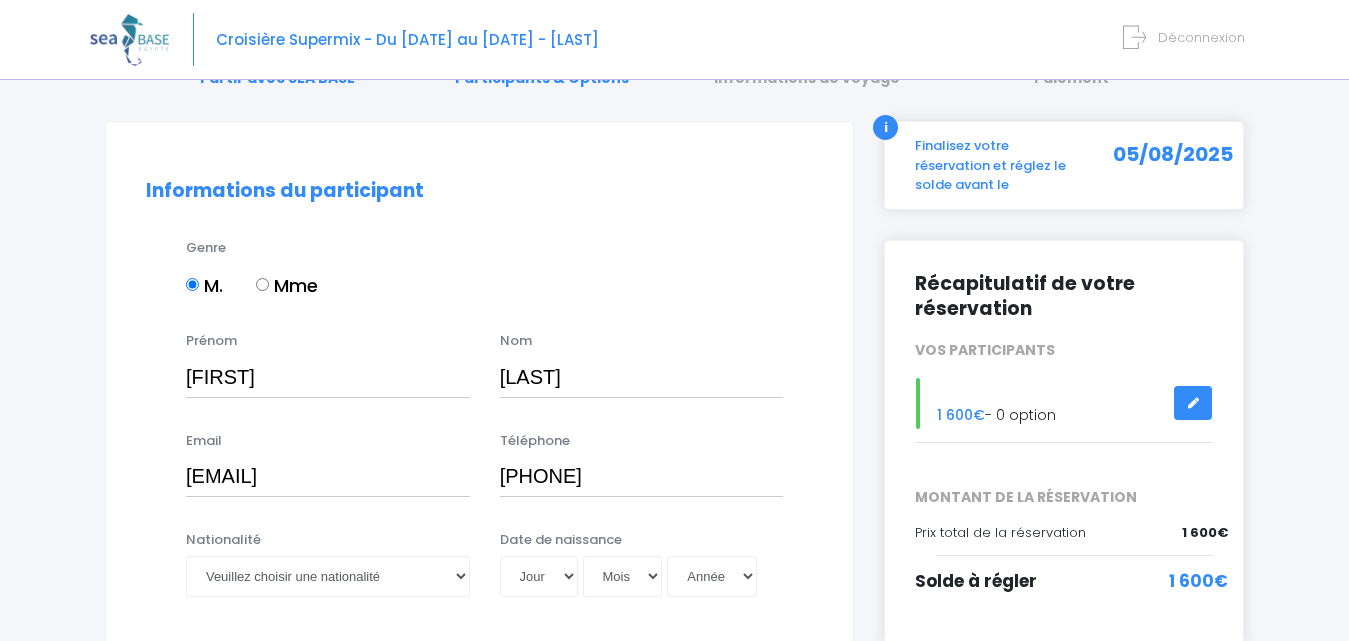 click on "Informations du participant
Genre
M.
Mme
Prénom
Patrick
Nom
HORMANCEY
Email  hormancey@gmail.com Belge" at bounding box center (479, 1563) 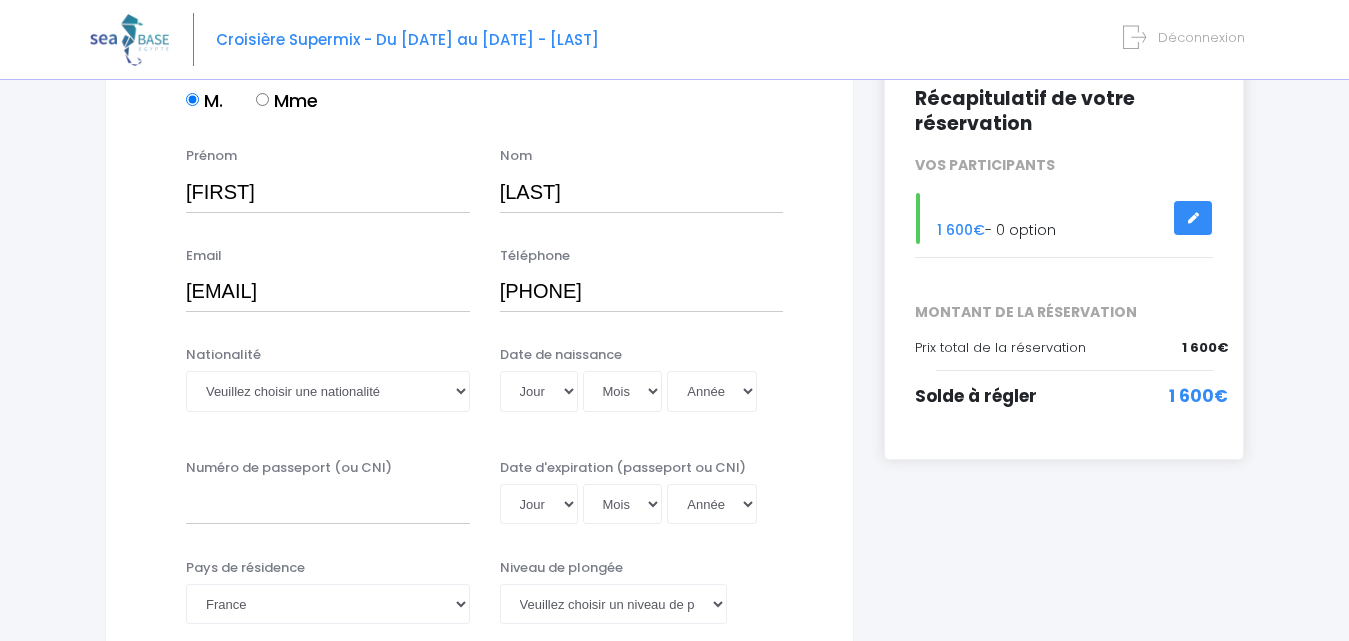 scroll, scrollTop: 300, scrollLeft: 0, axis: vertical 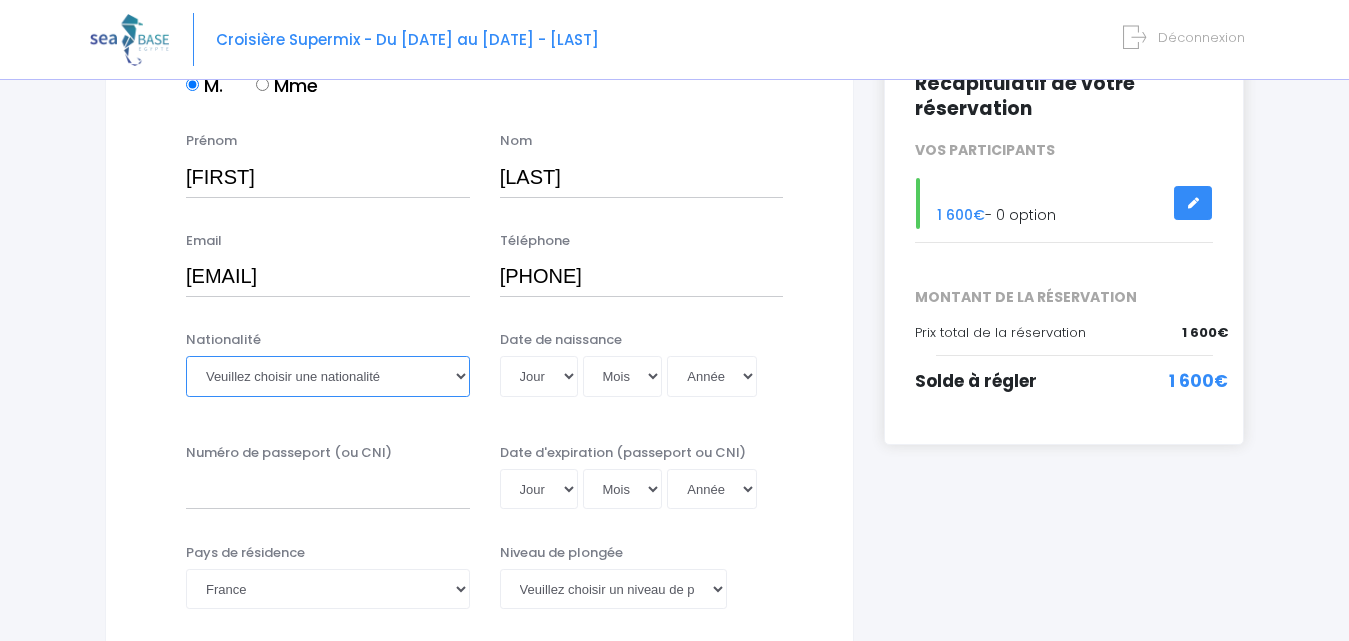 drag, startPoint x: 459, startPoint y: 368, endPoint x: 419, endPoint y: 367, distance: 40.012497 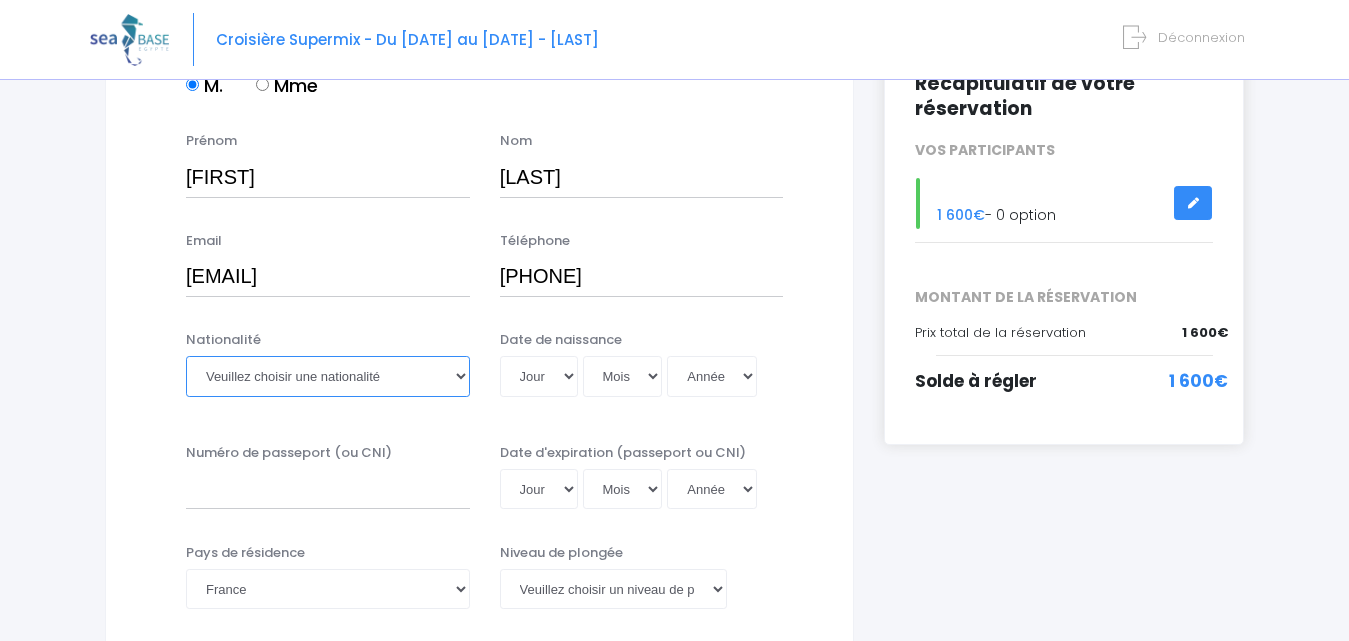 select on "Française" 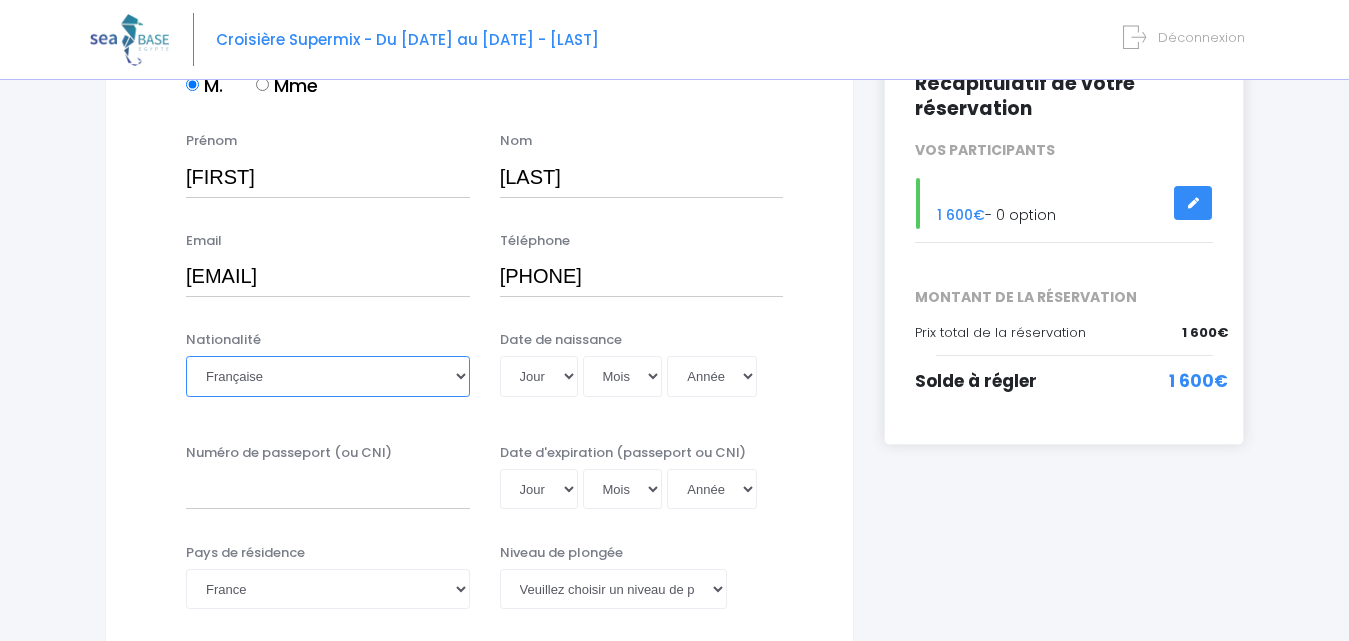 click on "Veuillez choisir une nationalité
Afghane
Albanaise
Algerienne
Allemande
Americaine
Andorrane
Angolaise
Antiguaise et barbudienne
Argentine Armenienne Australienne Autrichienne Azerbaïdjanaise Bahamienne" at bounding box center (328, 376) 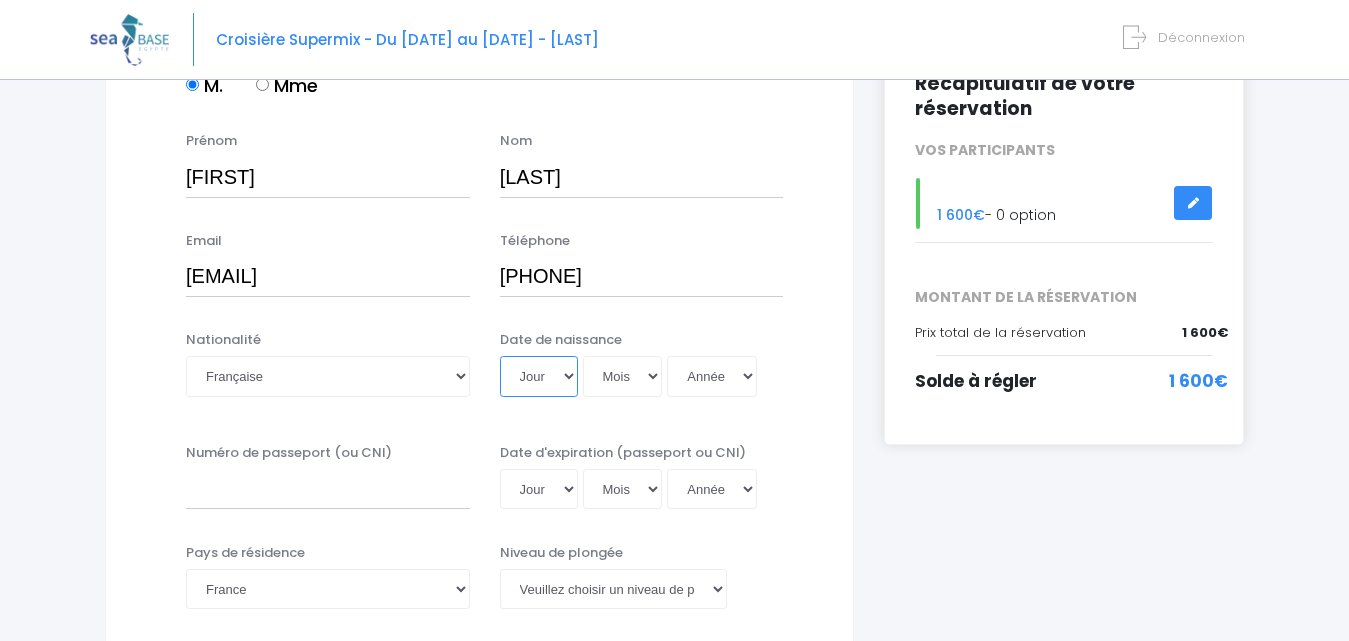 click on "Jour 01 02 03 04 05 06 07 08 09 10 11 12 13 14 15 16 17 18 19 20 21 22 23 24 25 26 27 28 29 30 31" at bounding box center (539, 376) 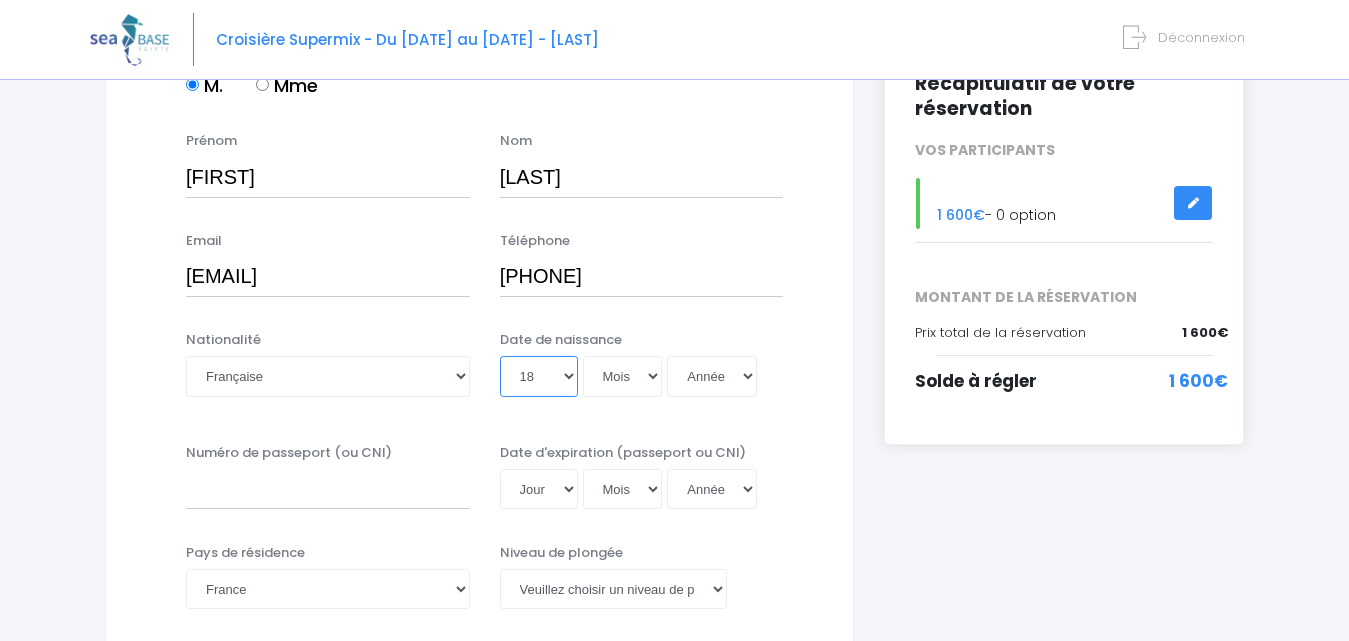 click on "Jour 01 02 03 04 05 06 07 08 09 10 11 12 13 14 15 16 17 18 19 20 21 22 23 24 25 26 27 28 29 30 31" at bounding box center [539, 376] 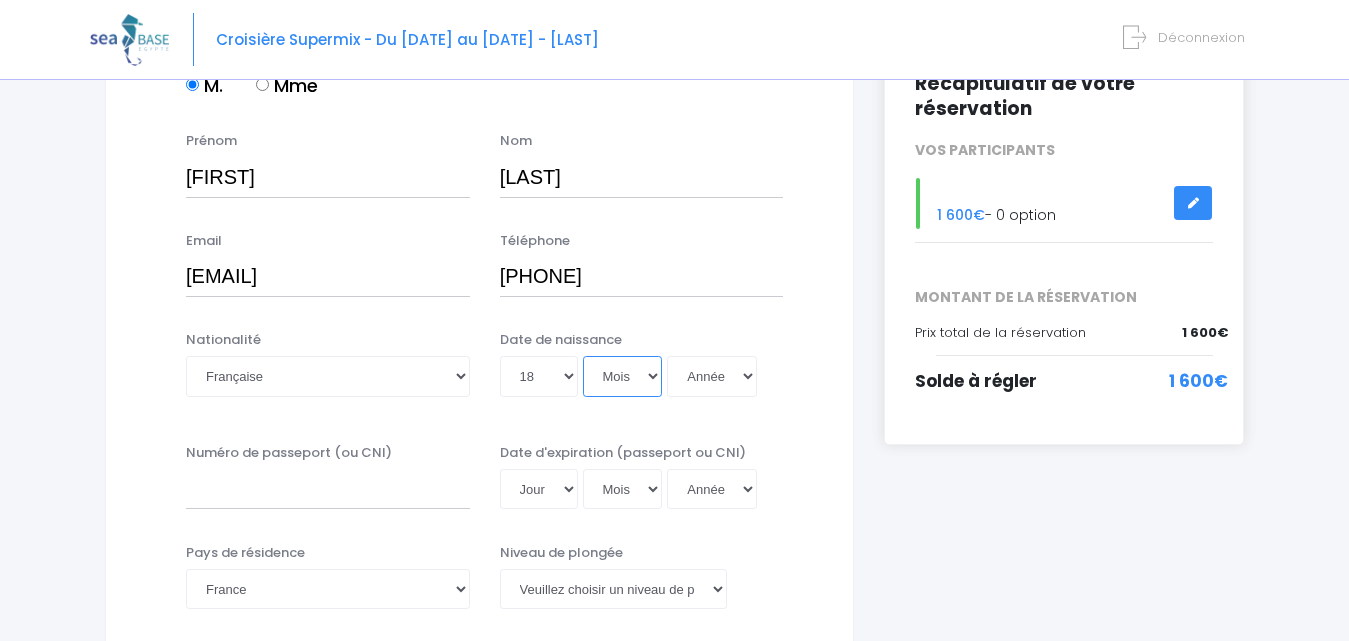 click on "Mois 01 02 03 04 05 06 07 08 09 10 11 12" at bounding box center (623, 376) 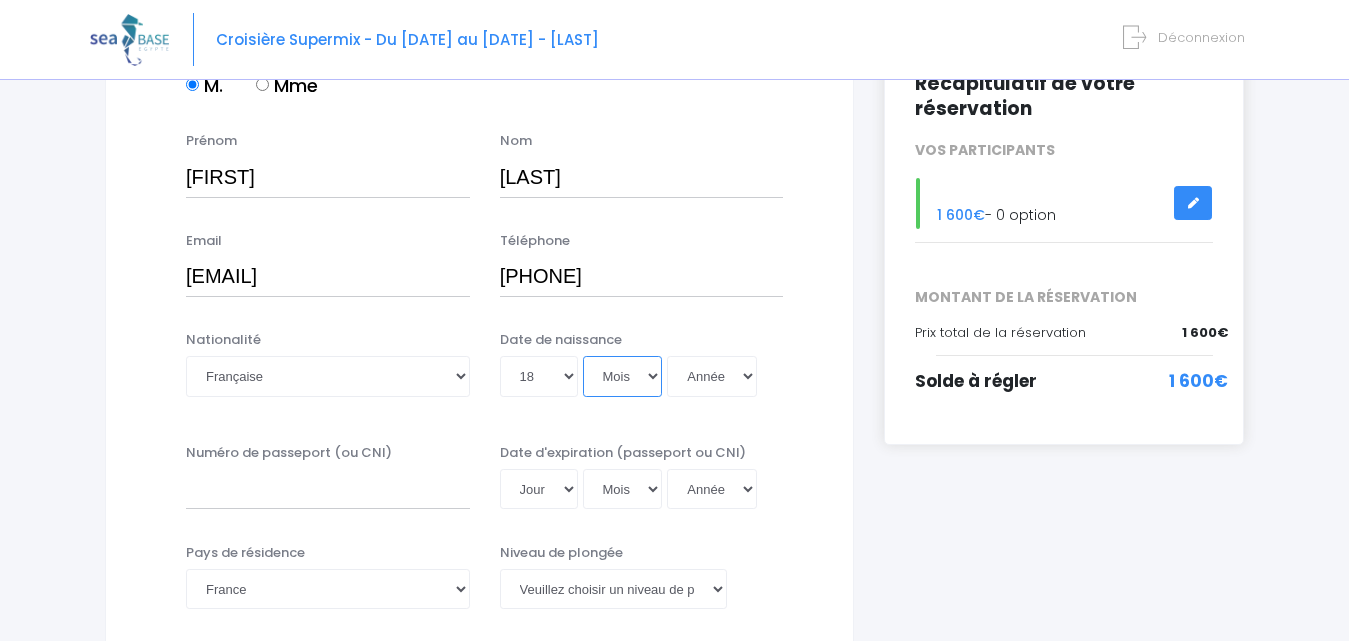 select on "09" 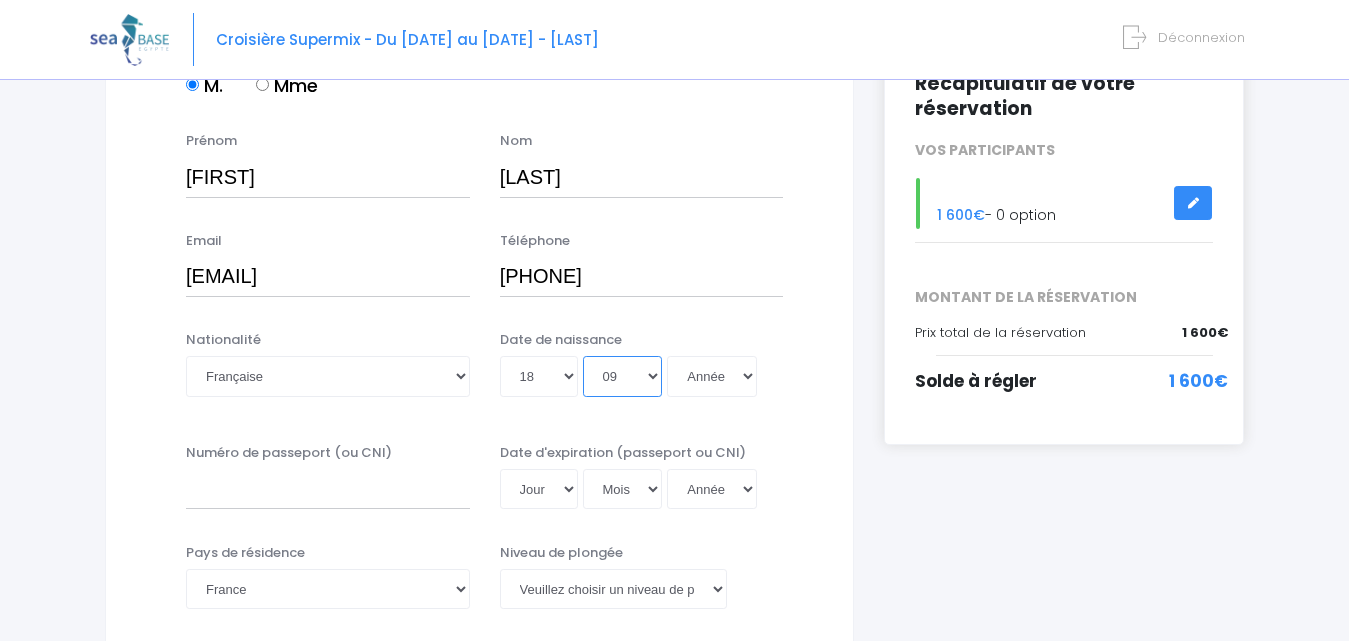 click on "Mois 01 02 03 04 05 06 07 08 09 10 11 12" at bounding box center (623, 376) 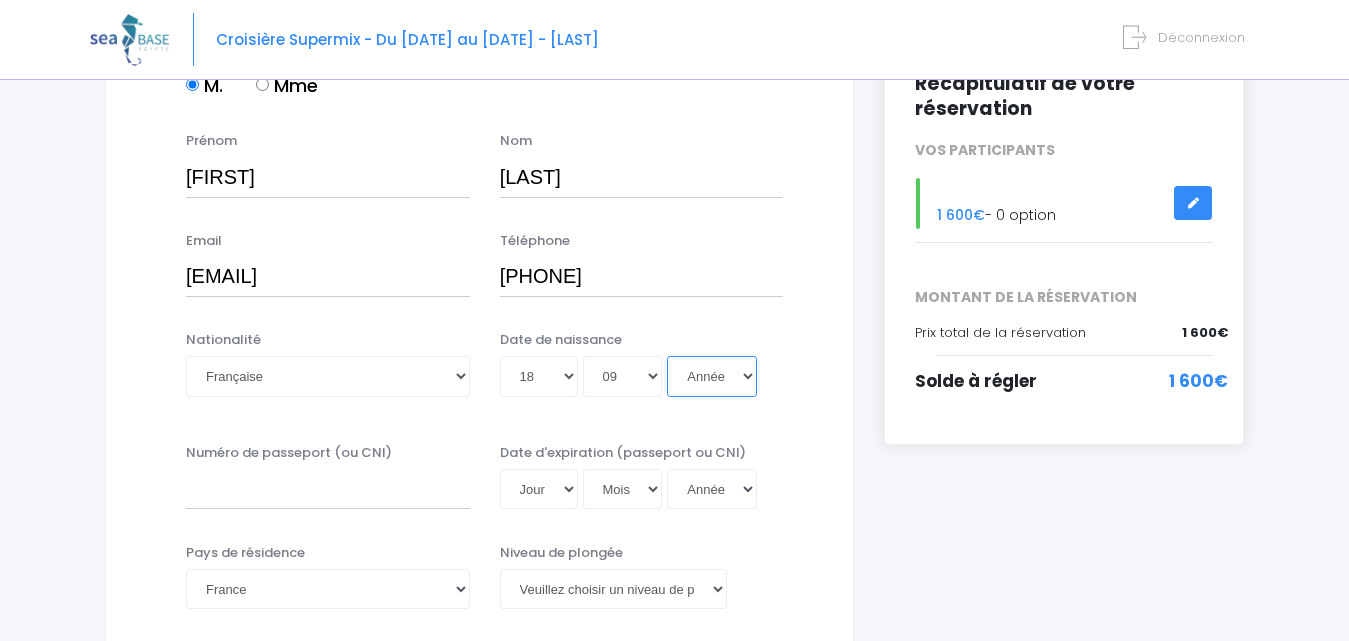 click on "Année 2045 2044 2043 2042 2041 2040 2039 2038 2037 2036 2035 2034 2033 2032 2031 2030 2029 2028 2027 2026 2025 2024 2023 2022 2021 2020 2019 2018 2017 2016 2015 2014 2013 2012 2011 2010 2009 2008 2007 2006 2005 2004 2003 2002 2001 2000 1999 1998 1997 1996 1995 1994 1993 1992 1991 1990 1989 1988 1987 1986 1985 1984 1983 1982 1981 1980 1979 1978 1977 1976 1975 1974 1973 1972 1971 1970 1969 1968 1967 1966 1965 1964 1963 1962 1961 1960 1959 1958 1957 1956 1955 1954 1953 1952 1951 1950 1949 1948 1947 1946 1945 1944 1943 1942 1941 1940 1939 1938 1937 1936 1935 1934 1933 1932 1931 1930 1929 1928 1927 1926 1925 1924 1923 1922 1921 1920 1919 1918 1917 1916 1915 1914 1913 1912 1911 1910 1909 1908 1907 1906 1905 1904 1903 1902 1901 1900" at bounding box center [712, 376] 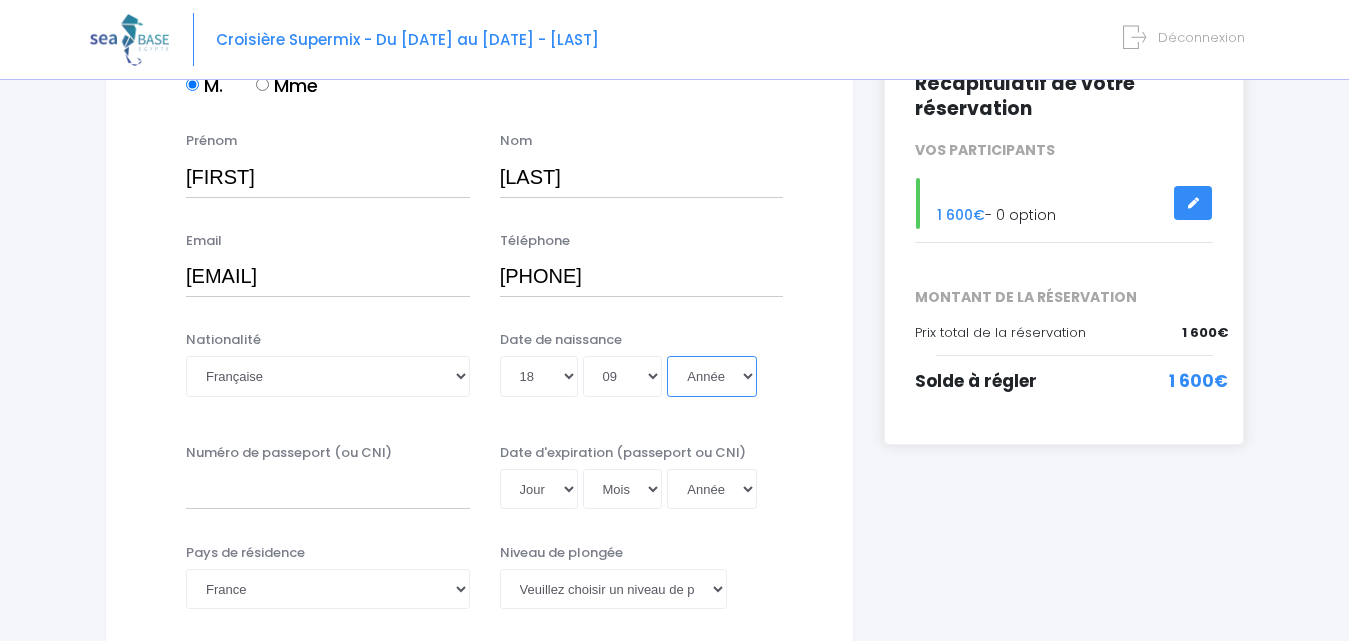 select on "1965" 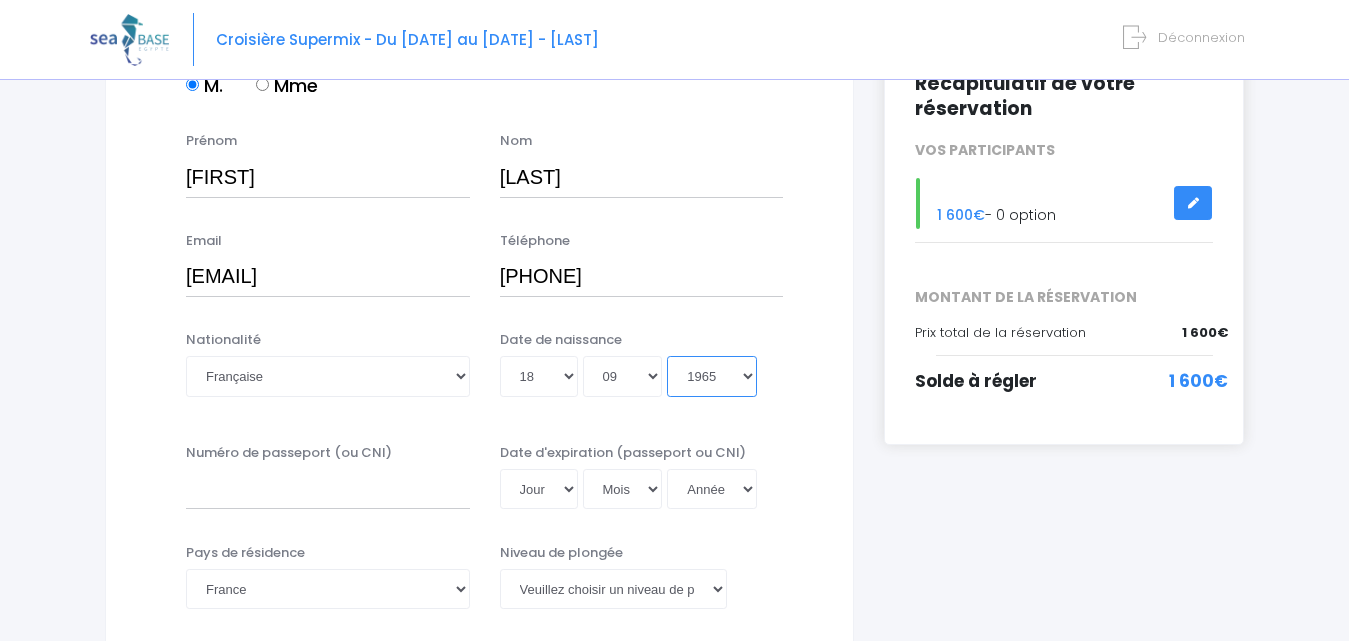 click on "Année 2045 2044 2043 2042 2041 2040 2039 2038 2037 2036 2035 2034 2033 2032 2031 2030 2029 2028 2027 2026 2025 2024 2023 2022 2021 2020 2019 2018 2017 2016 2015 2014 2013 2012 2011 2010 2009 2008 2007 2006 2005 2004 2003 2002 2001 2000 1999 1998 1997 1996 1995 1994 1993 1992 1991 1990 1989 1988 1987 1986 1985 1984 1983 1982 1981 1980 1979 1978 1977 1976 1975 1974 1973 1972 1971 1970 1969 1968 1967 1966 1965 1964 1963 1962 1961 1960 1959 1958 1957 1956 1955 1954 1953 1952 1951 1950 1949 1948 1947 1946 1945 1944 1943 1942 1941 1940 1939 1938 1937 1936 1935 1934 1933 1932 1931 1930 1929 1928 1927 1926 1925 1924 1923 1922 1921 1920 1919 1918 1917 1916 1915 1914 1913 1912 1911 1910 1909 1908 1907 1906 1905 1904 1903 1902 1901 1900" at bounding box center [712, 376] 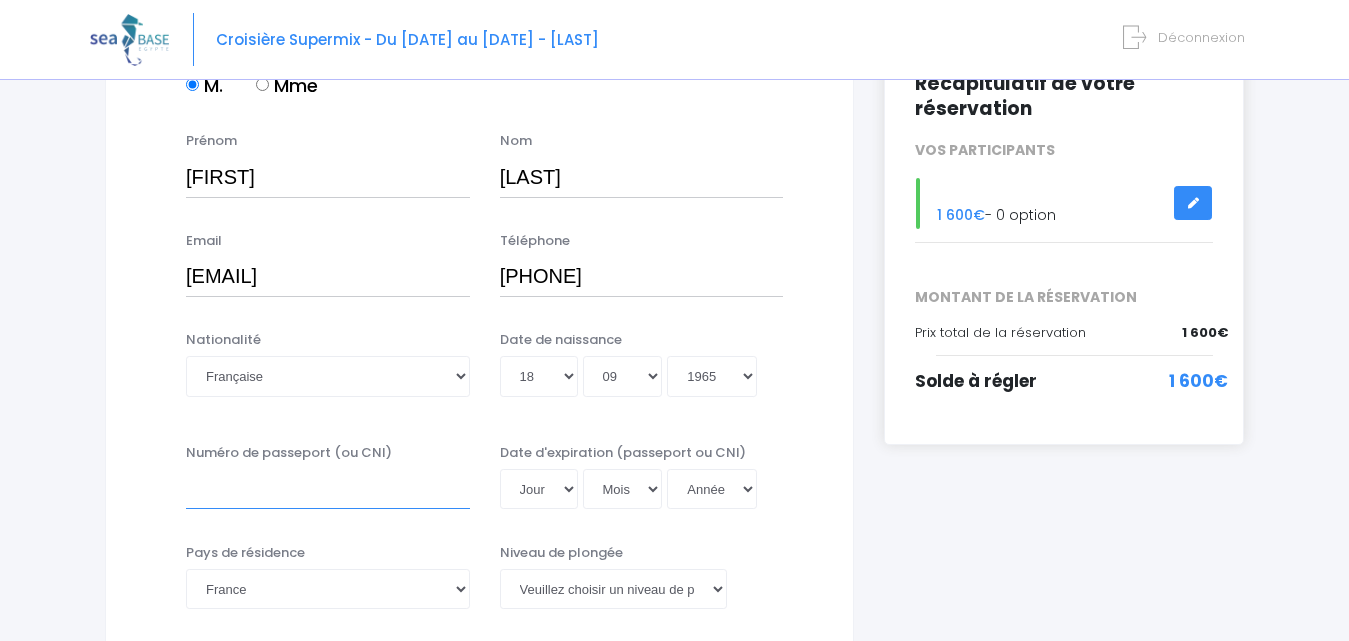click on "Numéro de passeport (ou CNI)" at bounding box center [328, 489] 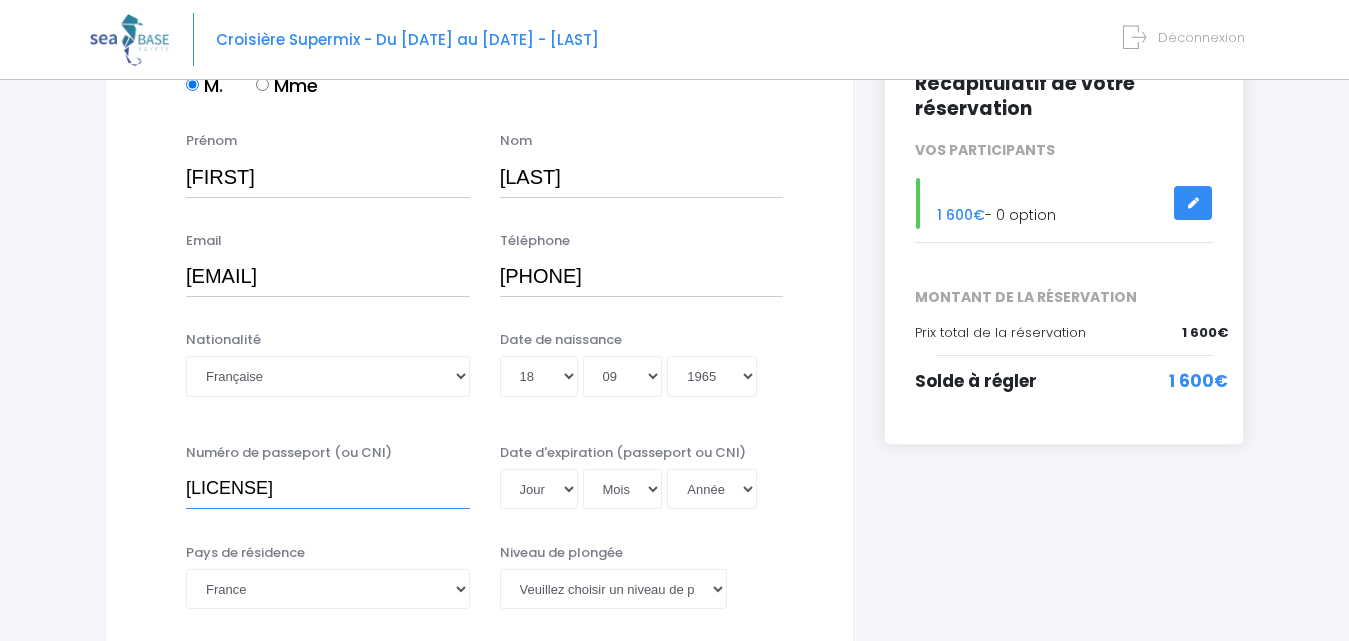 type on "24HE38964" 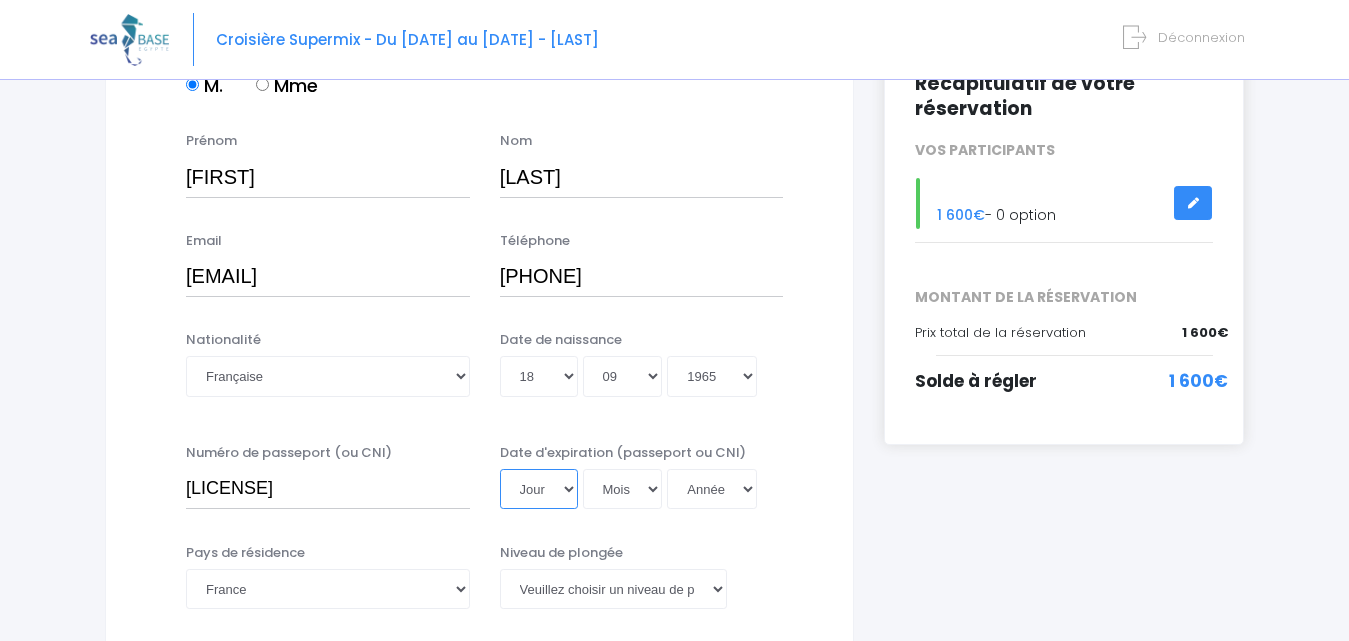 click on "Jour 01 02 03 04 05 06 07 08 09 10 11 12 13 14 15 16 17 18 19 20 21 22 23 24 25 26 27 28 29 30 31" at bounding box center (539, 489) 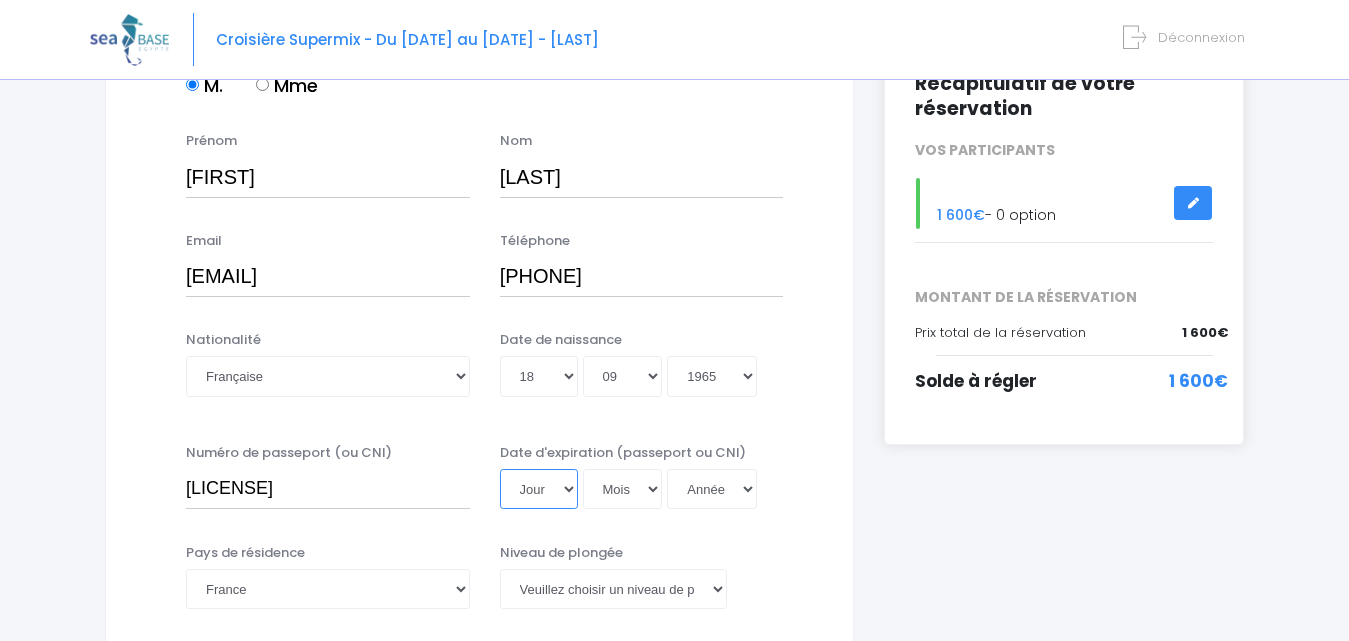 select on "12" 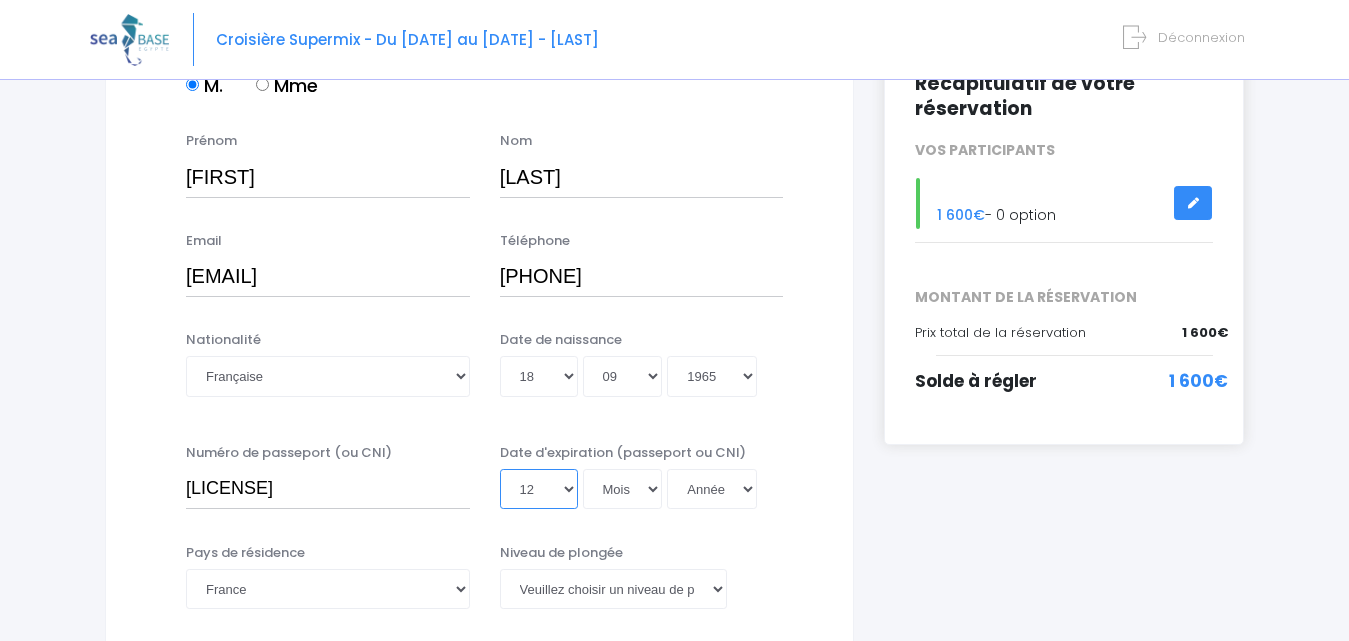 click on "Jour 01 02 03 04 05 06 07 08 09 10 11 12 13 14 15 16 17 18 19 20 21 22 23 24 25 26 27 28 29 30 31" at bounding box center [539, 489] 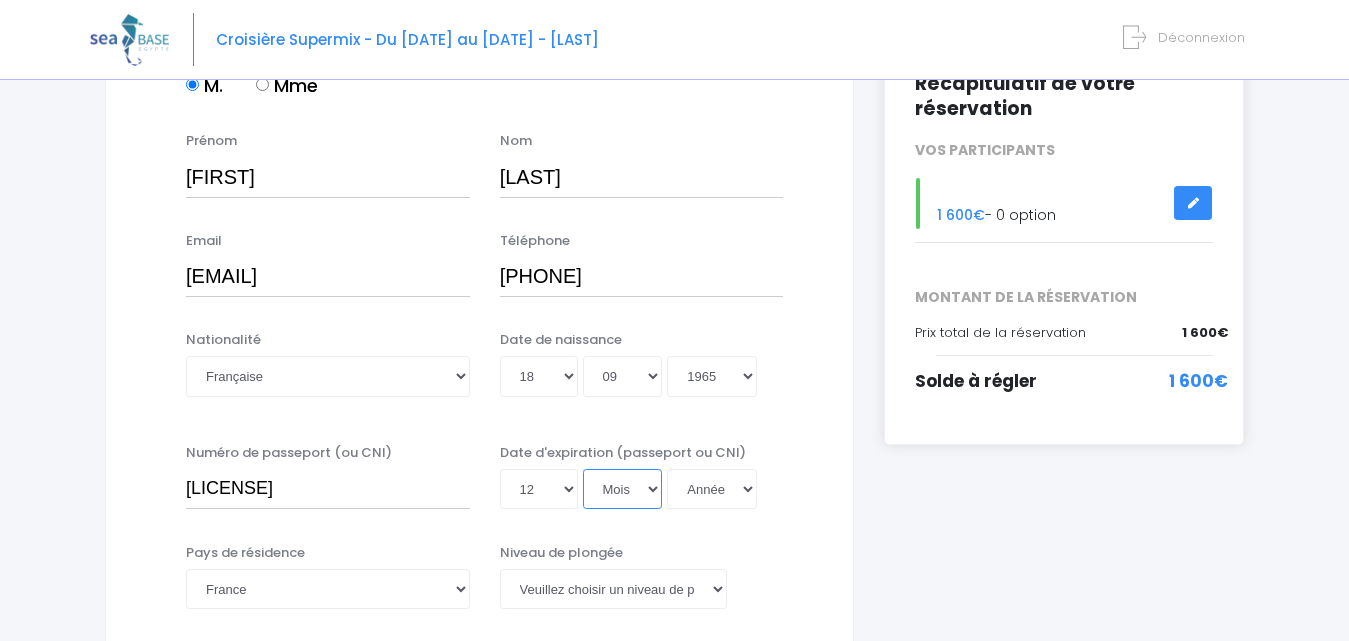 click on "Mois 01 02 03 04 05 06 07 08 09 10 11 12" at bounding box center [623, 489] 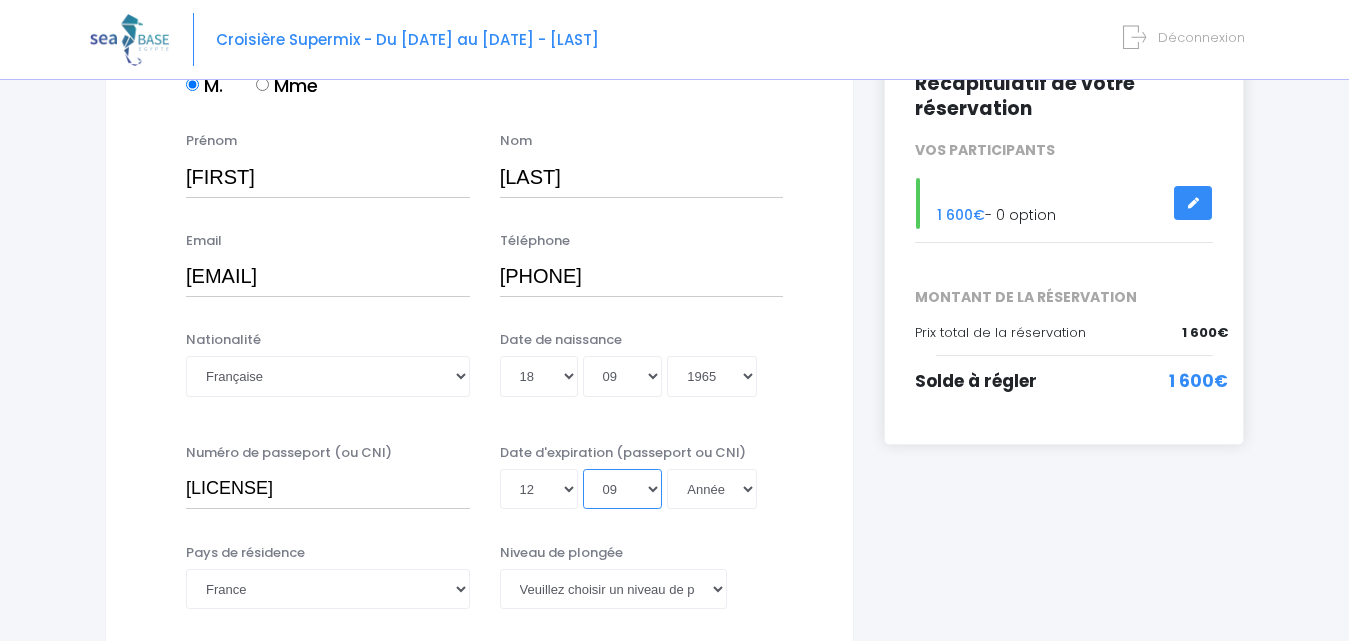 click on "Mois 01 02 03 04 05 06 07 08 09 10 11 12" at bounding box center (623, 489) 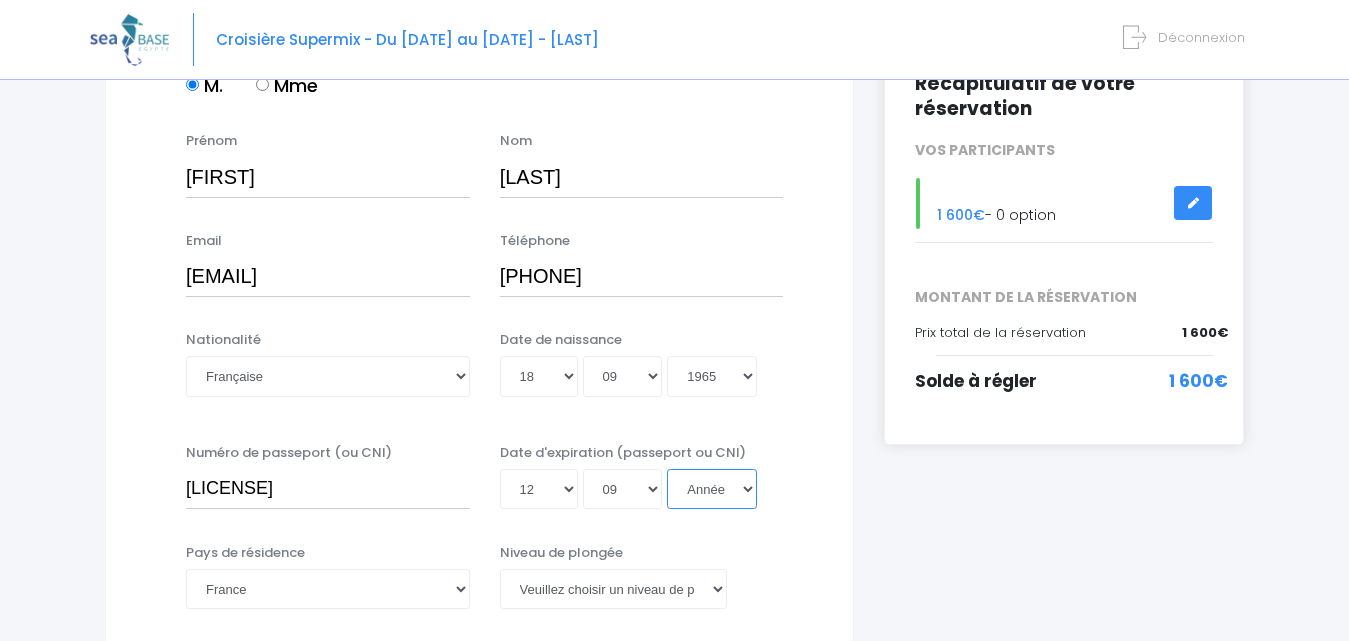 click on "Année 2045 2044 2043 2042 2041 2040 2039 2038 2037 2036 2035 2034 2033 2032 2031 2030 2029 2028 2027 2026 2025 2024 2023 2022 2021 2020 2019 2018 2017 2016 2015 2014 2013 2012 2011 2010 2009 2008 2007 2006 2005 2004 2003 2002 2001 2000 1999 1998 1997 1996 1995 1994 1993 1992 1991 1990 1989 1988 1987 1986 1985 1984 1983 1982 1981 1980 1979 1978 1977 1976 1975 1974 1973 1972 1971 1970 1969 1968 1967 1966 1965 1964 1963 1962 1961 1960 1959 1958 1957 1956 1955 1954 1953 1952 1951 1950 1949 1948 1947 1946 1945 1944 1943 1942 1941 1940 1939 1938 1937 1936 1935 1934 1933 1932 1931 1930 1929 1928 1927 1926 1925 1924 1923 1922 1921 1920 1919 1918 1917 1916 1915 1914 1913 1912 1911 1910 1909 1908 1907 1906 1905 1904 1903 1902 1901 1900" at bounding box center [712, 489] 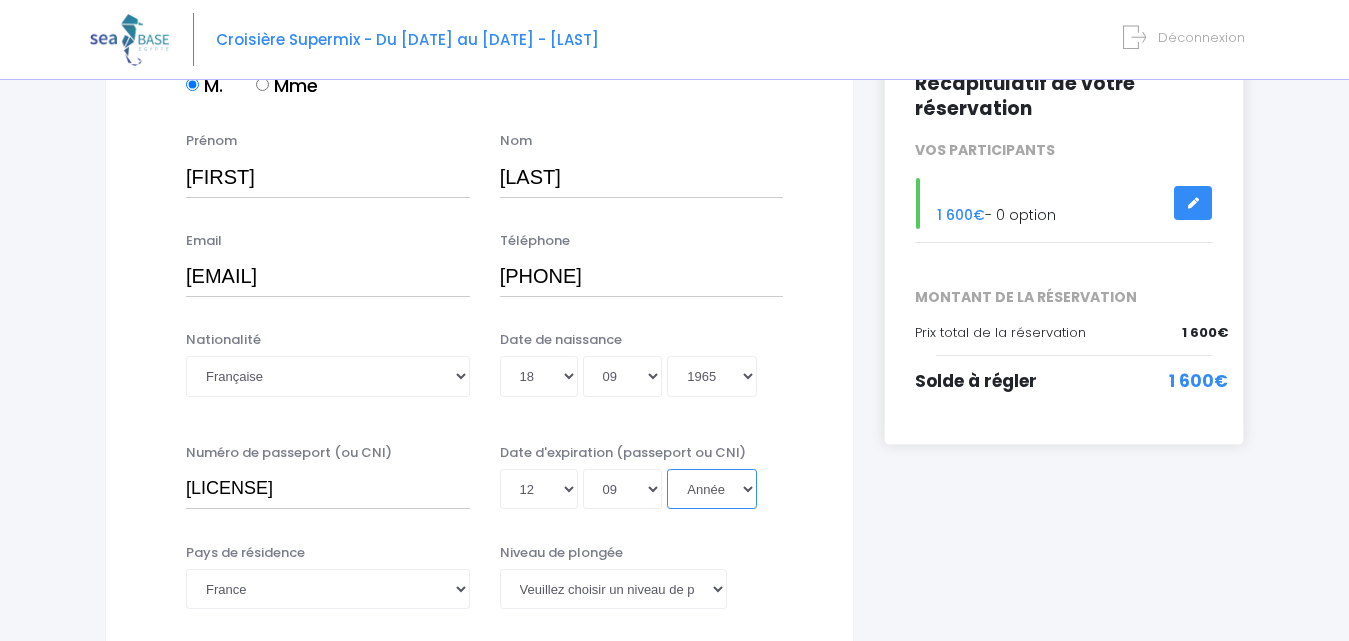 select on "2034" 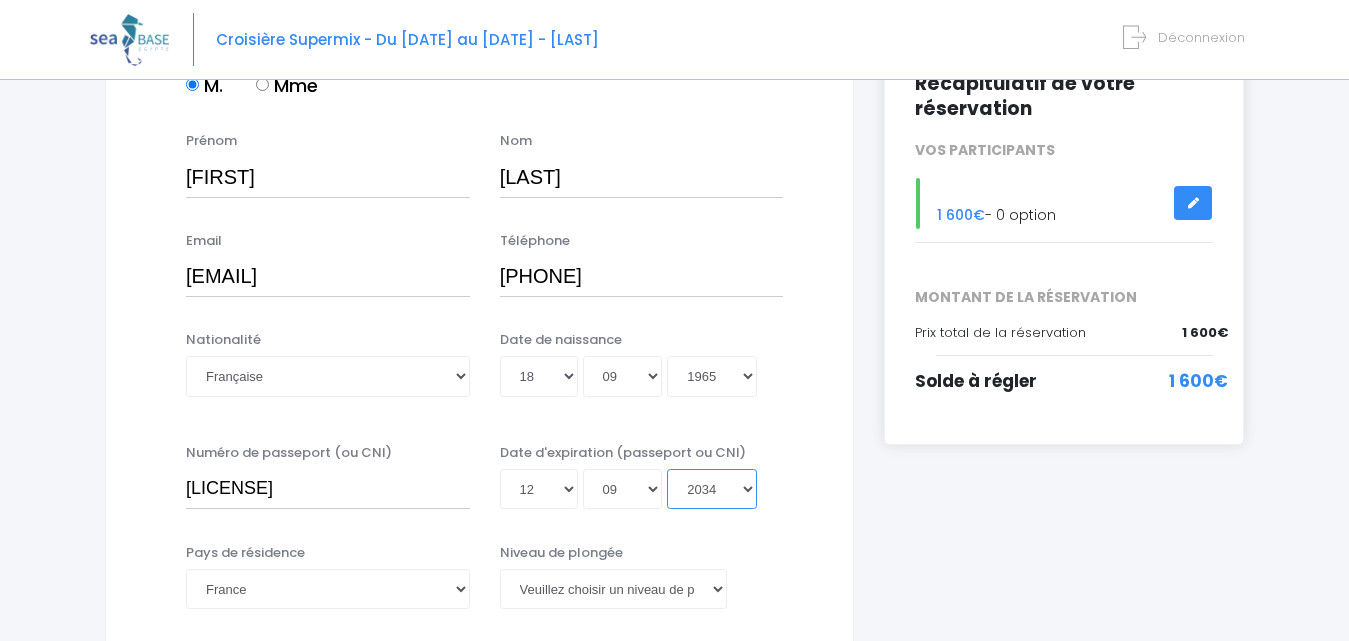 click on "Année 2045 2044 2043 2042 2041 2040 2039 2038 2037 2036 2035 2034 2033 2032 2031 2030 2029 2028 2027 2026 2025 2024 2023 2022 2021 2020 2019 2018 2017 2016 2015 2014 2013 2012 2011 2010 2009 2008 2007 2006 2005 2004 2003 2002 2001 2000 1999 1998 1997 1996 1995 1994 1993 1992 1991 1990 1989 1988 1987 1986 1985 1984 1983 1982 1981 1980 1979 1978 1977 1976 1975 1974 1973 1972 1971 1970 1969 1968 1967 1966 1965 1964 1963 1962 1961 1960 1959 1958 1957 1956 1955 1954 1953 1952 1951 1950 1949 1948 1947 1946 1945 1944 1943 1942 1941 1940 1939 1938 1937 1936 1935 1934 1933 1932 1931 1930 1929 1928 1927 1926 1925 1924 1923 1922 1921 1920 1919 1918 1917 1916 1915 1914 1913 1912 1911 1910 1909 1908 1907 1906 1905 1904 1903 1902 1901 1900" at bounding box center [712, 489] 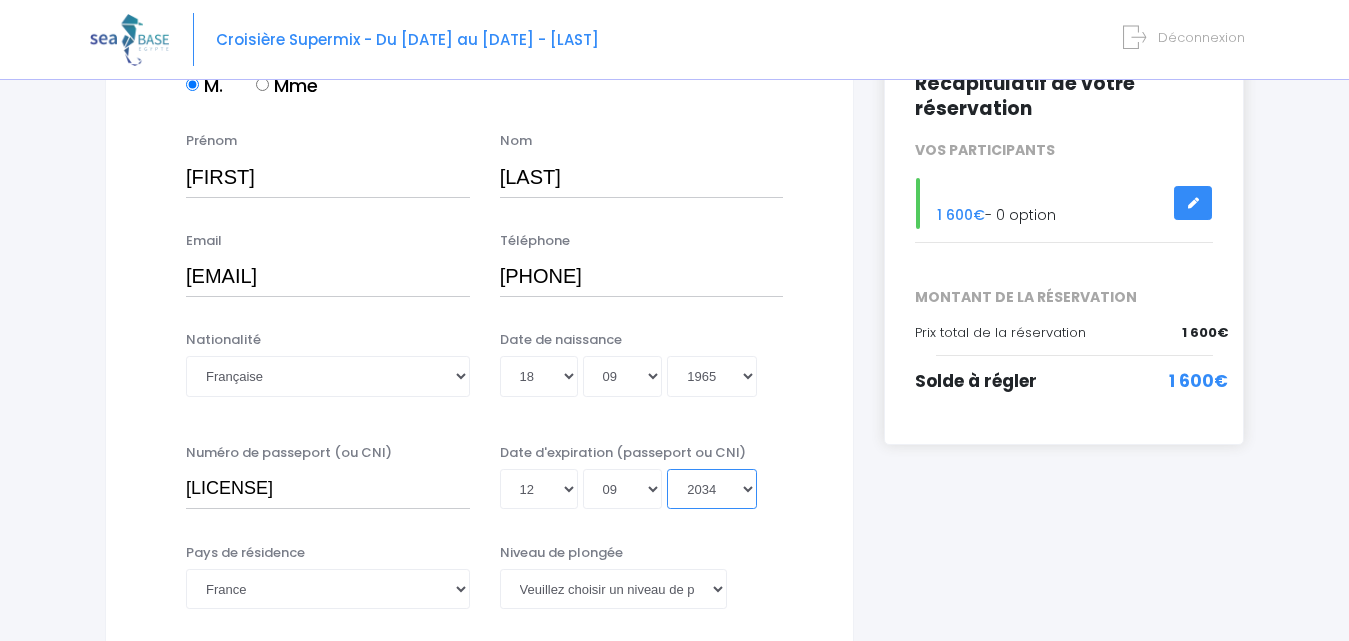 type on "2034-09-12" 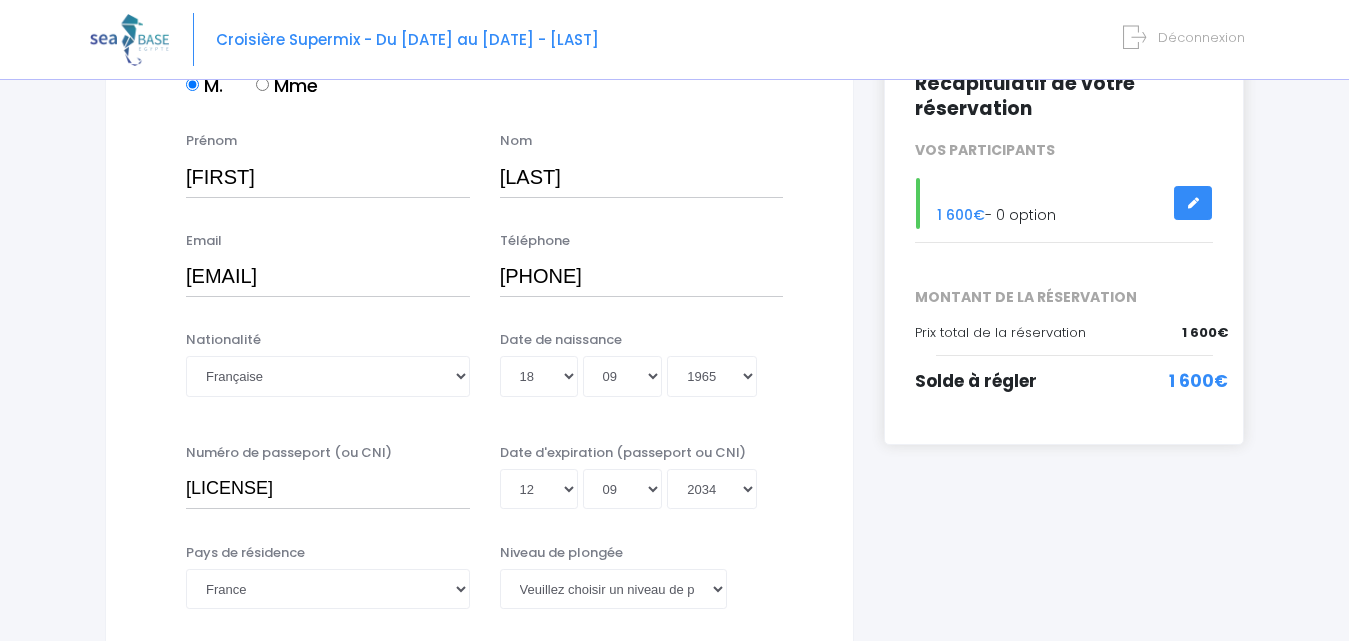 click on "Informations du participant
Genre
M.
Mme
Prénom
Patrick
Nom
HORMANCEY
Email  hormancey@gmail.com Belge" at bounding box center (479, 1363) 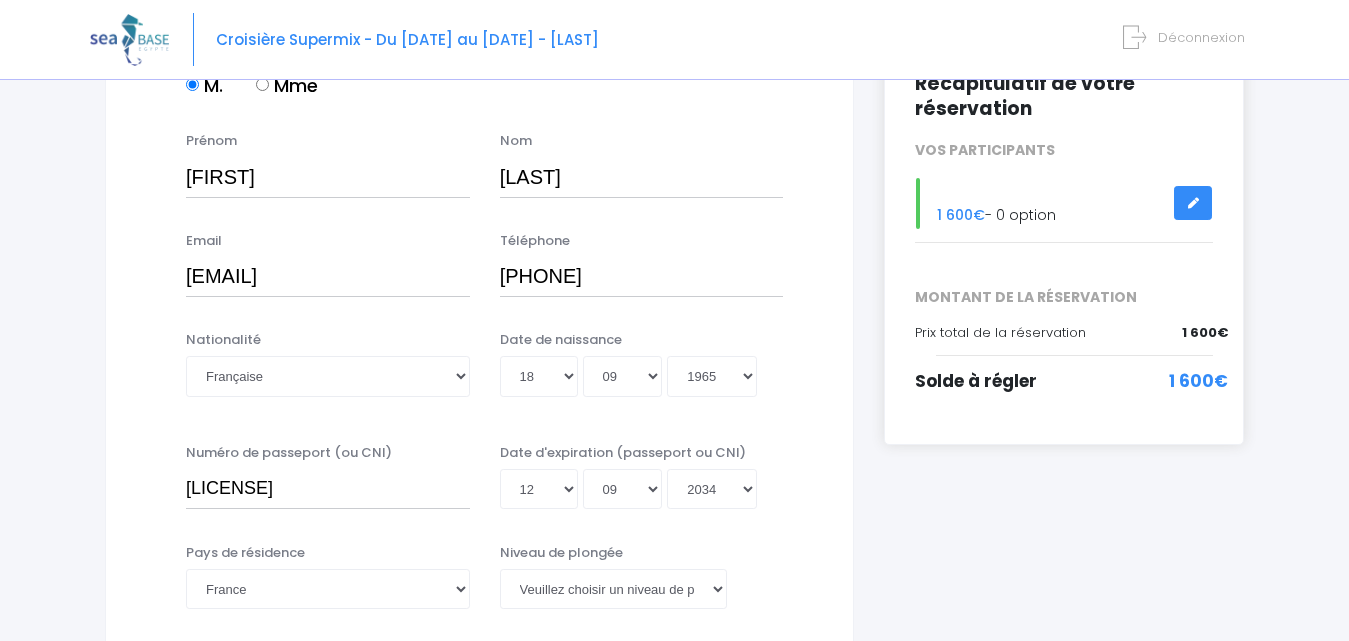 click on "Informations du participant
Genre
M.
Mme
Prénom
Patrick
Nom
HORMANCEY
Email  hormancey@gmail.com Belge" at bounding box center [479, 1363] 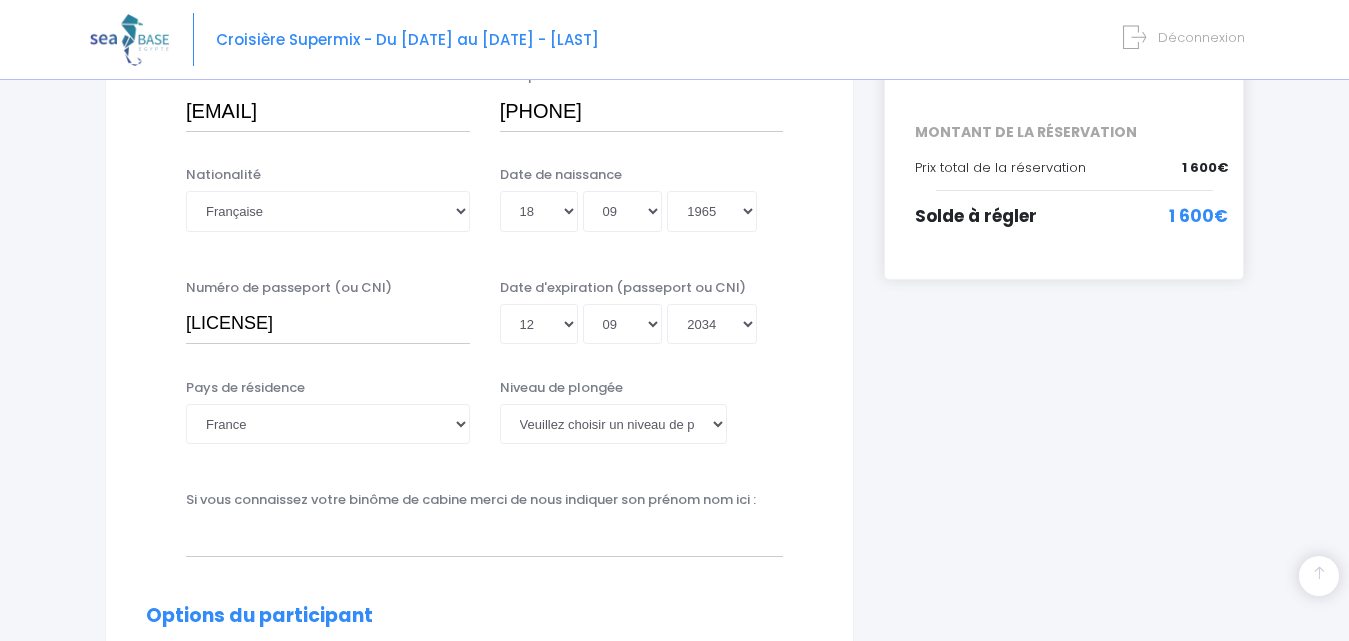 scroll, scrollTop: 500, scrollLeft: 0, axis: vertical 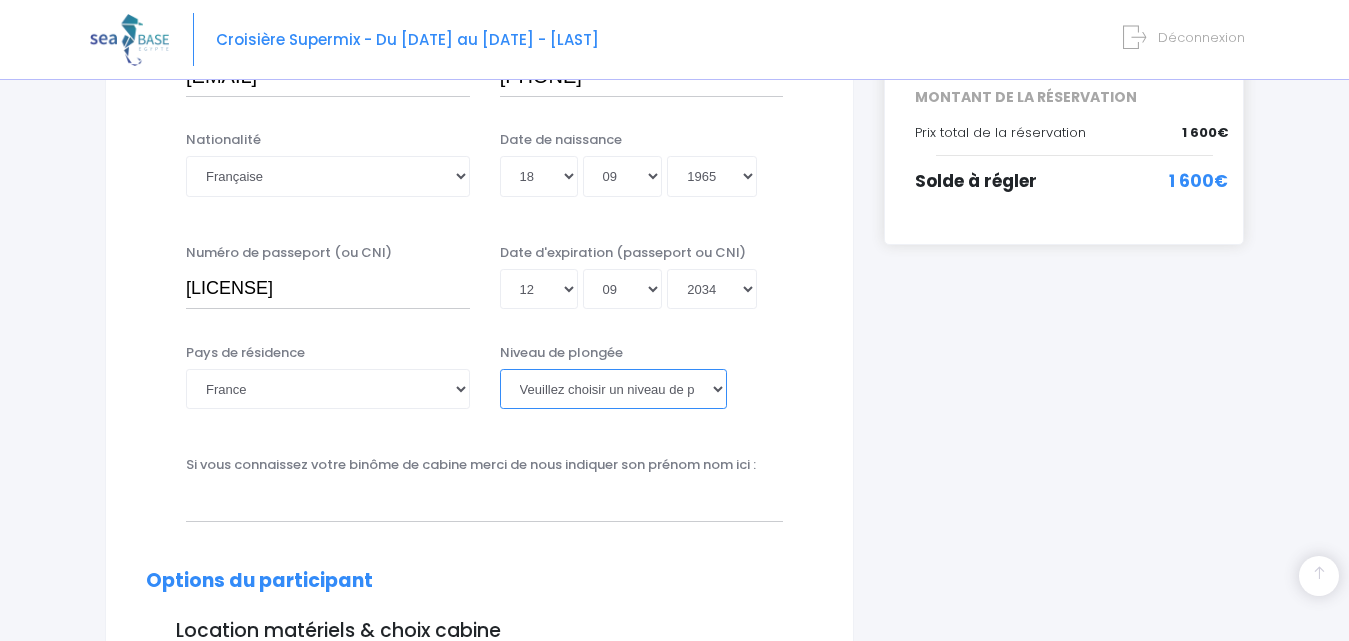 click on "Veuillez choisir un niveau de plongée
Non plongeur
Junior OW diver
Adventure OW diver
Open Water diver
Advanced OW diver
Deep diver
Rescue diver
Dive Master
Instructeur
MSDT
IDC Staff
Master instructeur
Course Director
N1
N2
N3
N4 PA40 MF1 MF2 PE40 Autre" at bounding box center (613, 389) 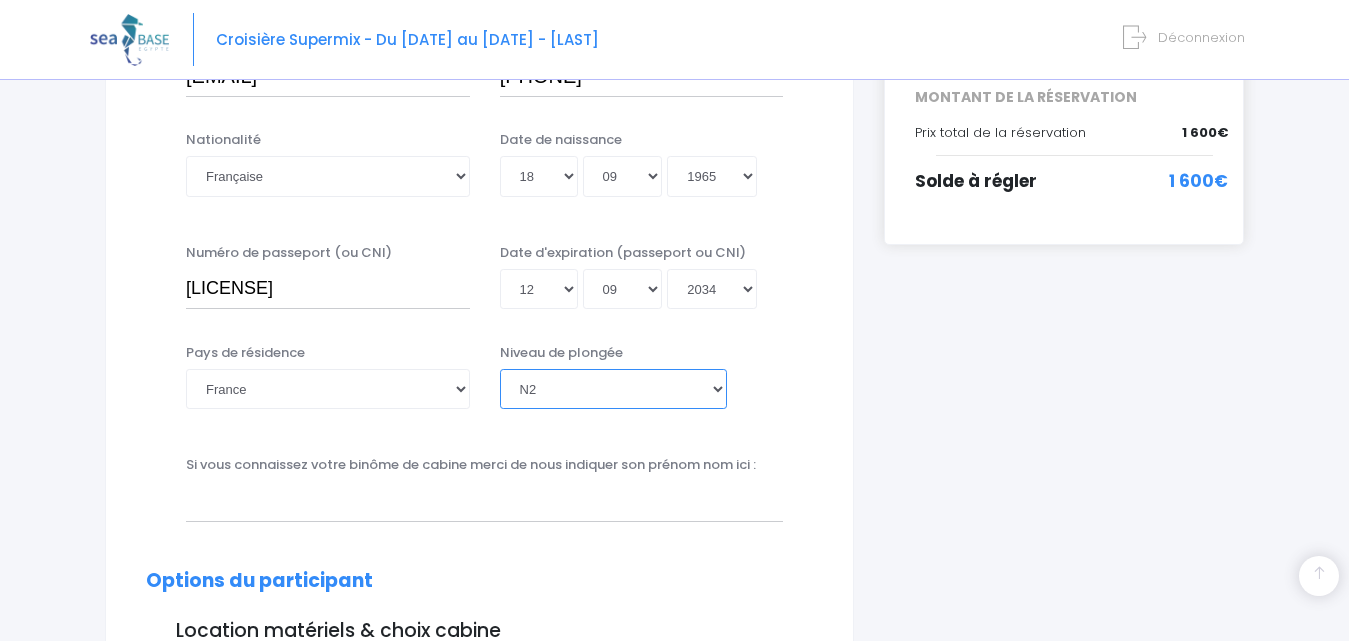 click on "Veuillez choisir un niveau de plongée
Non plongeur
Junior OW diver
Adventure OW diver
Open Water diver
Advanced OW diver
Deep diver
Rescue diver
Dive Master
Instructeur
MSDT
IDC Staff
Master instructeur
Course Director
N1
N2
N3
N4 PA40 MF1 MF2 PE40 Autre" at bounding box center (613, 389) 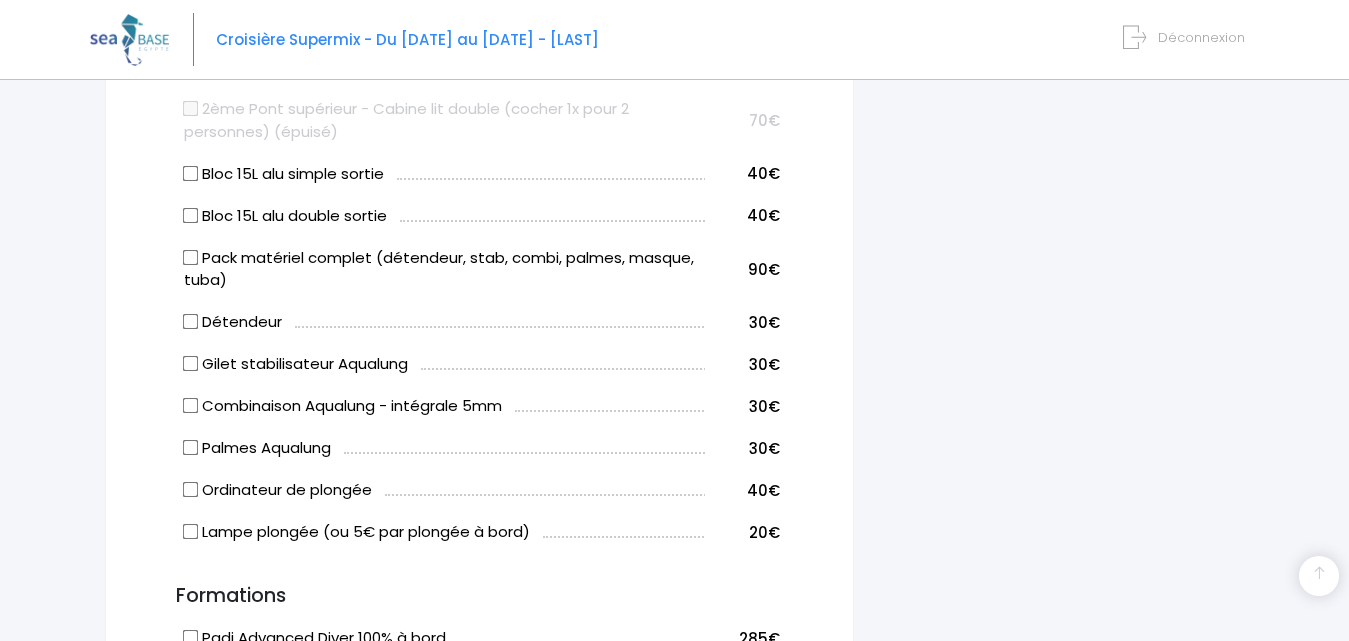 scroll, scrollTop: 1200, scrollLeft: 0, axis: vertical 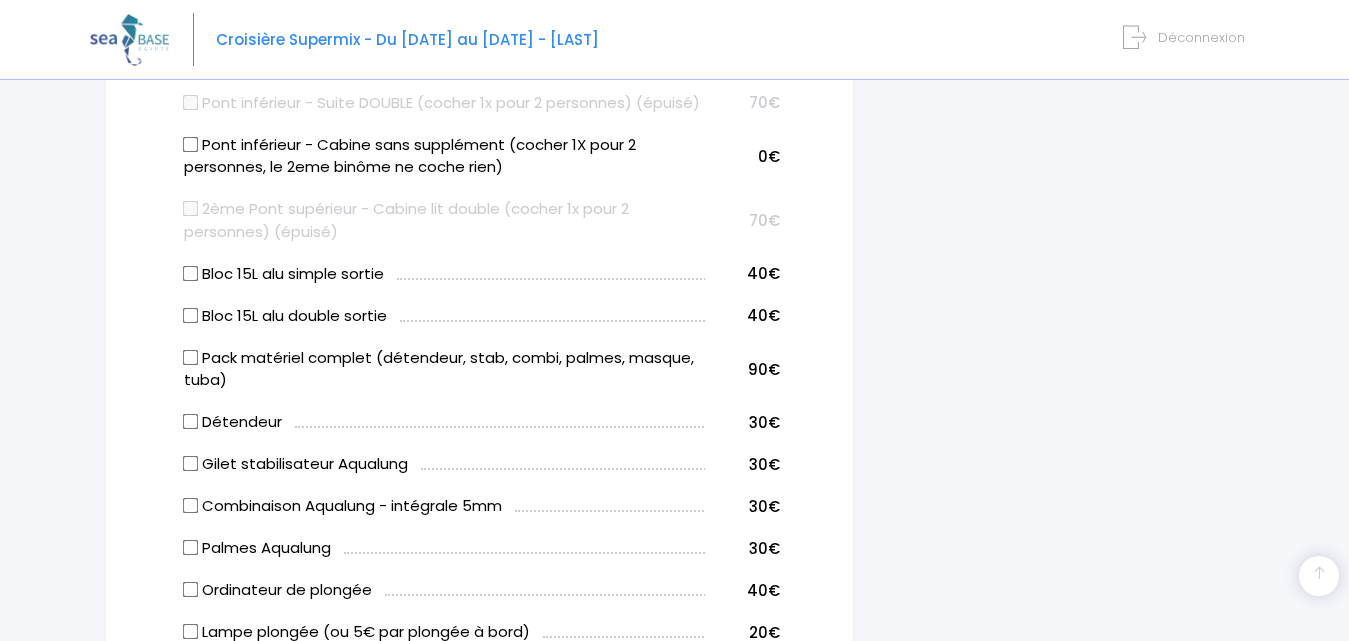 click on "Pont inférieur - Cabine sans supplément (cocher 1X pour 2 personnes, le 2eme binôme ne coche rien)" at bounding box center [191, 144] 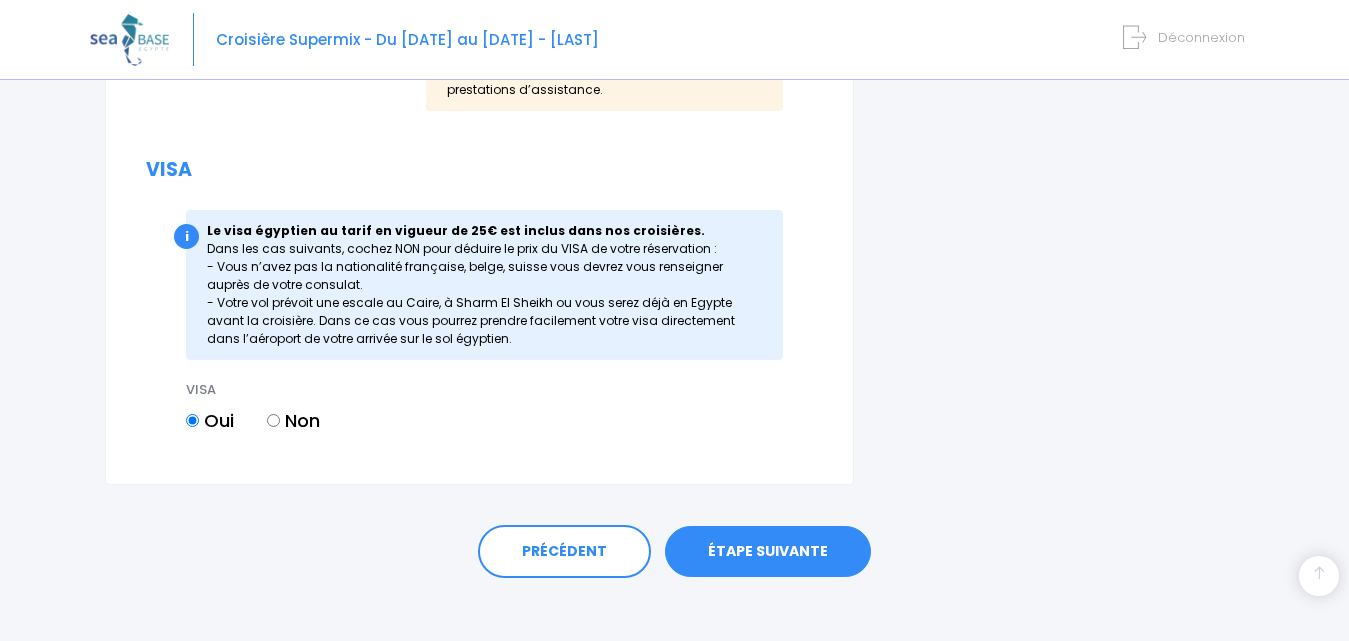 scroll, scrollTop: 2632, scrollLeft: 0, axis: vertical 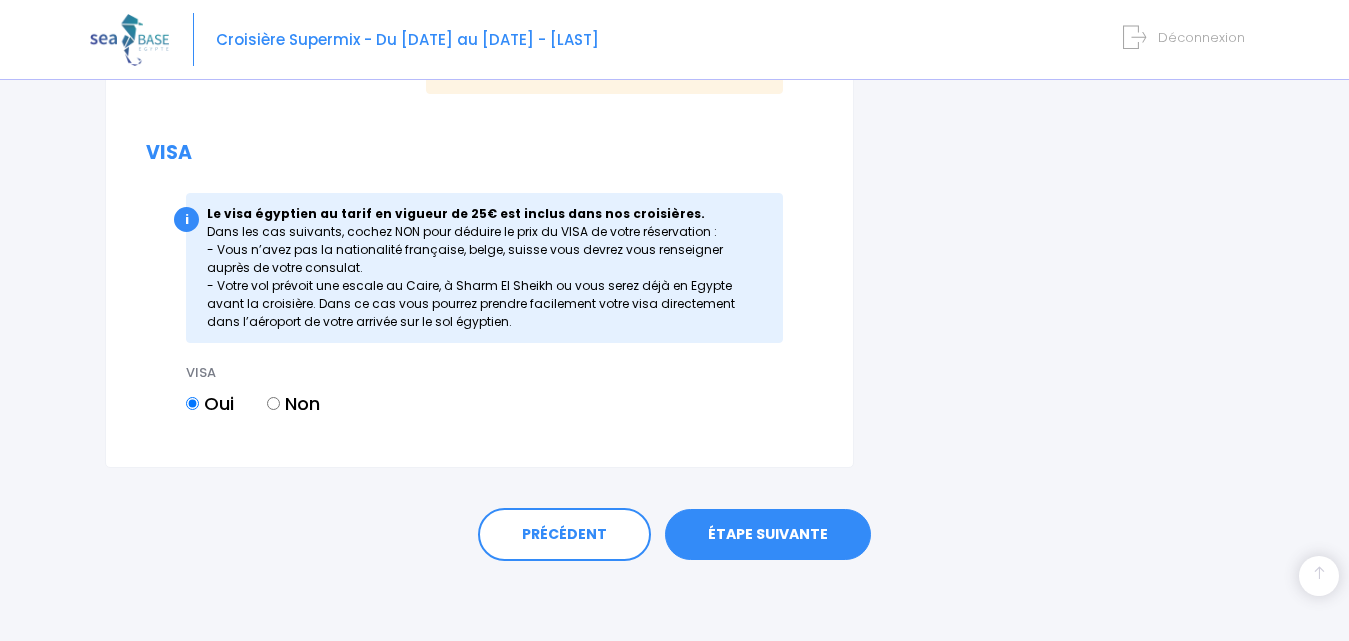 click on "Informations du participant
Genre
M.
Mme
Prénom
Patrick
Nom
HORMANCEY
Email  01" at bounding box center (479, -960) 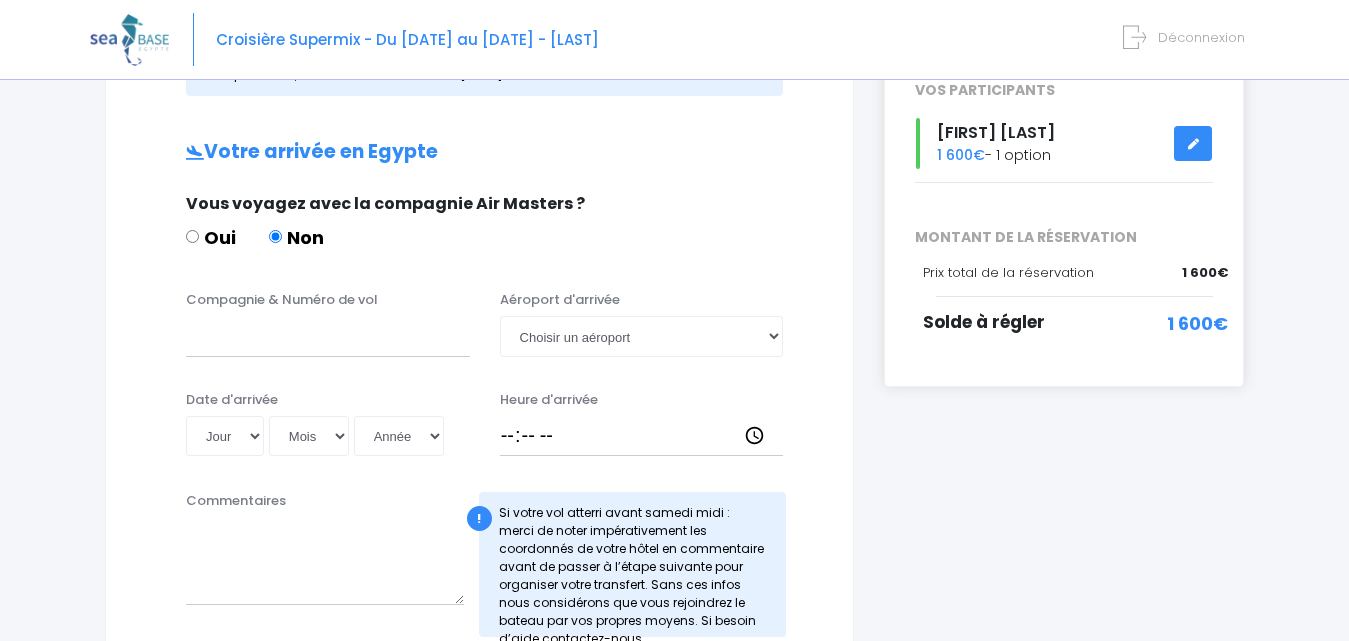 scroll, scrollTop: 400, scrollLeft: 0, axis: vertical 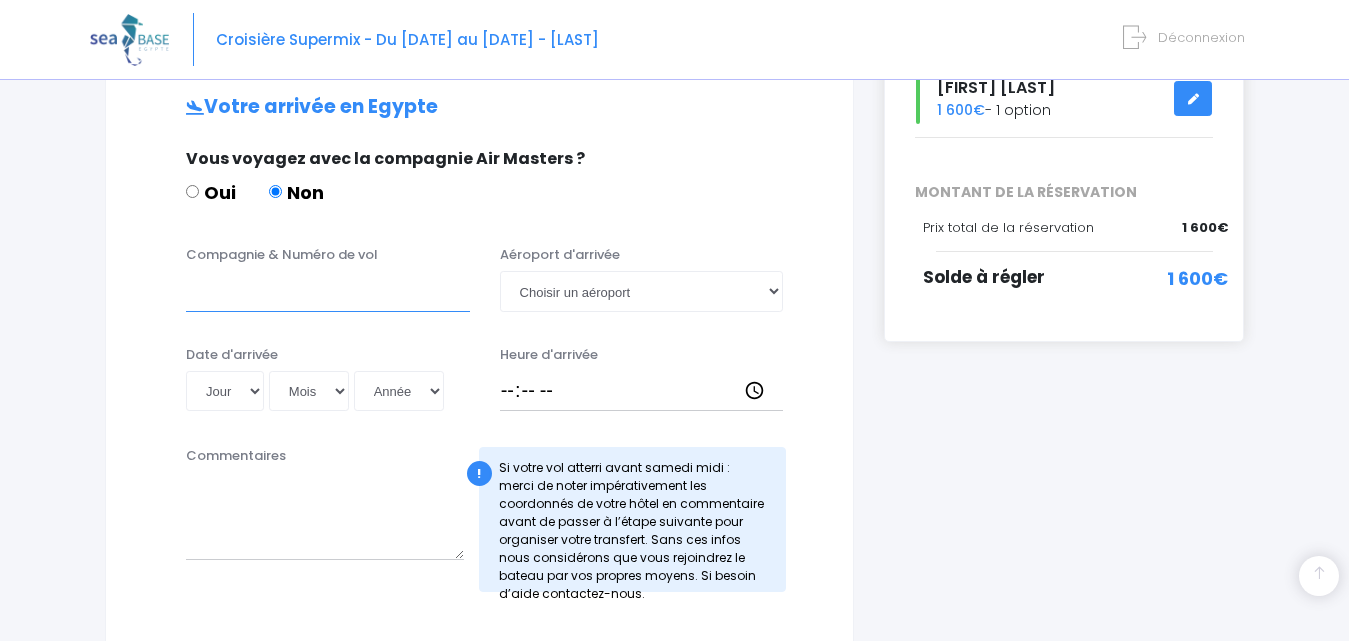 click on "Compagnie & Numéro de vol" at bounding box center [328, 291] 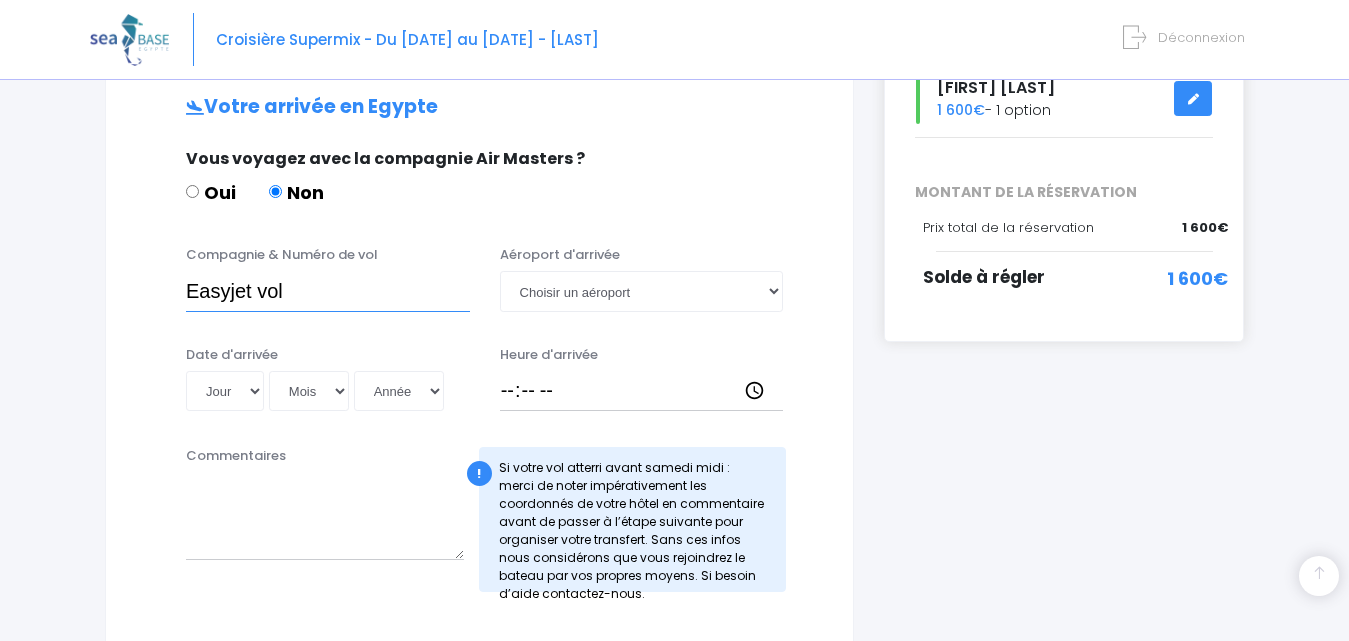 paste on "EJU4471" 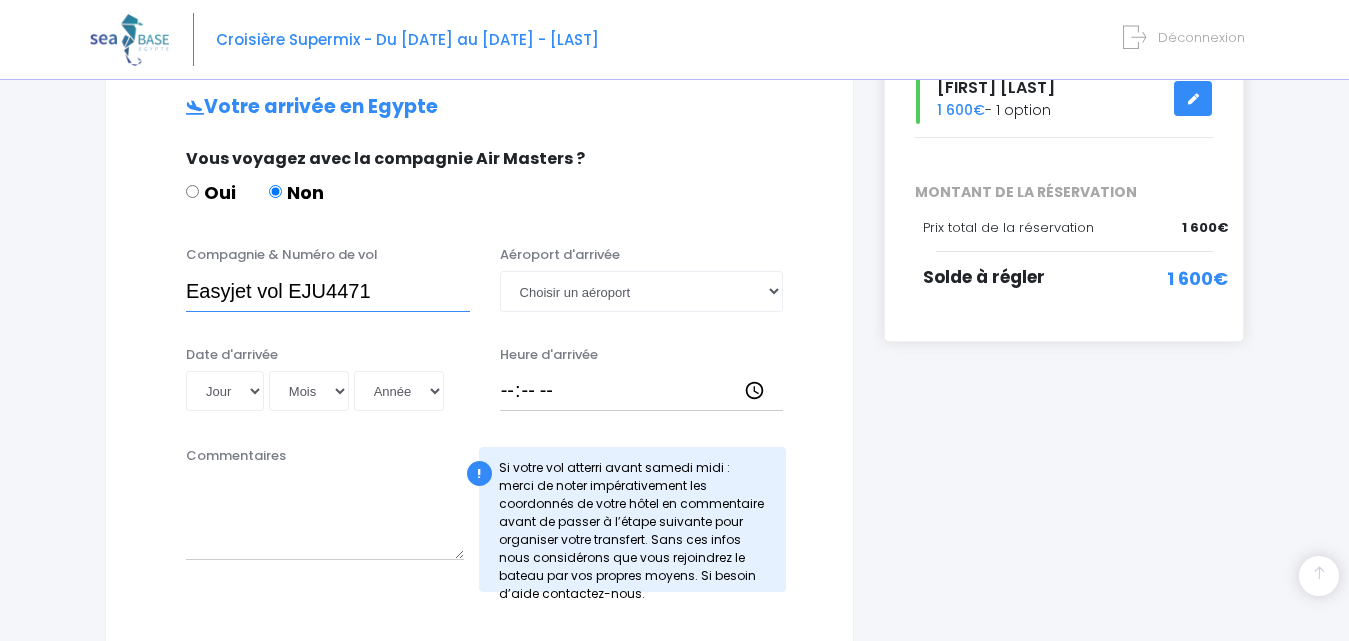 type on "Easyjet vol EJU4471" 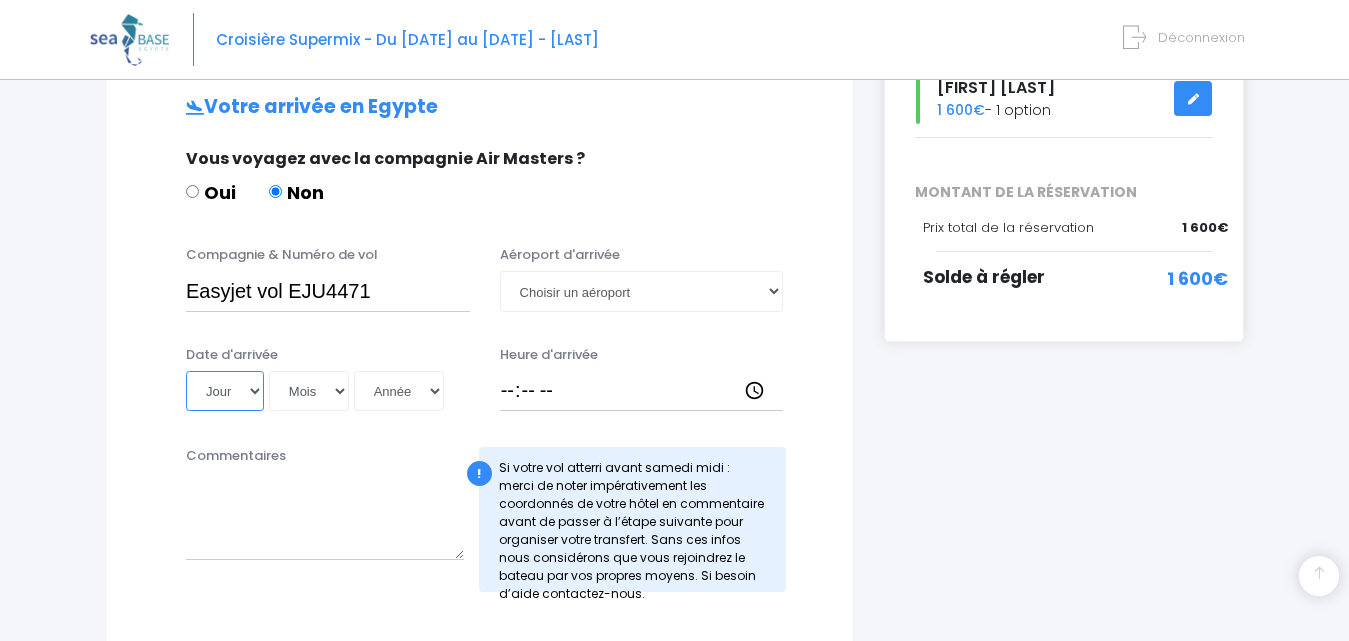 click on "Jour 01 02 03 04 05 06 07 08 09 10 11 12 13 14 15 16 17 18 19 20 21 22 23 24 25 26 27 28 29 30 31" at bounding box center [225, 391] 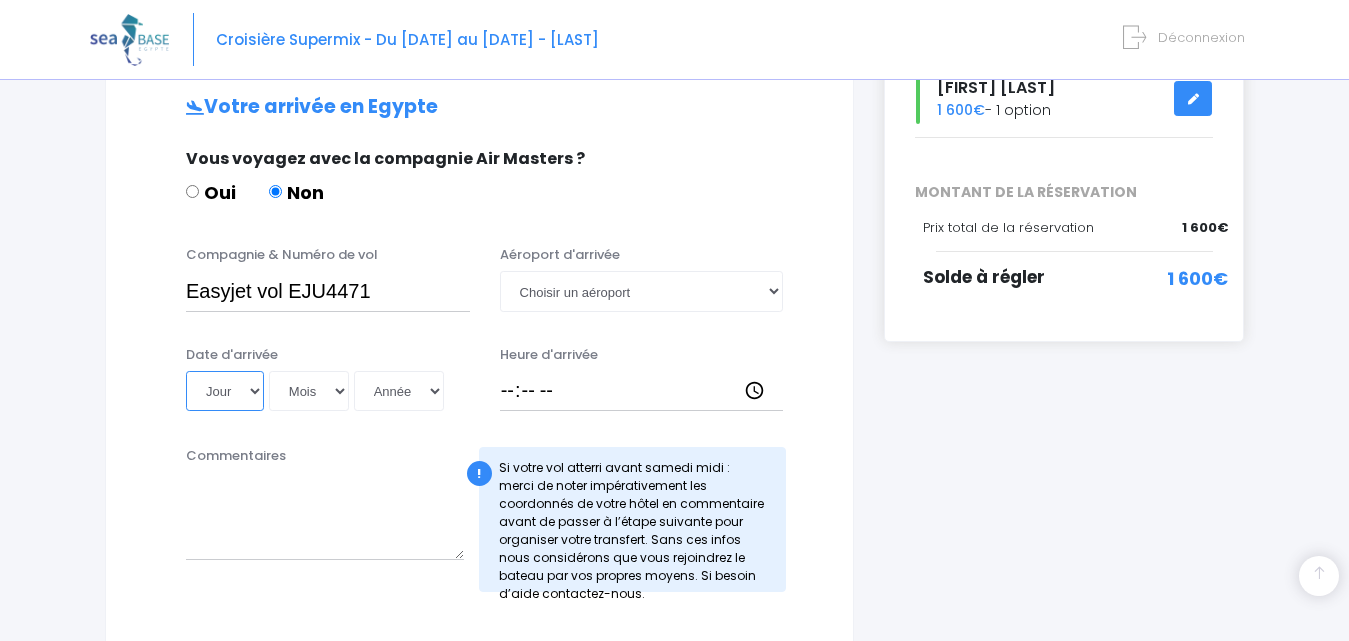 select on "04" 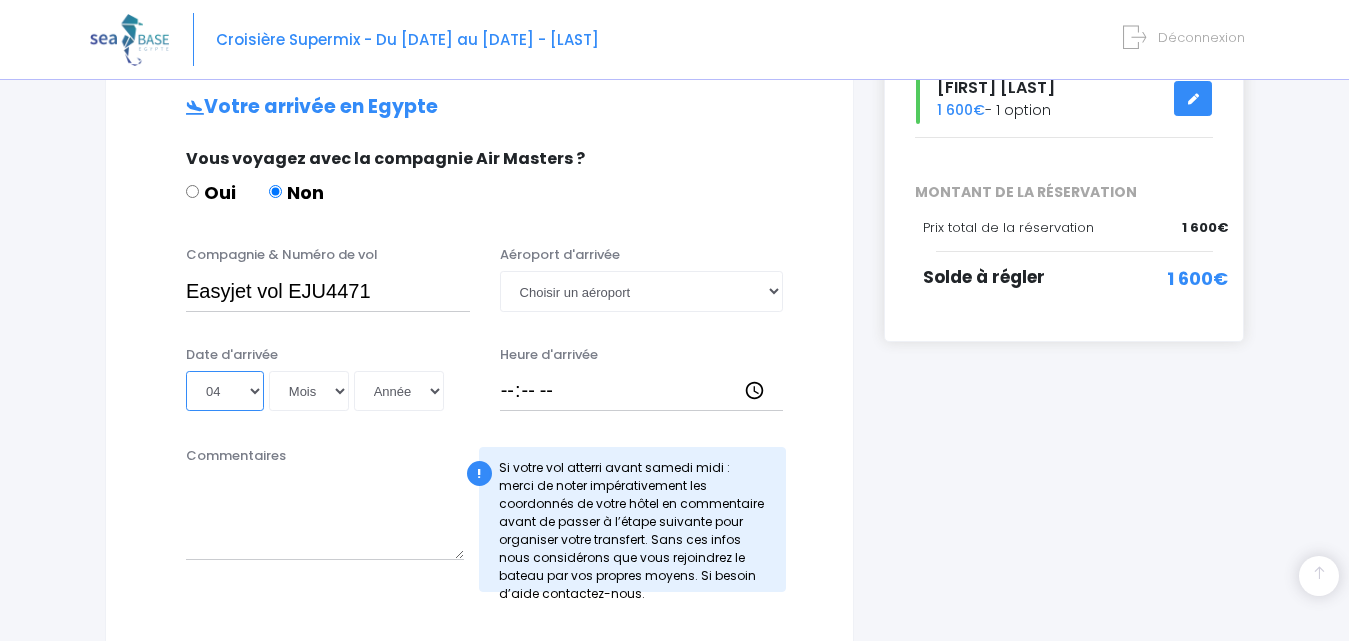 click on "Jour 01 02 03 04 05 06 07 08 09 10 11 12 13 14 15 16 17 18 19 20 21 22 23 24 25 26 27 28 29 30 31" at bounding box center [225, 391] 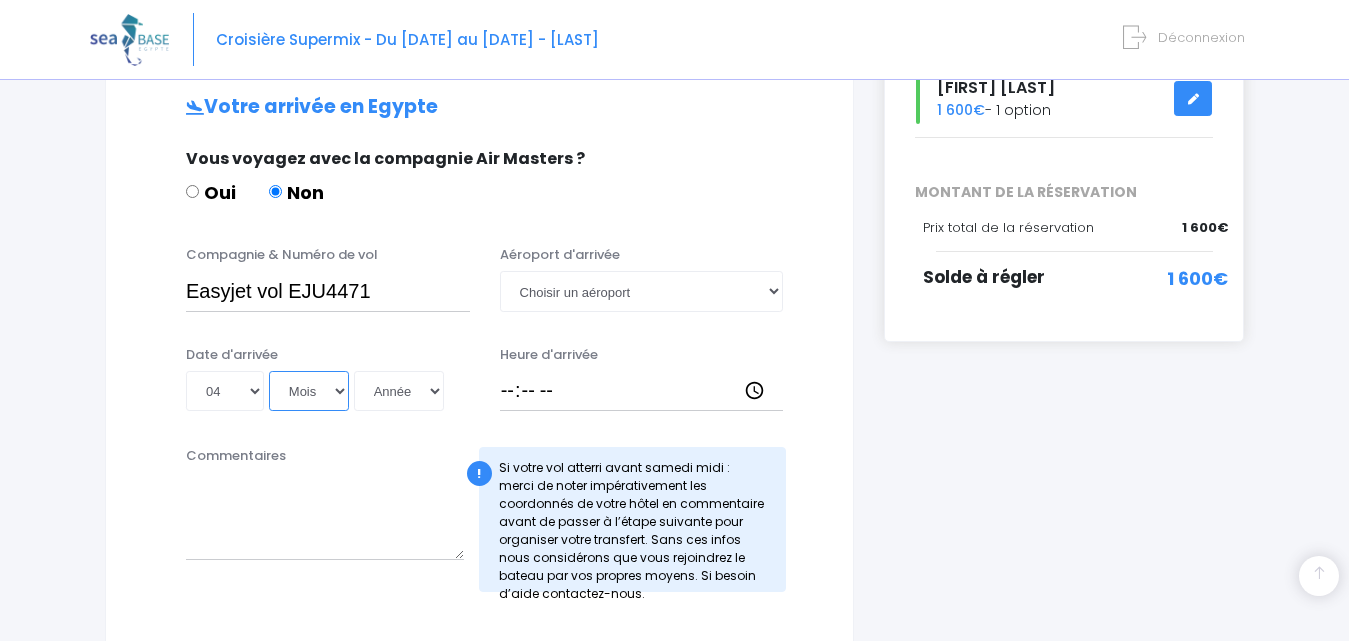 click on "Mois 01 02 03 04 05 06 07 08 09 10 11 12" at bounding box center [309, 391] 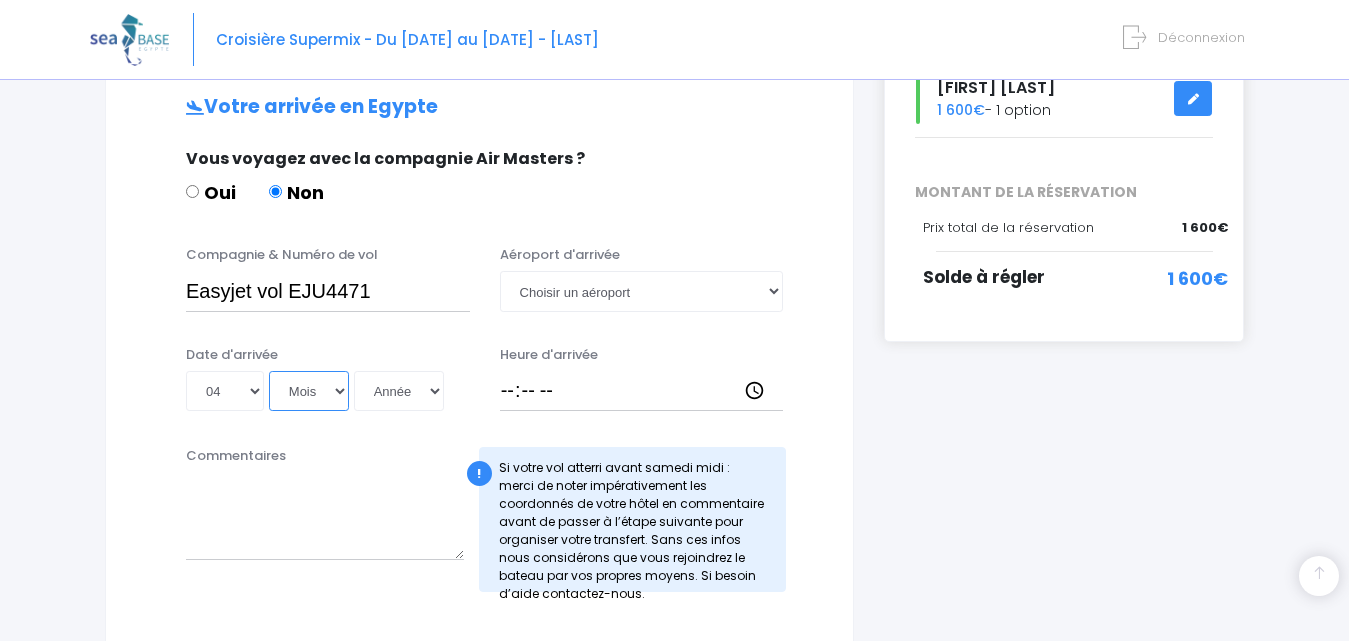 select on "10" 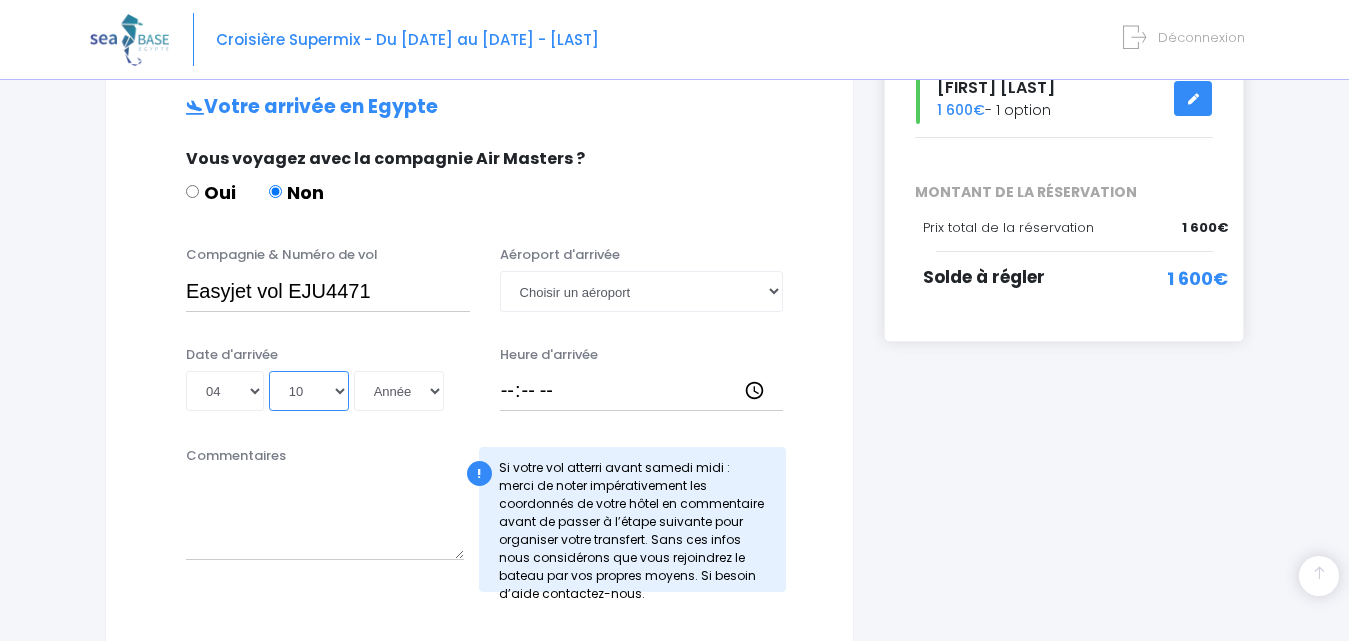 click on "Mois 01 02 03 04 05 06 07 08 09 10 11 12" at bounding box center (309, 391) 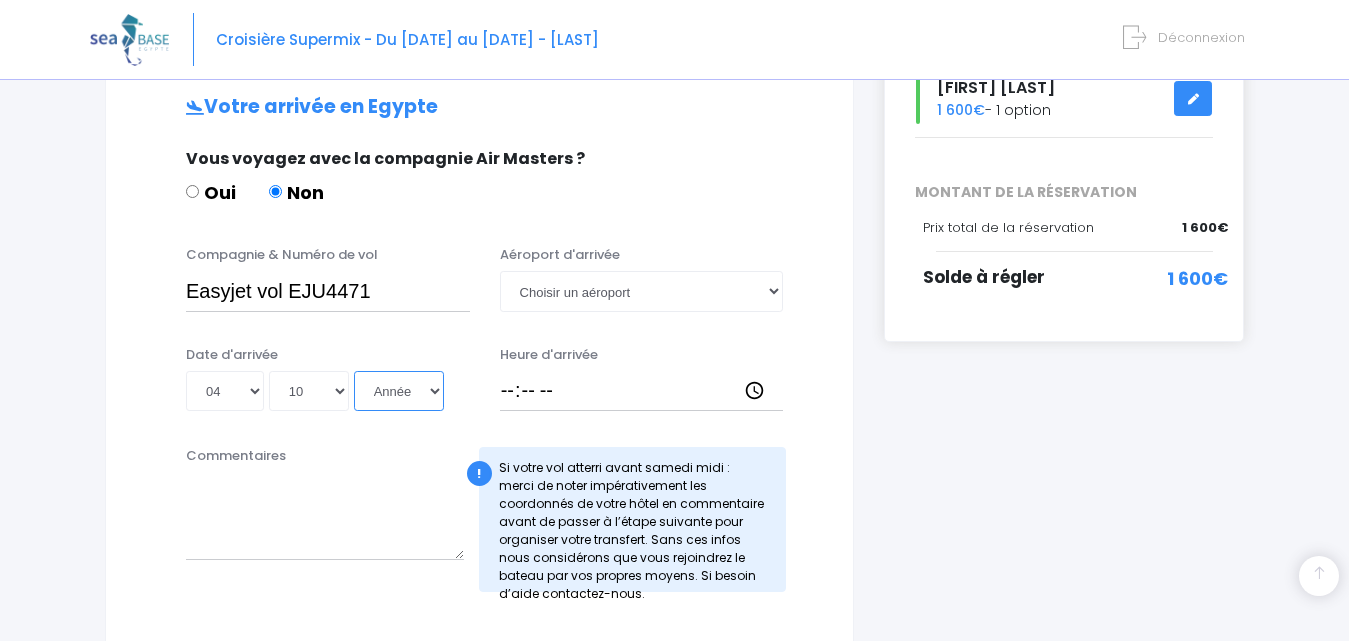 click on "Année 2045 2044 2043 2042 2041 2040 2039 2038 2037 2036 2035 2034 2033 2032 2031 2030 2029 2028 2027 2026 2025 2024 2023 2022 2021 2020 2019 2018 2017 2016 2015 2014 2013 2012 2011 2010 2009 2008 2007 2006 2005 2004 2003 2002 2001 2000 1999 1998 1997 1996 1995 1994 1993 1992 1991 1990 1989 1988 1987 1986 1985 1984 1983 1982 1981 1980 1979 1978 1977 1976 1975 1974 1973 1972 1971 1970 1969 1968 1967 1966 1965 1964 1963 1962 1961 1960 1959 1958 1957 1956 1955 1954 1953 1952 1951 1950 1949 1948 1947 1946 1945 1944 1943 1942 1941 1940 1939 1938 1937 1936 1935 1934 1933 1932 1931 1930 1929 1928 1927 1926 1925 1924 1923 1922 1921 1920 1919 1918 1917 1916 1915 1914 1913 1912 1911 1910 1909 1908 1907 1906 1905 1904 1903 1902 1901 1900" at bounding box center [399, 391] 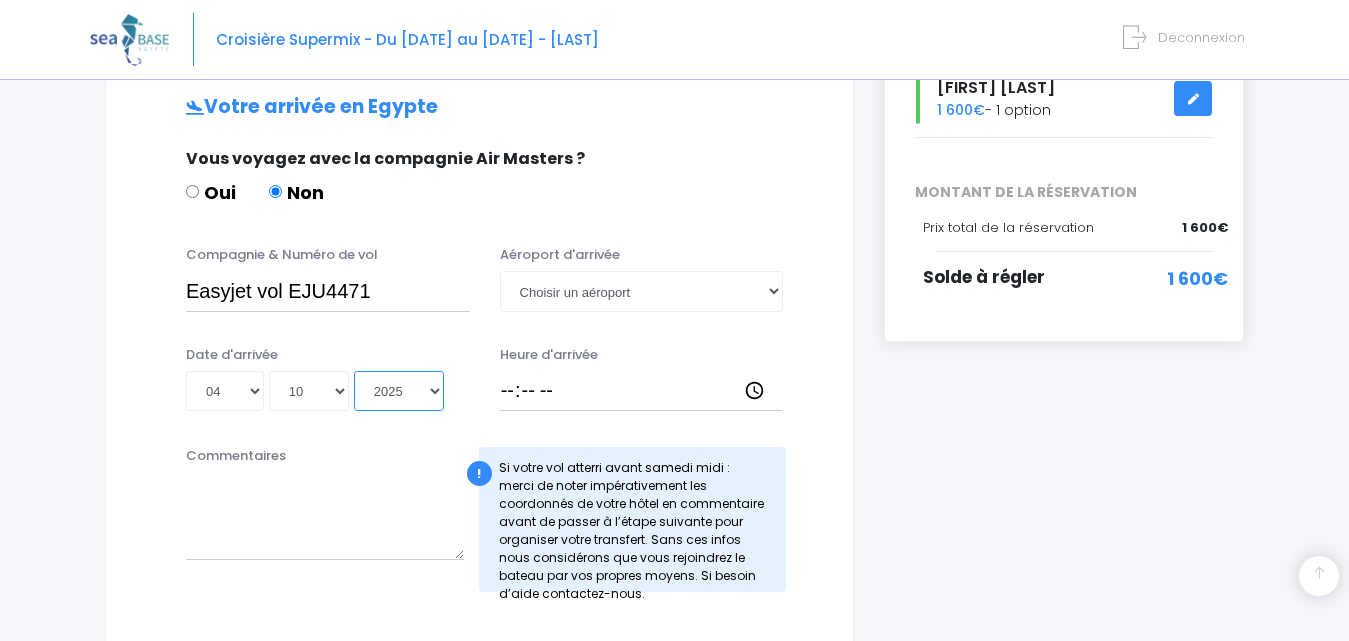 click on "Année 2045 2044 2043 2042 2041 2040 2039 2038 2037 2036 2035 2034 2033 2032 2031 2030 2029 2028 2027 2026 2025 2024 2023 2022 2021 2020 2019 2018 2017 2016 2015 2014 2013 2012 2011 2010 2009 2008 2007 2006 2005 2004 2003 2002 2001 2000 1999 1998 1997 1996 1995 1994 1993 1992 1991 1990 1989 1988 1987 1986 1985 1984 1983 1982 1981 1980 1979 1978 1977 1976 1975 1974 1973 1972 1971 1970 1969 1968 1967 1966 1965 1964 1963 1962 1961 1960 1959 1958 1957 1956 1955 1954 1953 1952 1951 1950 1949 1948 1947 1946 1945 1944 1943 1942 1941 1940 1939 1938 1937 1936 1935 1934 1933 1932 1931 1930 1929 1928 1927 1926 1925 1924 1923 1922 1921 1920 1919 1918 1917 1916 1915 1914 1913 1912 1911 1910 1909 1908 1907 1906 1905 1904 1903 1902 1901 1900" at bounding box center (399, 391) 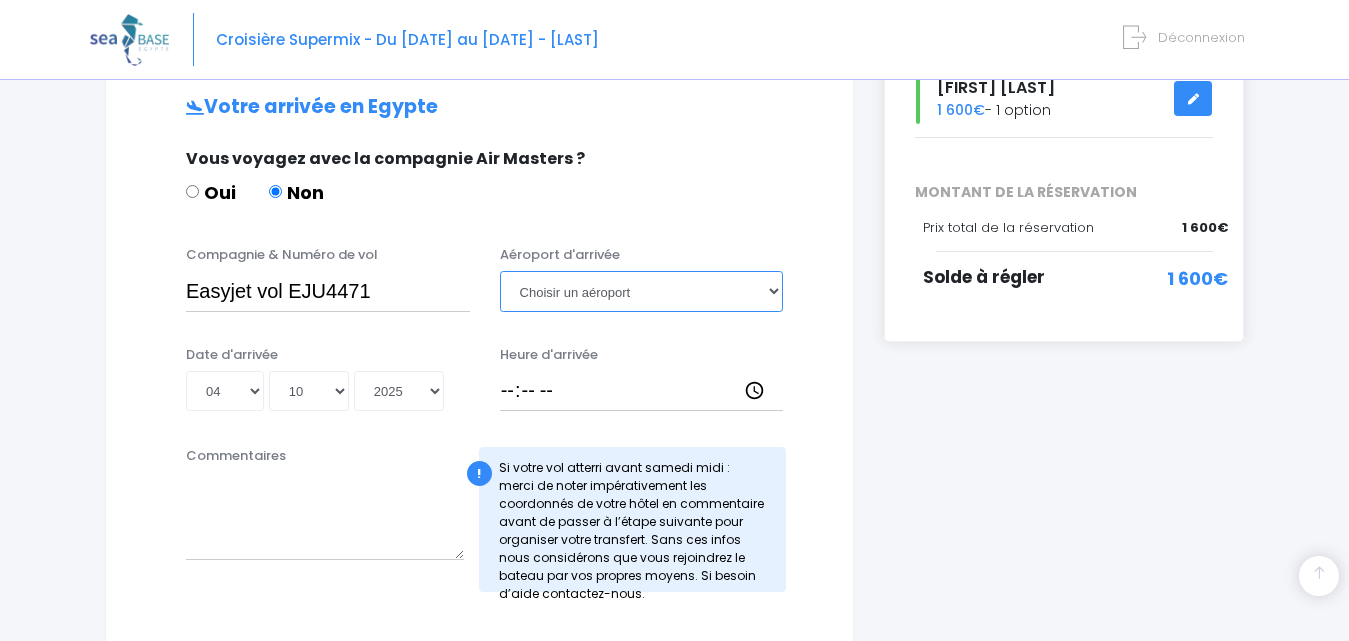 click on "Choisir un aéroport
Hurghada
Marsa Alam" at bounding box center [642, 291] 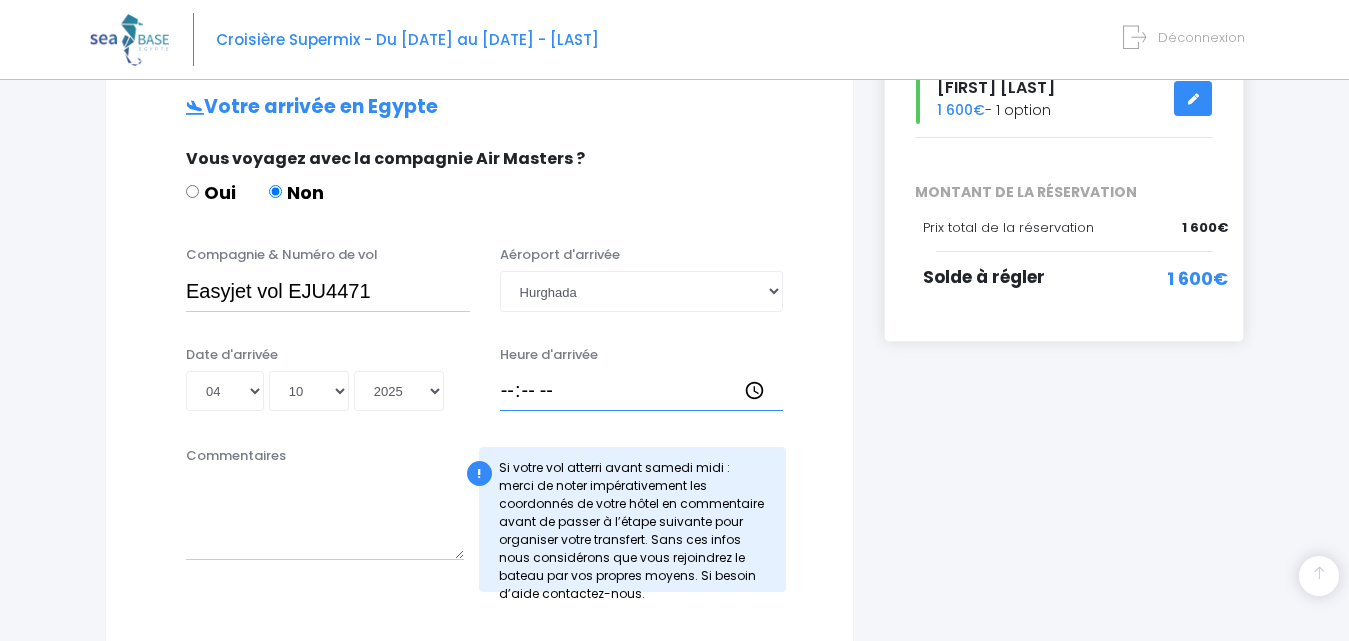 click on "Heure d'arrivée" at bounding box center (642, 391) 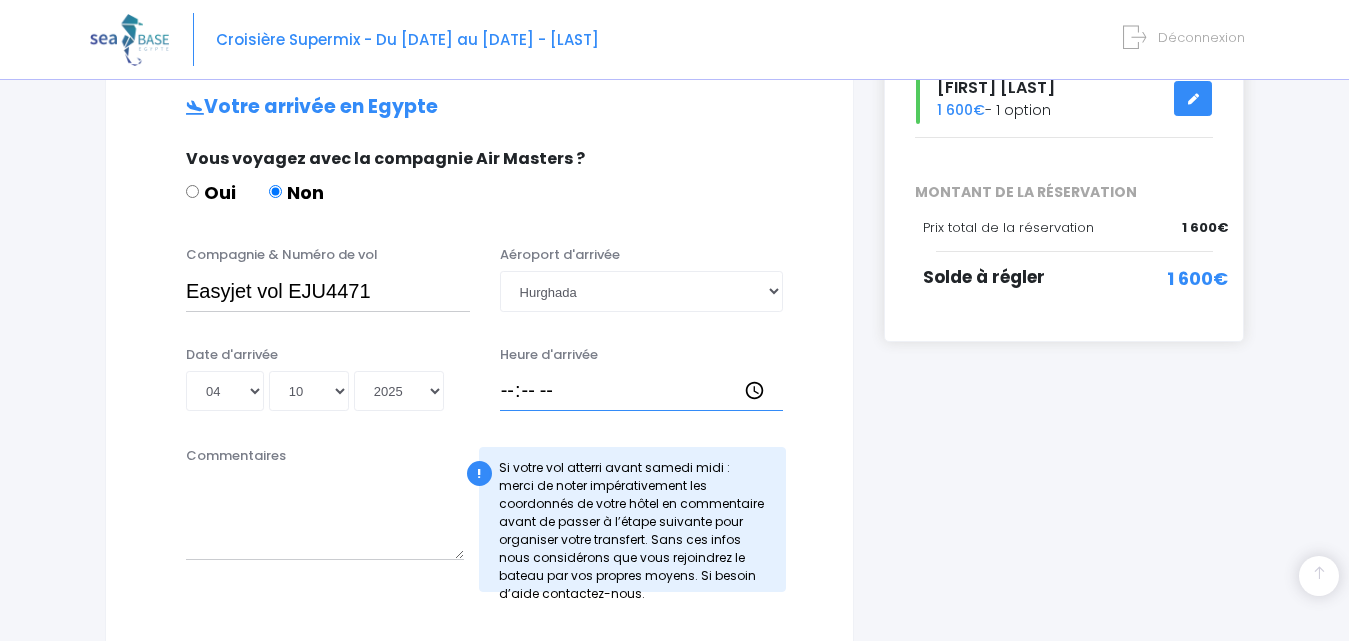 click on "Heure d'arrivée" at bounding box center (642, 391) 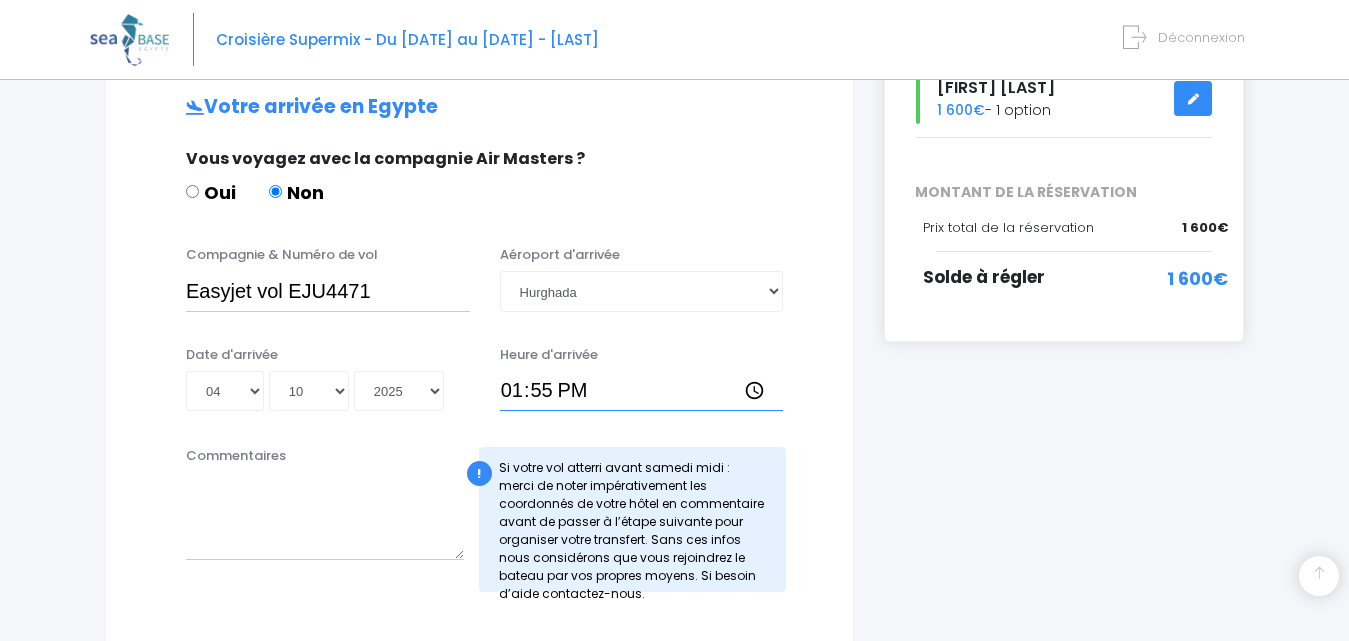 click on "13:55" at bounding box center (642, 391) 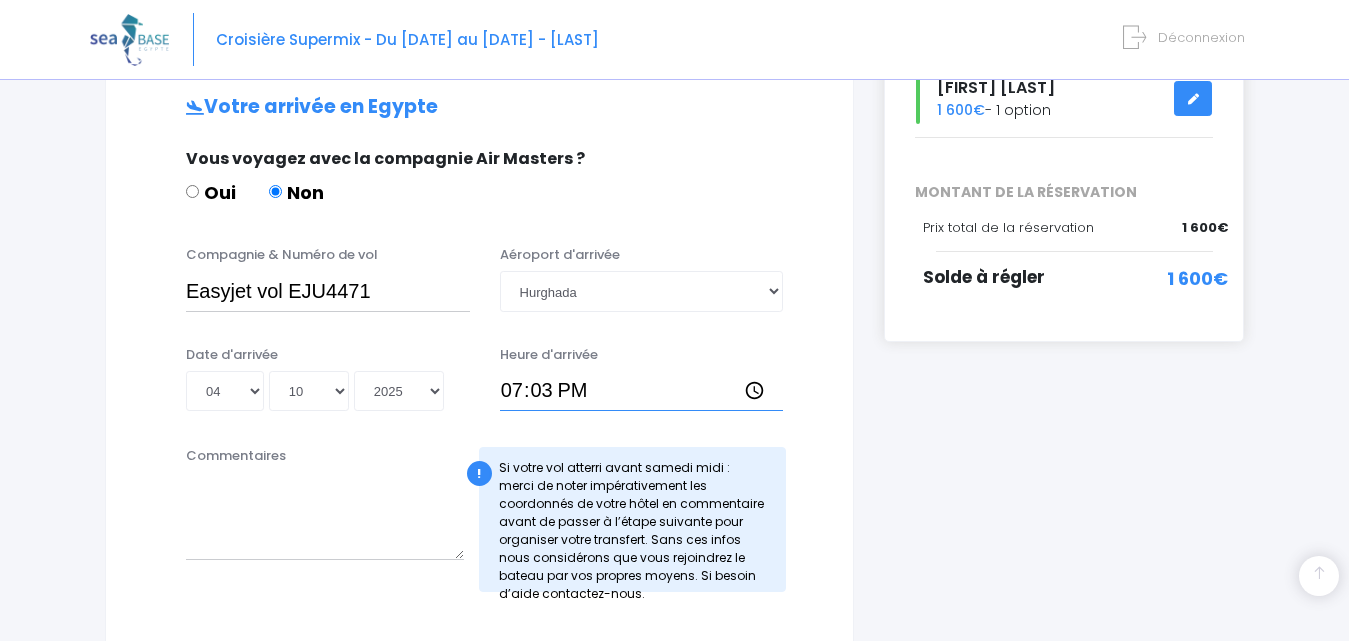 type on "19:30" 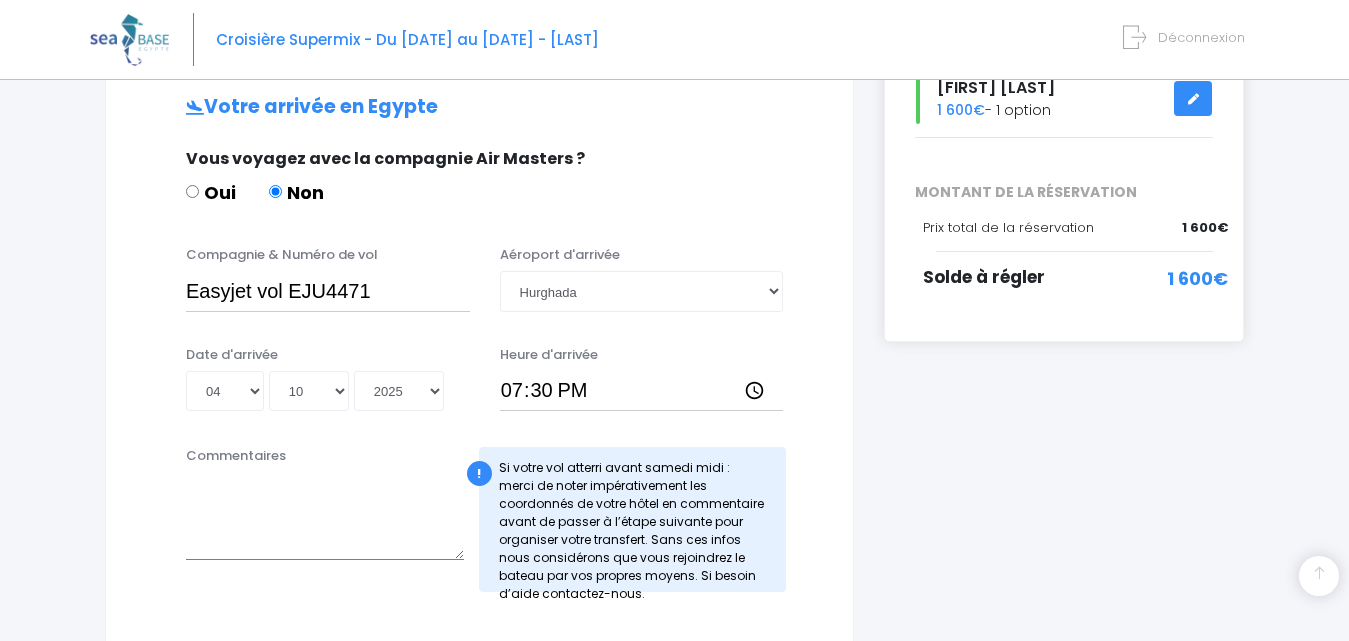 click on "Commentaires" at bounding box center [325, 516] 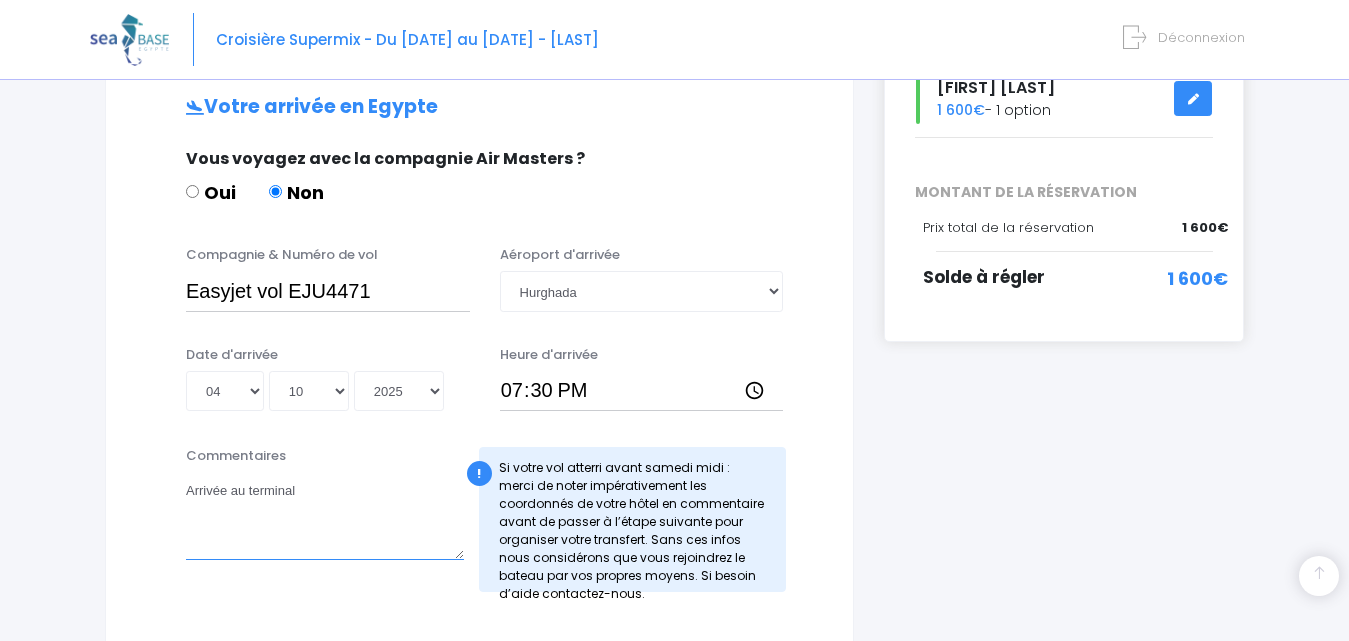 type on "Arrivée au terminal1" 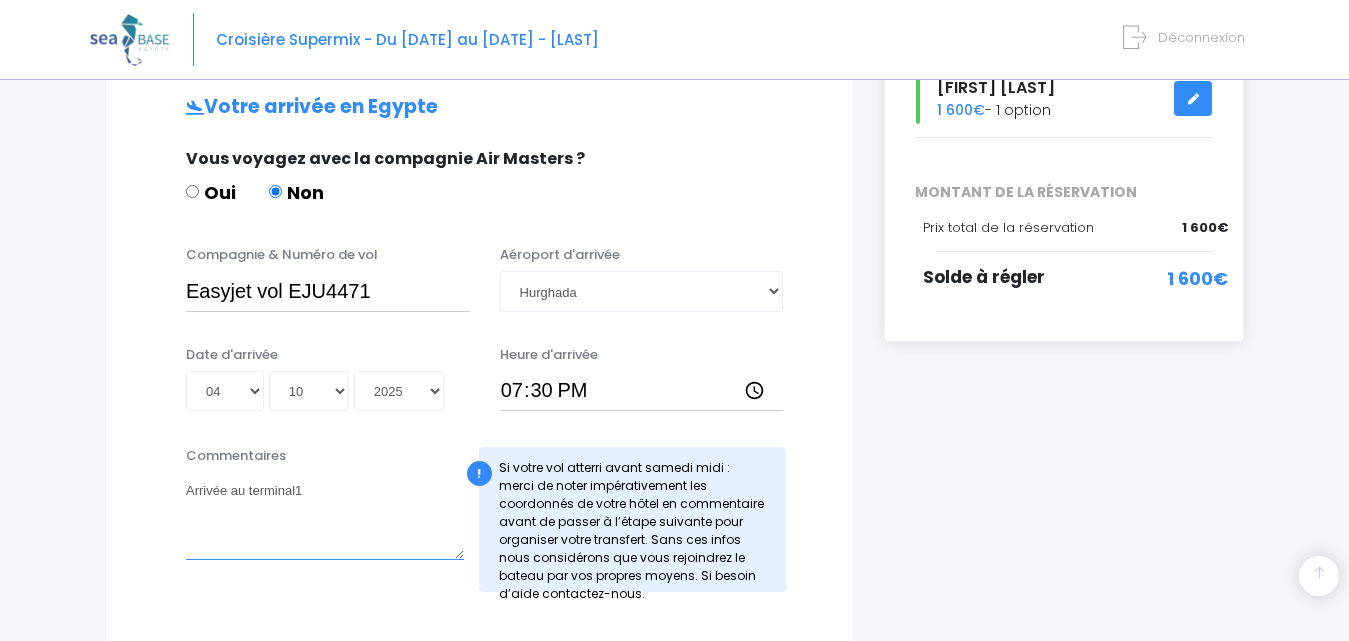 scroll, scrollTop: 500, scrollLeft: 0, axis: vertical 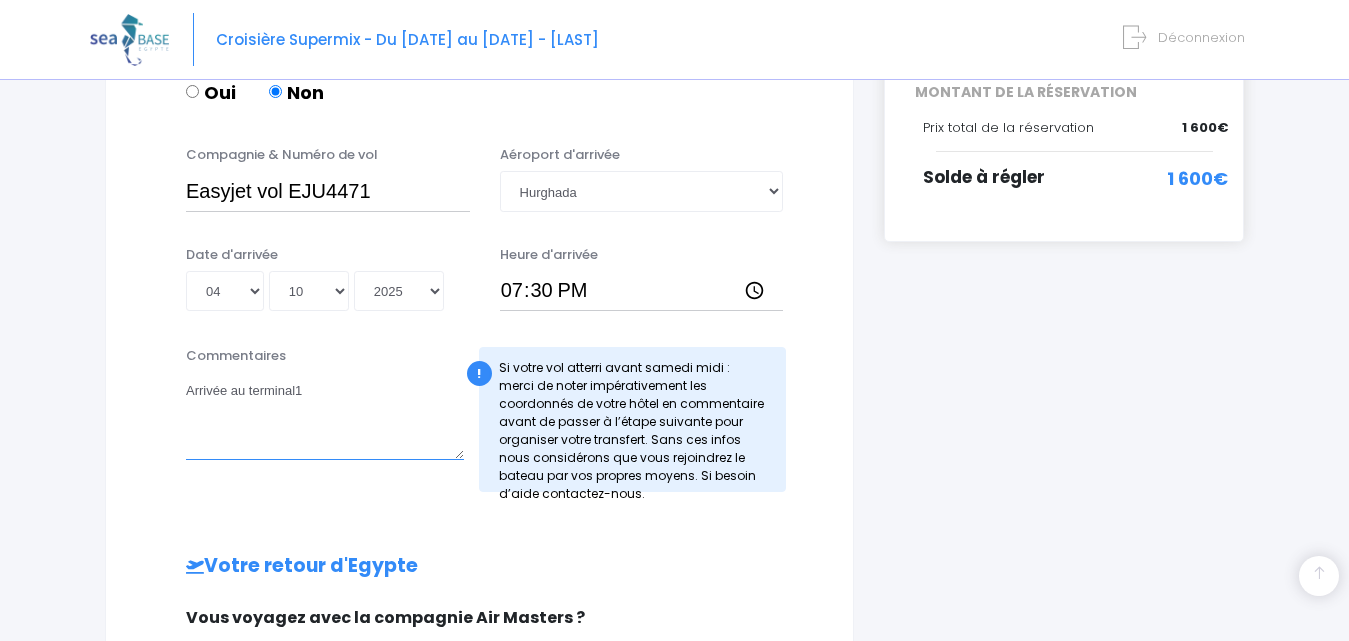 drag, startPoint x: 329, startPoint y: 389, endPoint x: 131, endPoint y: 402, distance: 198.42632 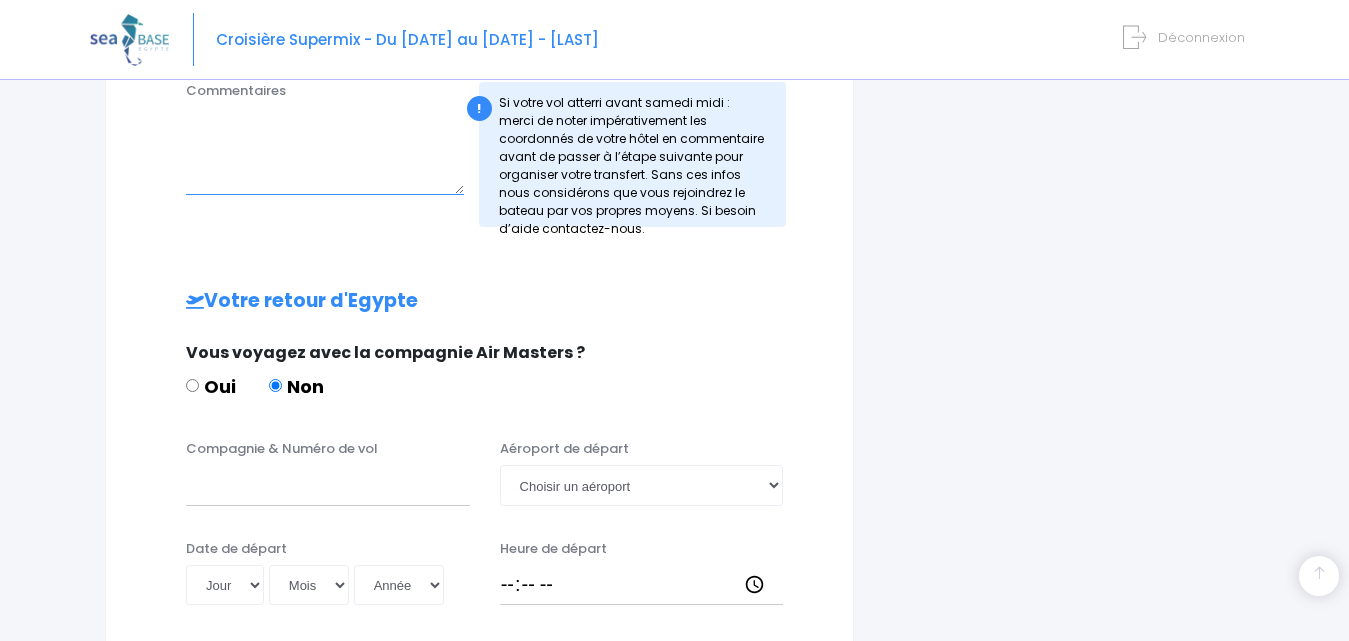 scroll, scrollTop: 800, scrollLeft: 0, axis: vertical 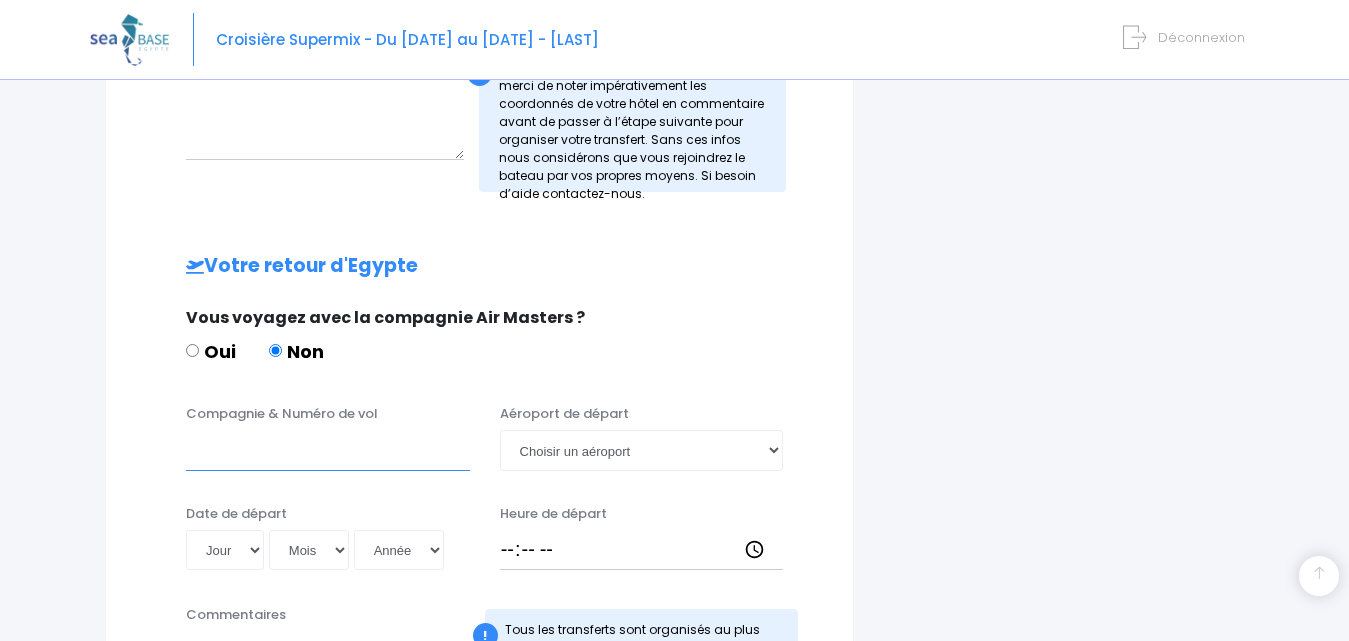 click on "Compagnie & Numéro de vol" at bounding box center (328, 450) 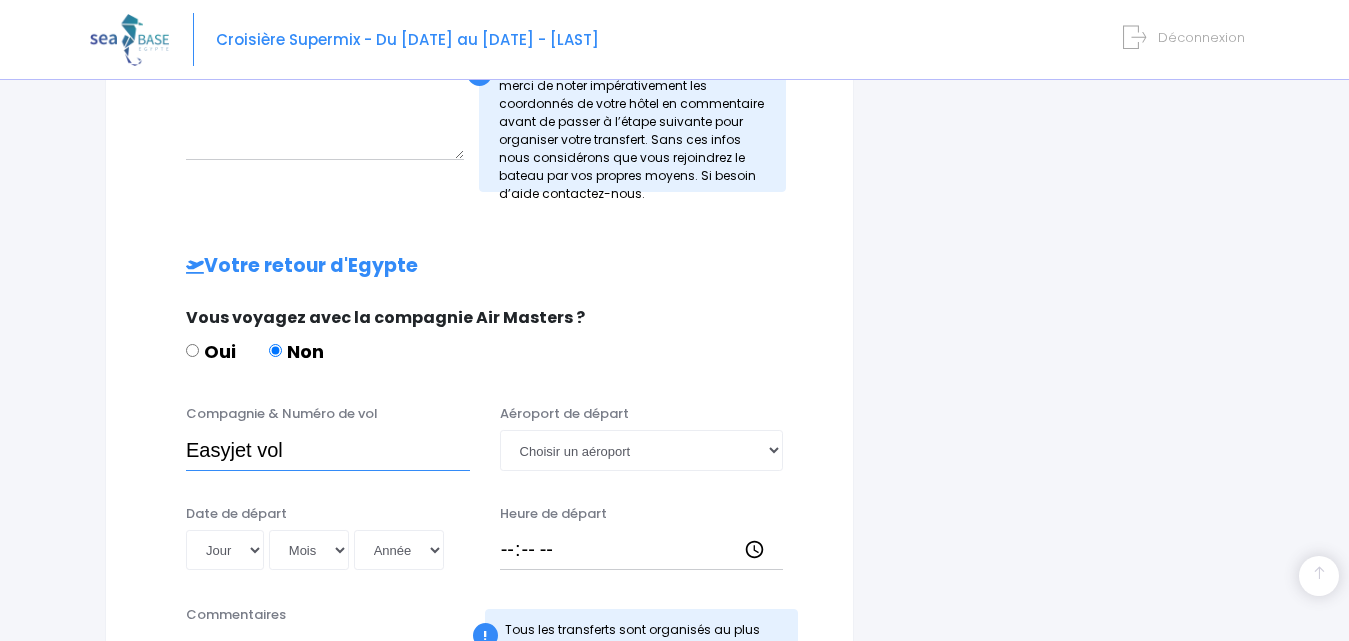 paste on "EJU4472" 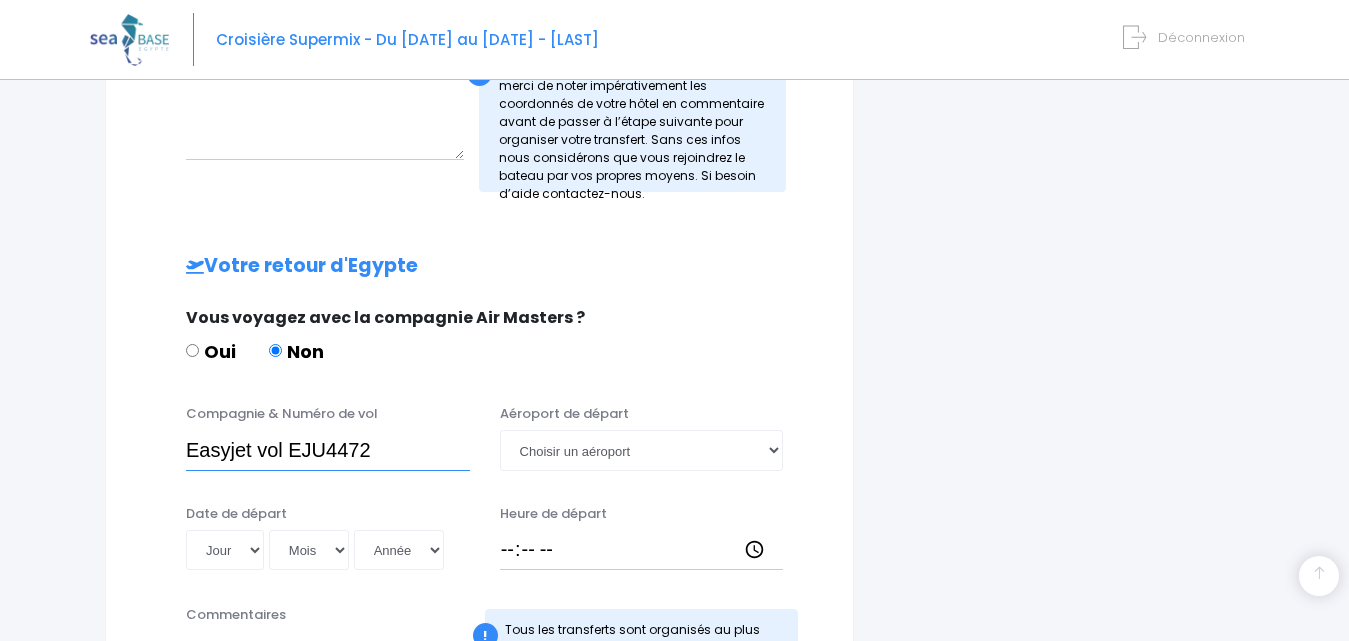 type on "Easyjet vol EJU4472" 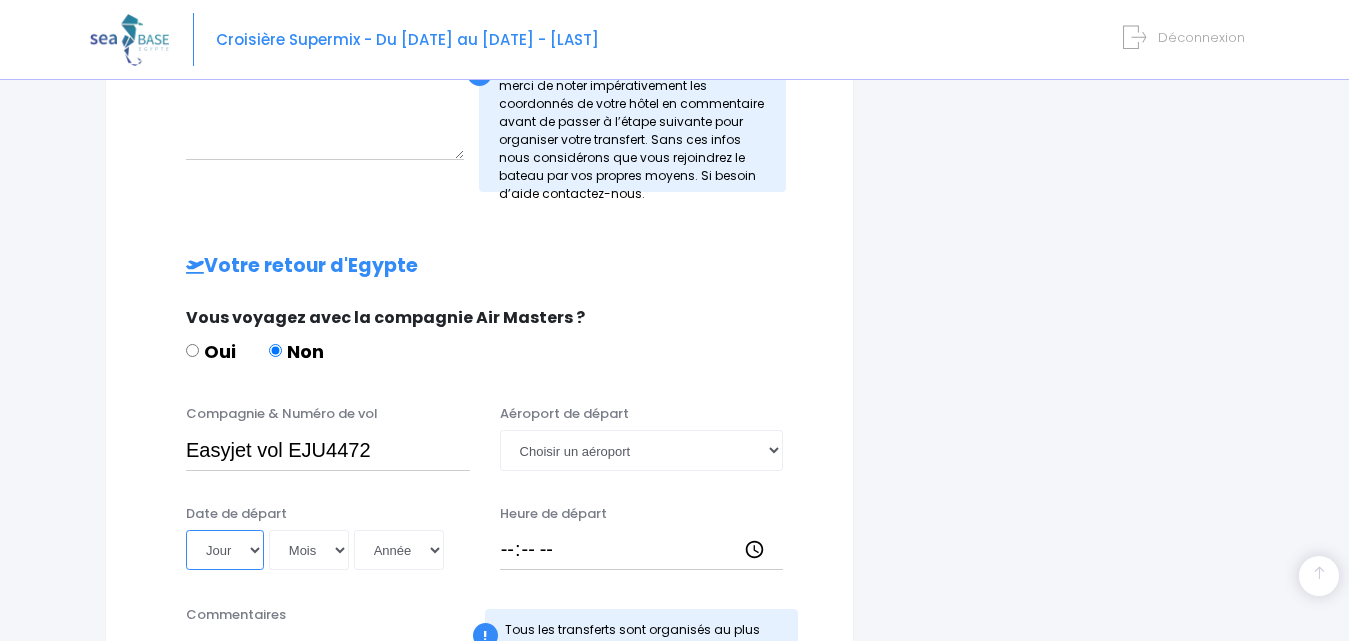 click on "Jour 01 02 03 04 05 06 07 08 09 10 11 12 13 14 15 16 17 18 19 20 21 22 23 24 25 26 27 28 29 30 31" at bounding box center [225, 550] 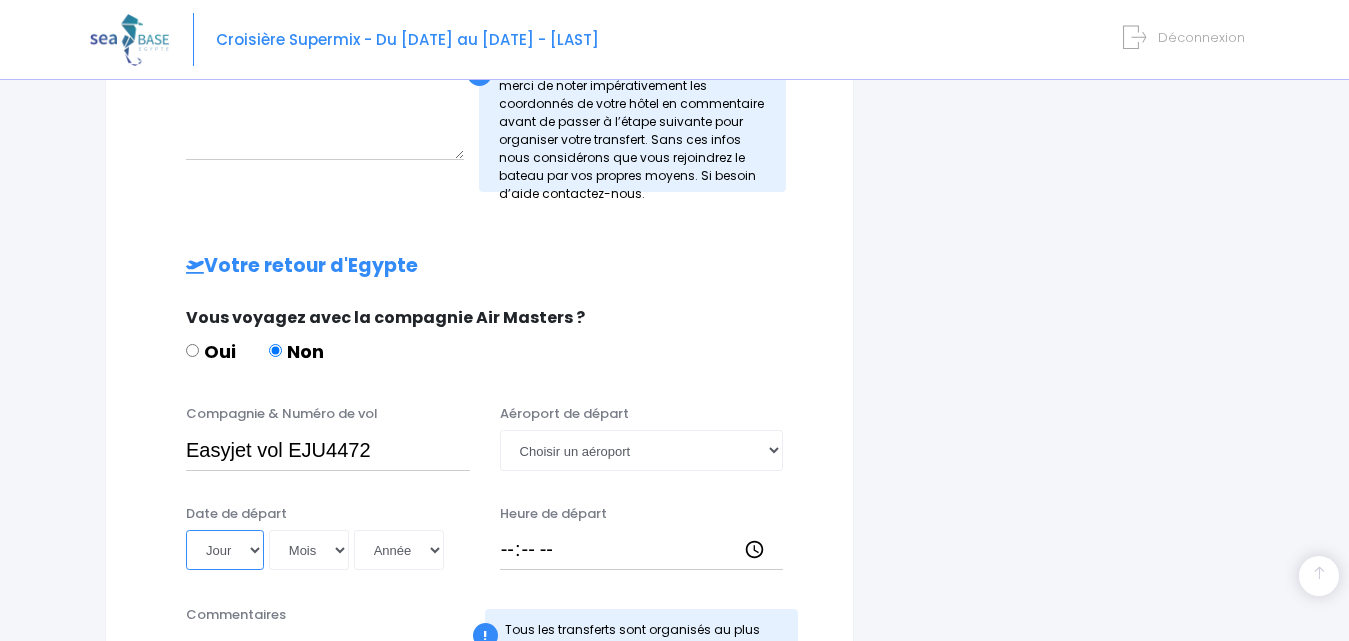 select on "11" 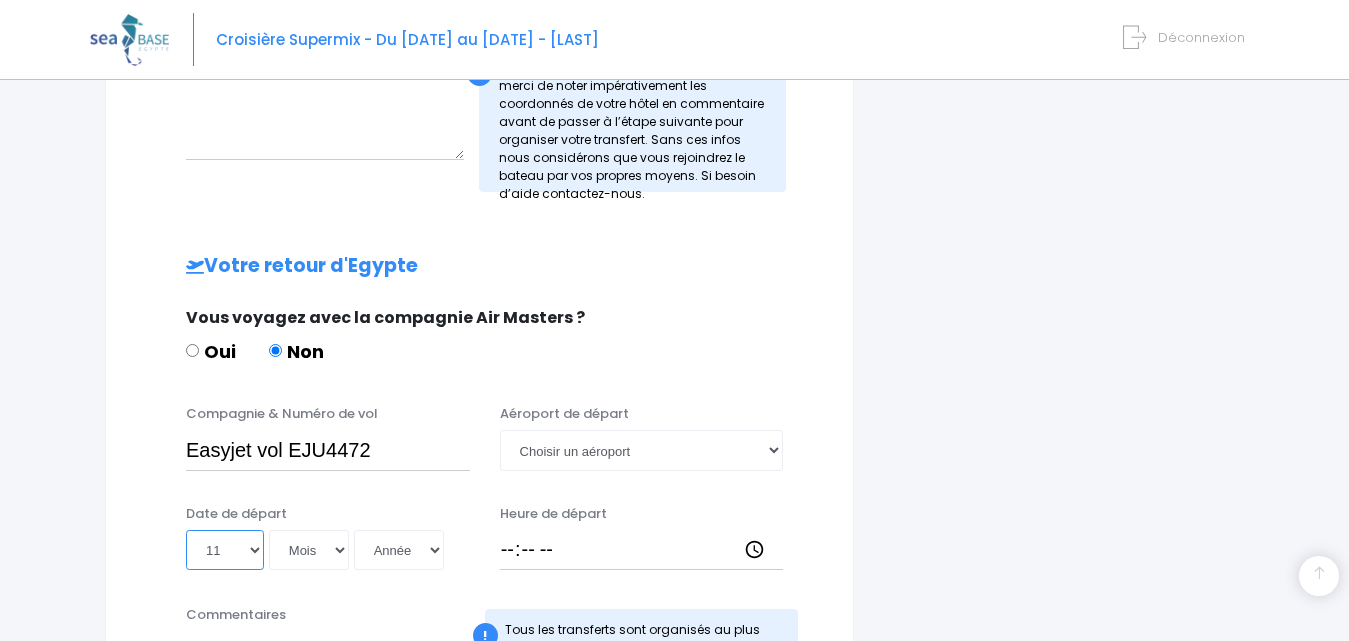 click on "Jour 01 02 03 04 05 06 07 08 09 10 11 12 13 14 15 16 17 18 19 20 21 22 23 24 25 26 27 28 29 30 31" at bounding box center (225, 550) 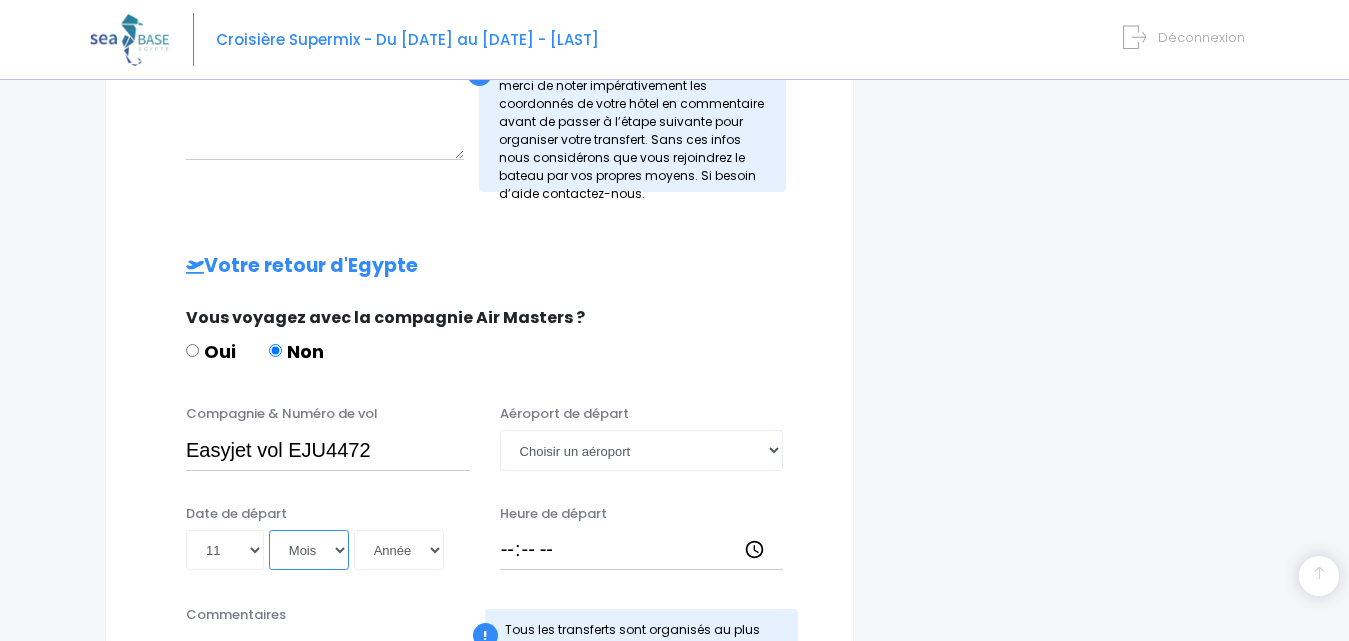 click on "Mois 01 02 03 04 05 06 07 08 09 10 11 12" at bounding box center (309, 550) 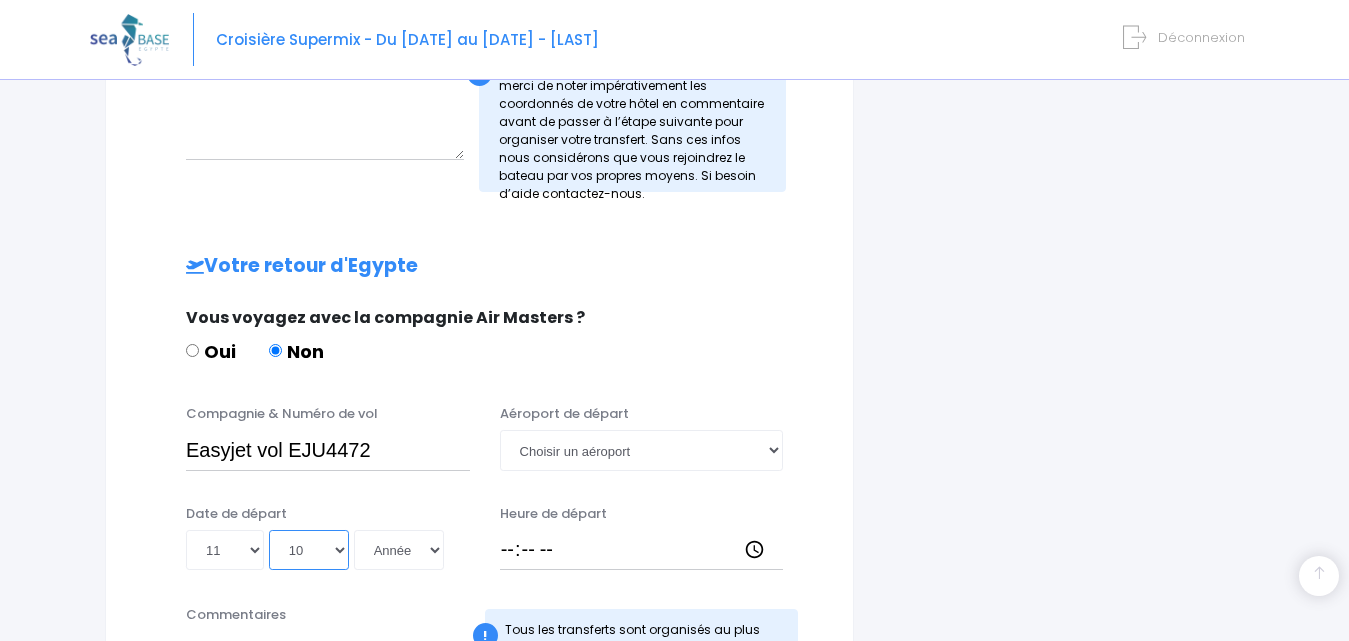 click on "Mois 01 02 03 04 05 06 07 08 09 10 11 12" at bounding box center [309, 550] 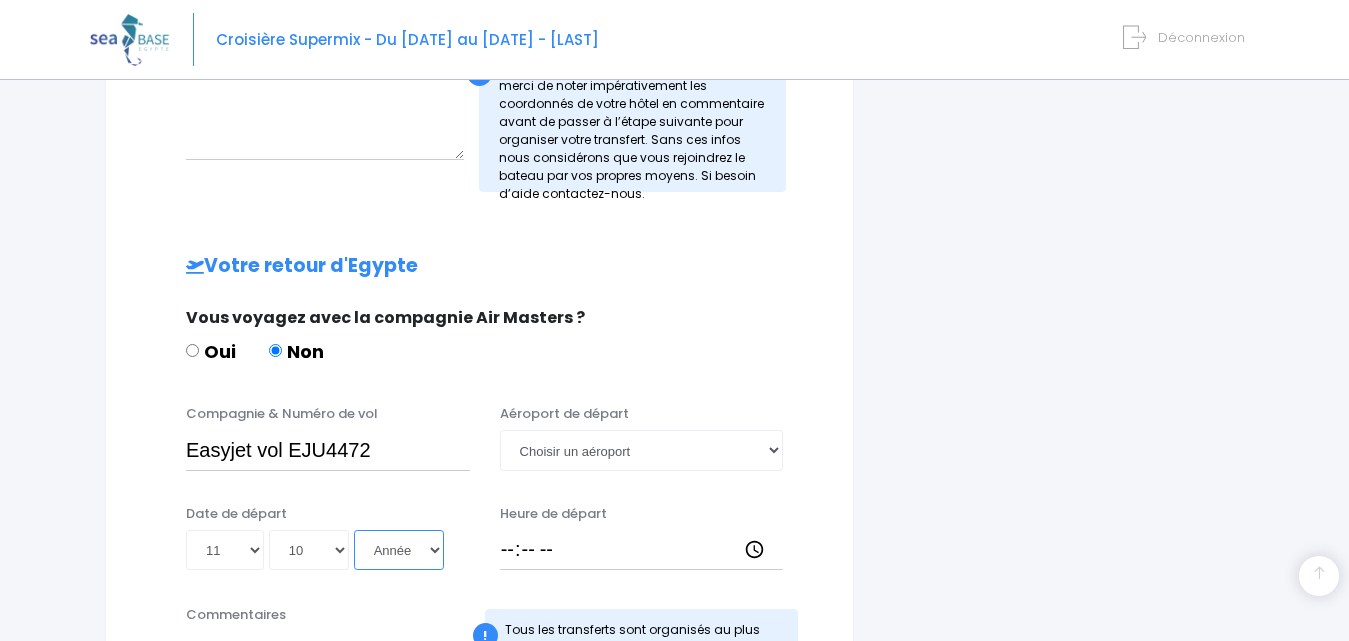 click on "Année 2045 2044 2043 2042 2041 2040 2039 2038 2037 2036 2035 2034 2033 2032 2031 2030 2029 2028 2027 2026 2025 2024 2023 2022 2021 2020 2019 2018 2017 2016 2015 2014 2013 2012 2011 2010 2009 2008 2007 2006 2005 2004 2003 2002 2001 2000 1999 1998 1997 1996 1995 1994 1993 1992 1991 1990 1989 1988 1987 1986 1985 1984 1983 1982 1981 1980 1979 1978 1977 1976 1975 1974 1973 1972 1971 1970 1969 1968 1967 1966 1965 1964 1963 1962 1961 1960 1959 1958 1957 1956 1955 1954 1953 1952 1951 1950 1949 1948 1947 1946 1945 1944 1943 1942 1941 1940 1939 1938 1937 1936 1935 1934 1933 1932 1931 1930 1929 1928 1927 1926 1925 1924 1923 1922 1921 1920 1919 1918 1917 1916 1915 1914 1913 1912 1911 1910 1909 1908 1907 1906 1905 1904 1903 1902 1901 1900" at bounding box center (399, 550) 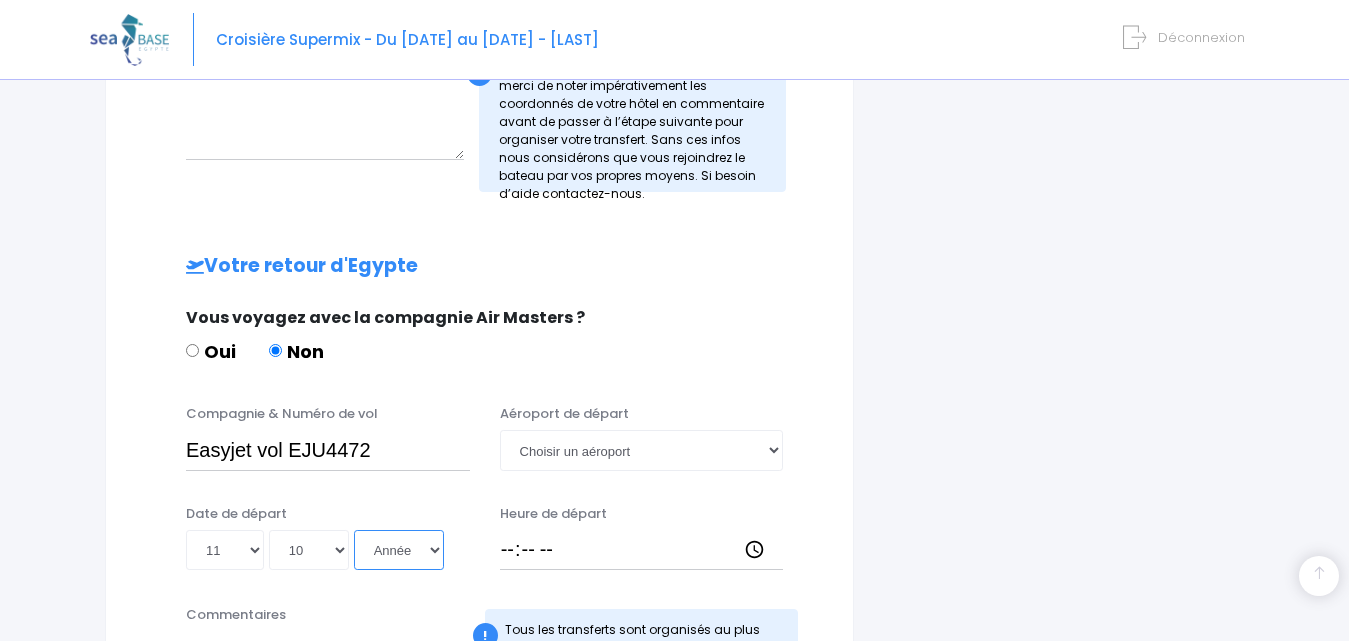 select on "2025" 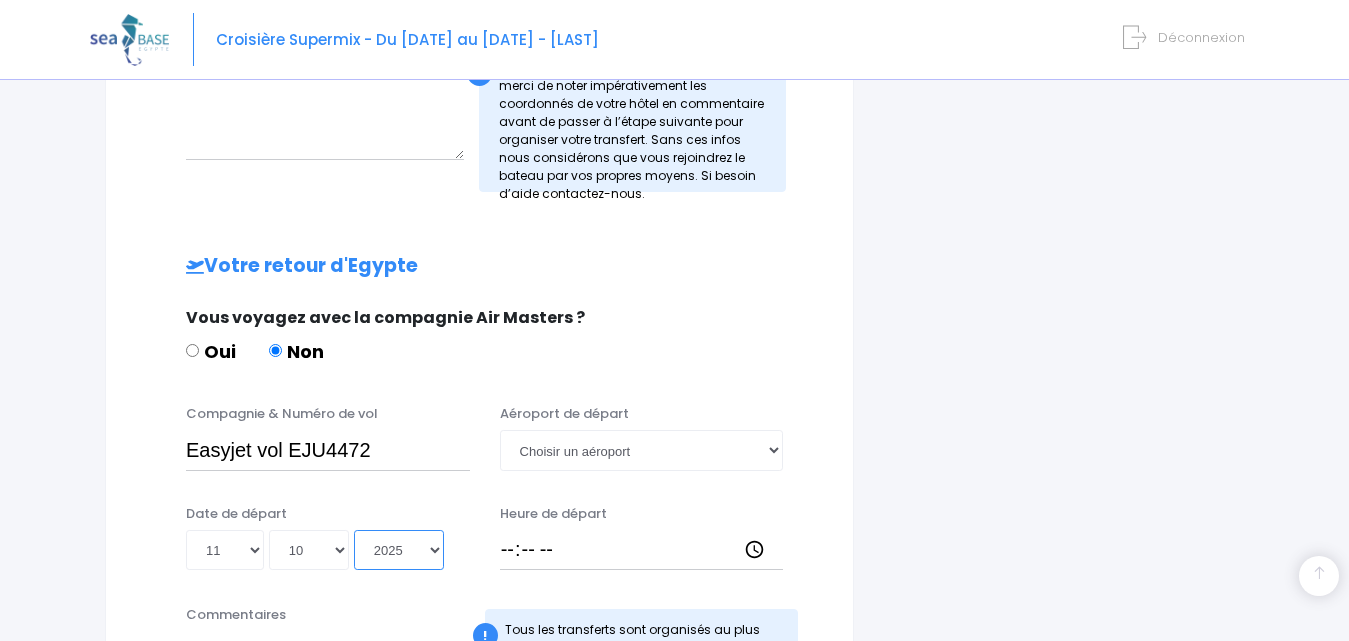 click on "Année 2045 2044 2043 2042 2041 2040 2039 2038 2037 2036 2035 2034 2033 2032 2031 2030 2029 2028 2027 2026 2025 2024 2023 2022 2021 2020 2019 2018 2017 2016 2015 2014 2013 2012 2011 2010 2009 2008 2007 2006 2005 2004 2003 2002 2001 2000 1999 1998 1997 1996 1995 1994 1993 1992 1991 1990 1989 1988 1987 1986 1985 1984 1983 1982 1981 1980 1979 1978 1977 1976 1975 1974 1973 1972 1971 1970 1969 1968 1967 1966 1965 1964 1963 1962 1961 1960 1959 1958 1957 1956 1955 1954 1953 1952 1951 1950 1949 1948 1947 1946 1945 1944 1943 1942 1941 1940 1939 1938 1937 1936 1935 1934 1933 1932 1931 1930 1929 1928 1927 1926 1925 1924 1923 1922 1921 1920 1919 1918 1917 1916 1915 1914 1913 1912 1911 1910 1909 1908 1907 1906 1905 1904 1903 1902 1901 1900" at bounding box center (399, 550) 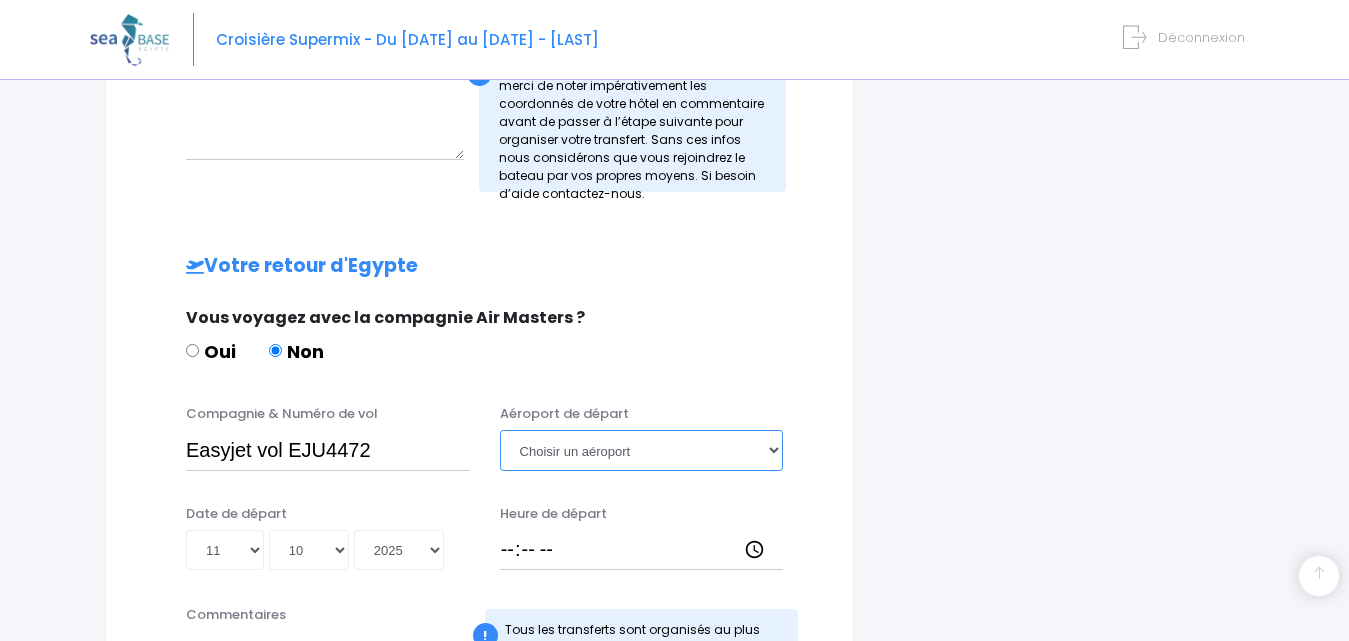 click on "Choisir un aéroport
Hurghada
Marsa Alam" at bounding box center (642, 450) 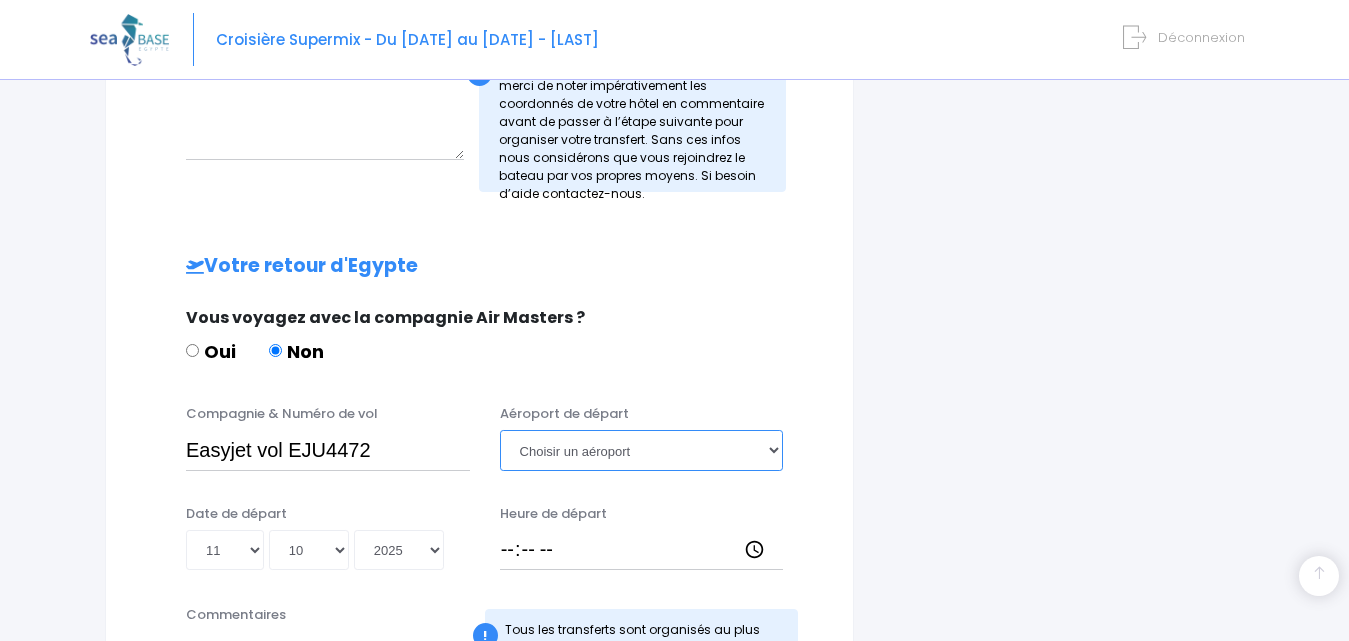 select on "Hurghada" 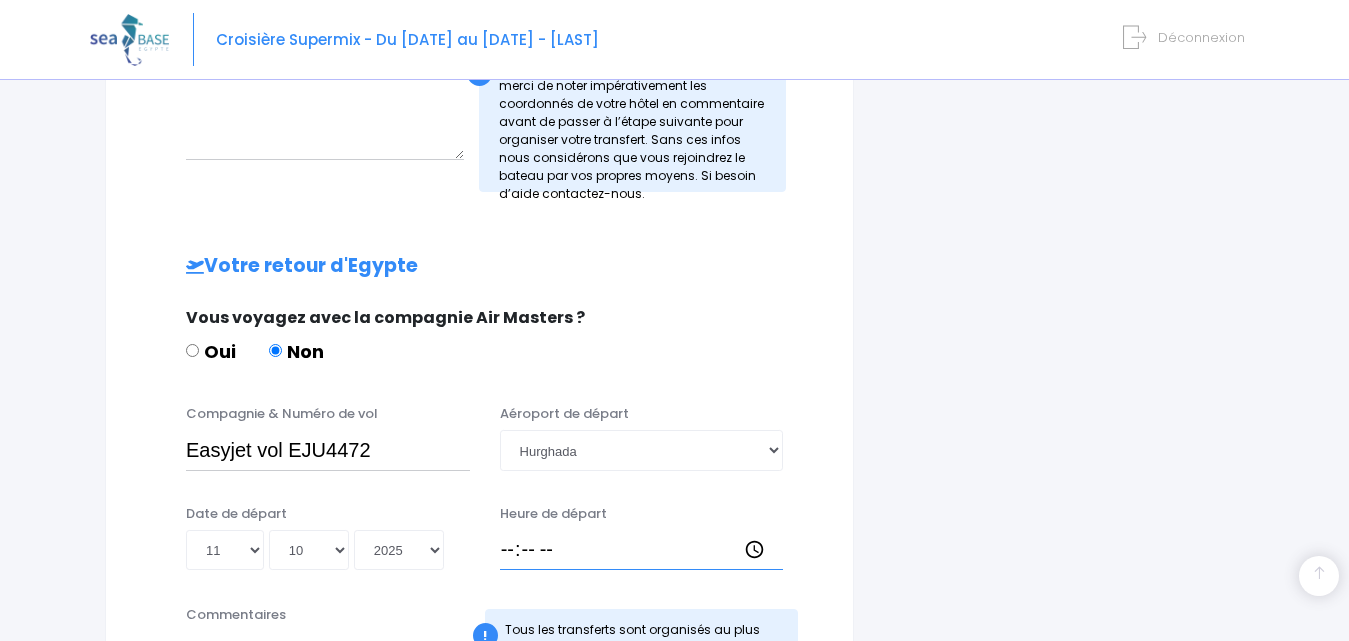 click on "Heure de départ" at bounding box center (642, 550) 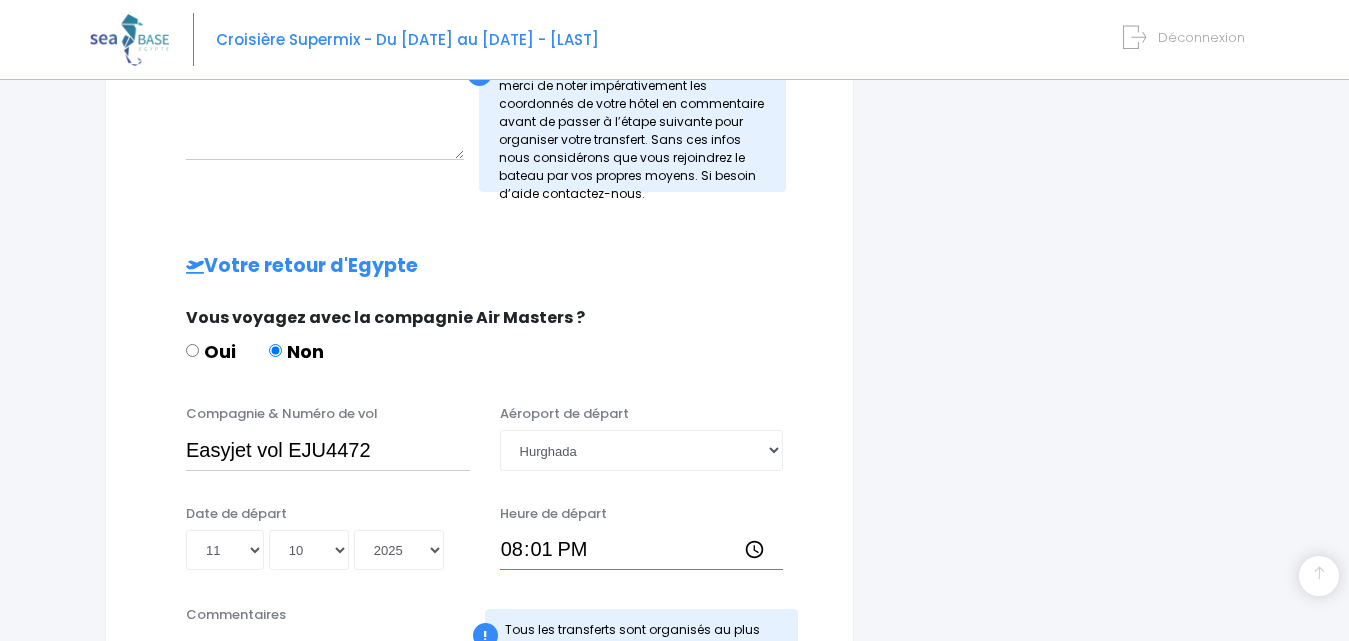 type on "20:15" 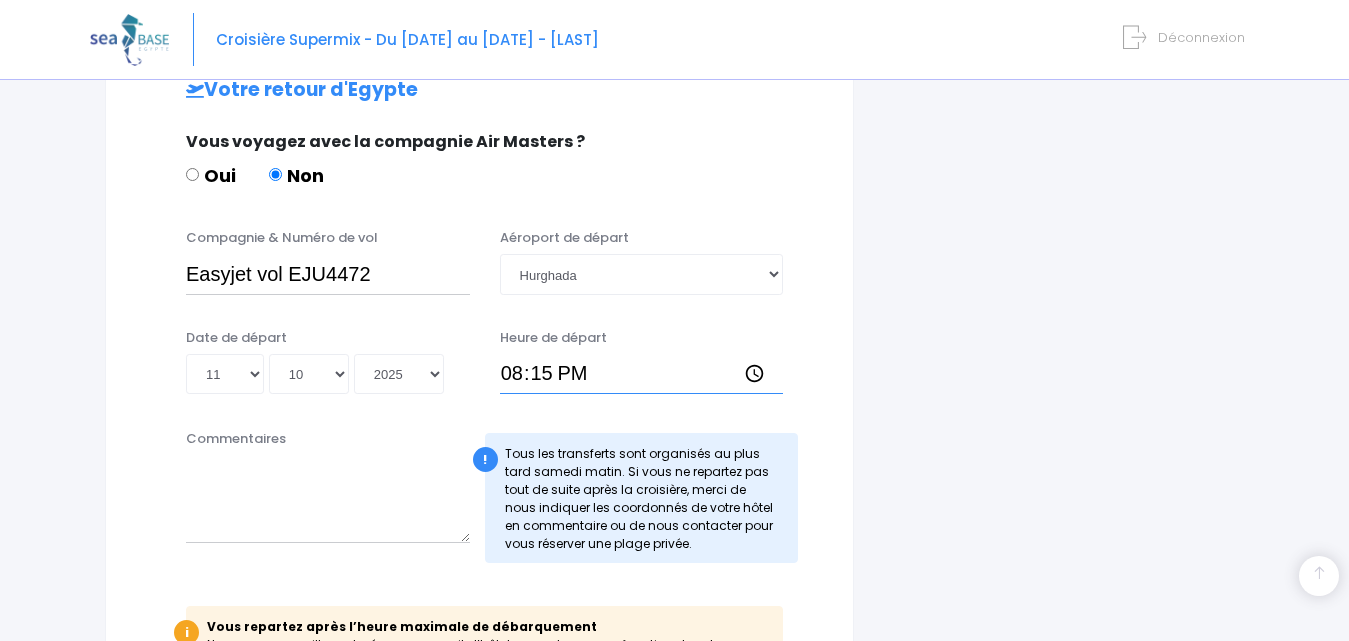 scroll, scrollTop: 1000, scrollLeft: 0, axis: vertical 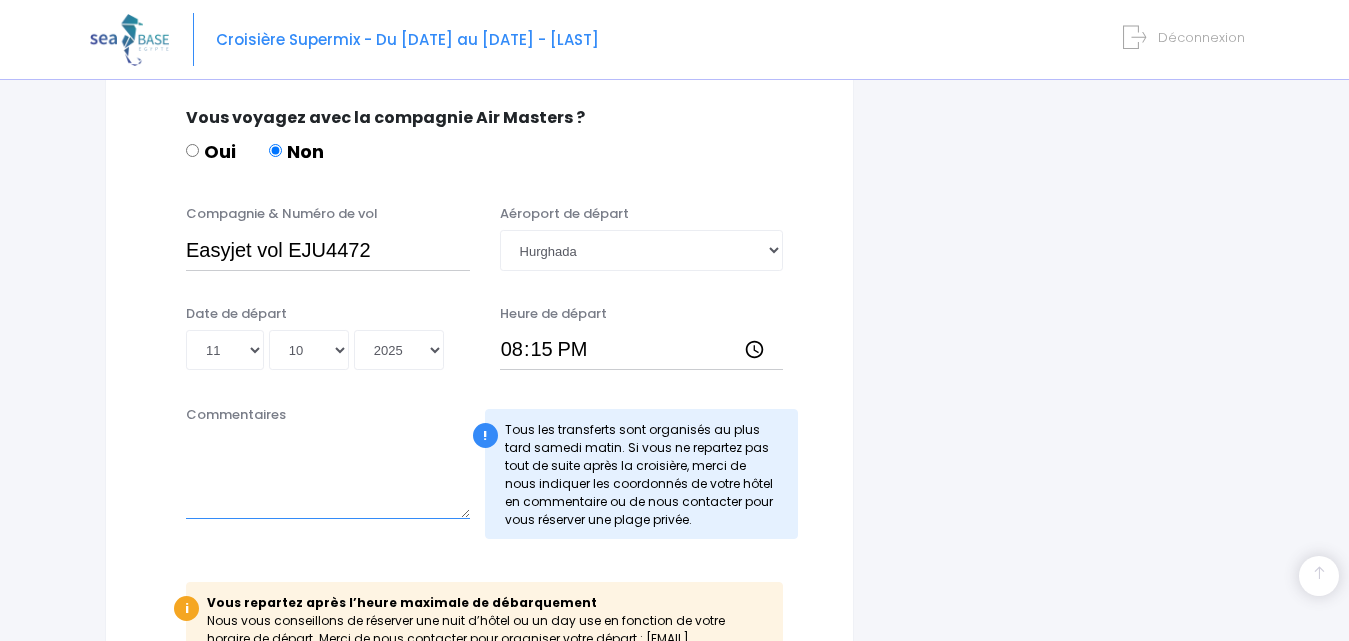 click on "Commentaires" at bounding box center [328, 475] 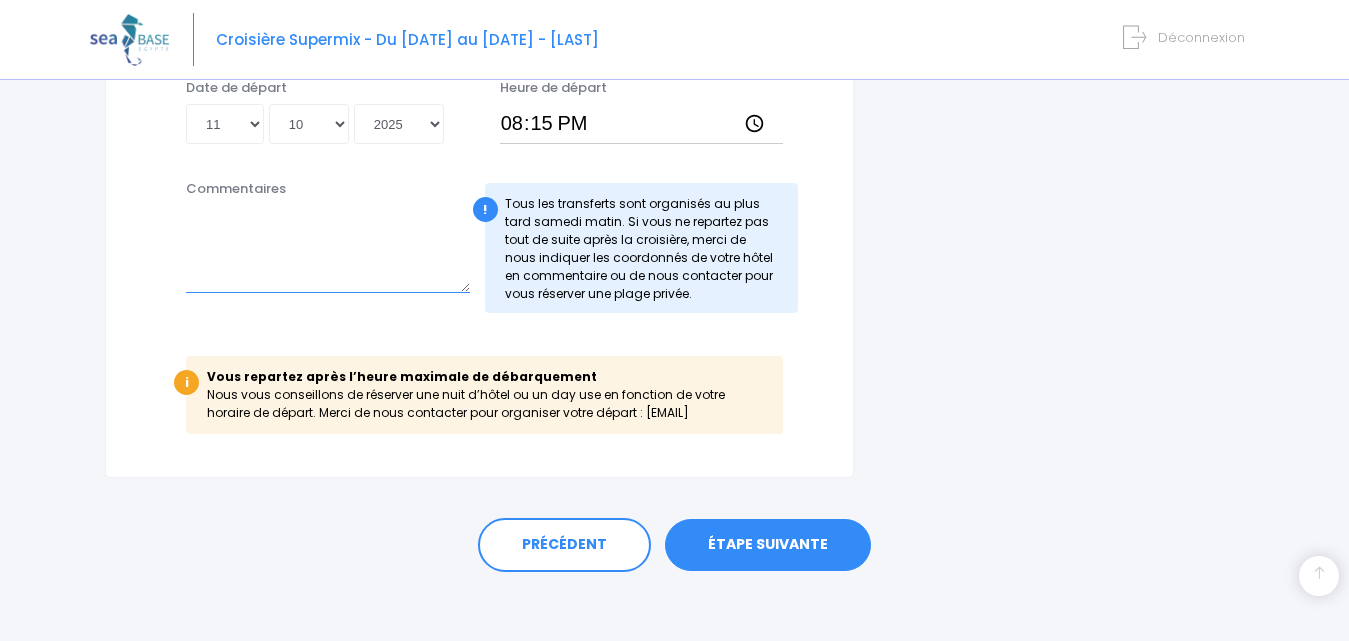 scroll, scrollTop: 1237, scrollLeft: 0, axis: vertical 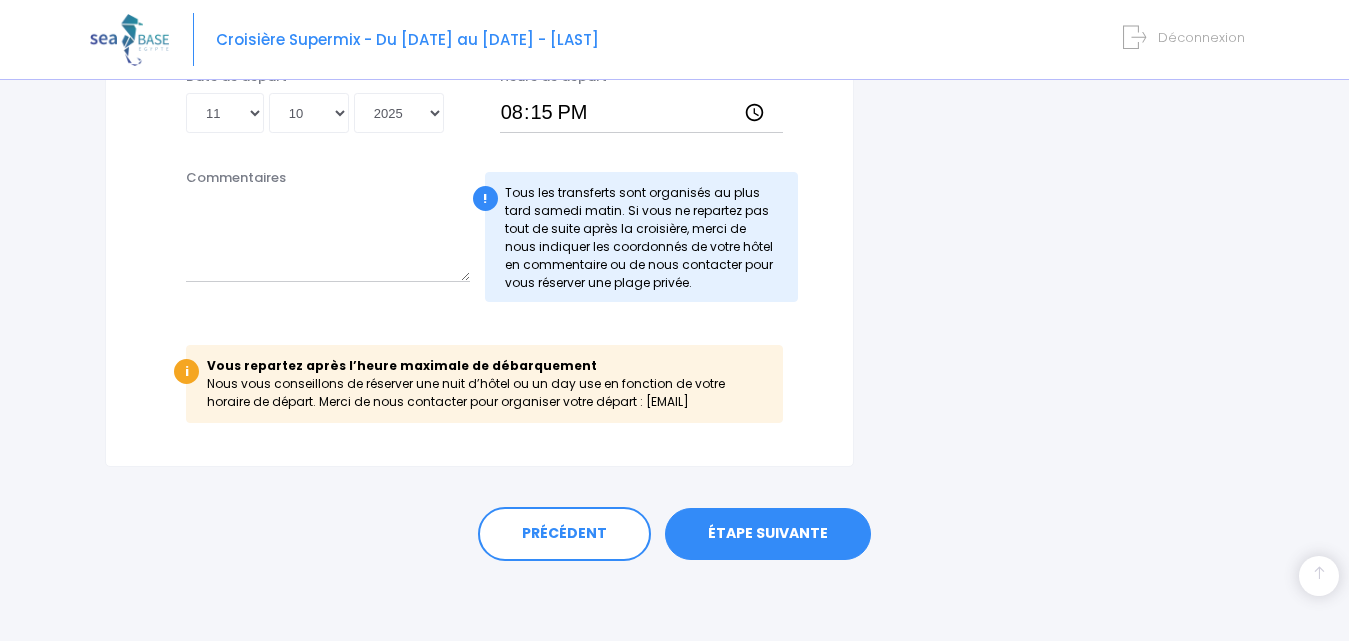 click on "ÉTAPE SUIVANTE" at bounding box center [768, 534] 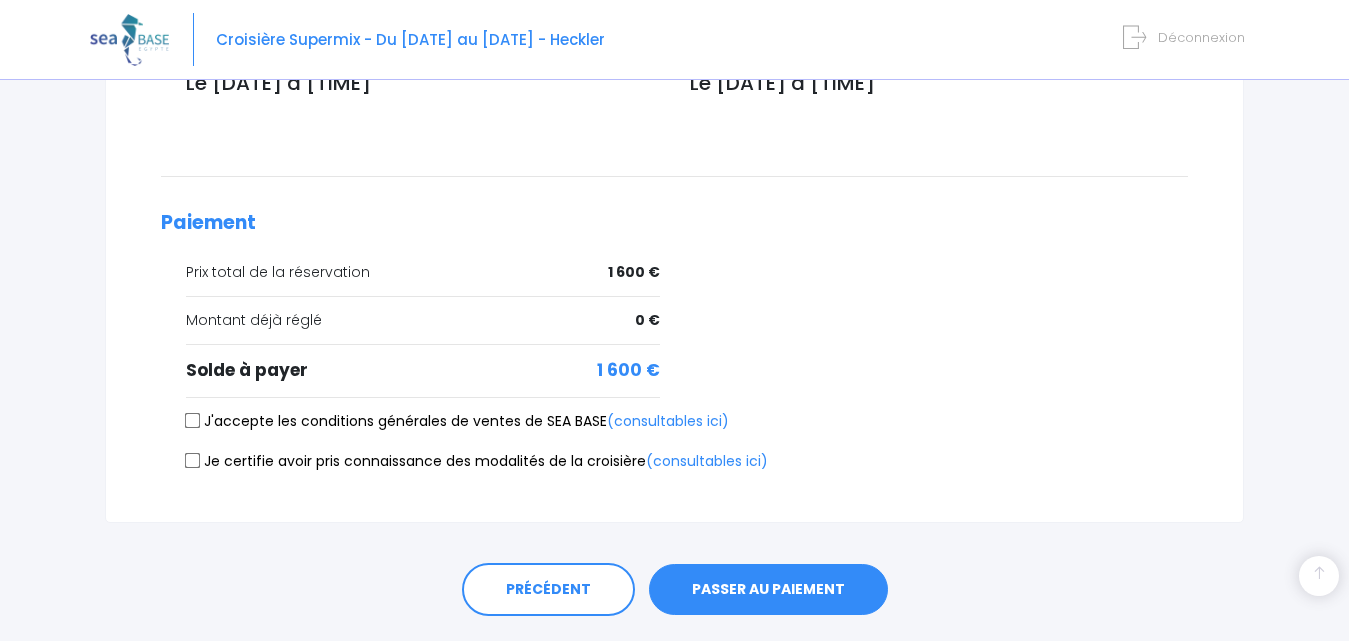 scroll, scrollTop: 800, scrollLeft: 0, axis: vertical 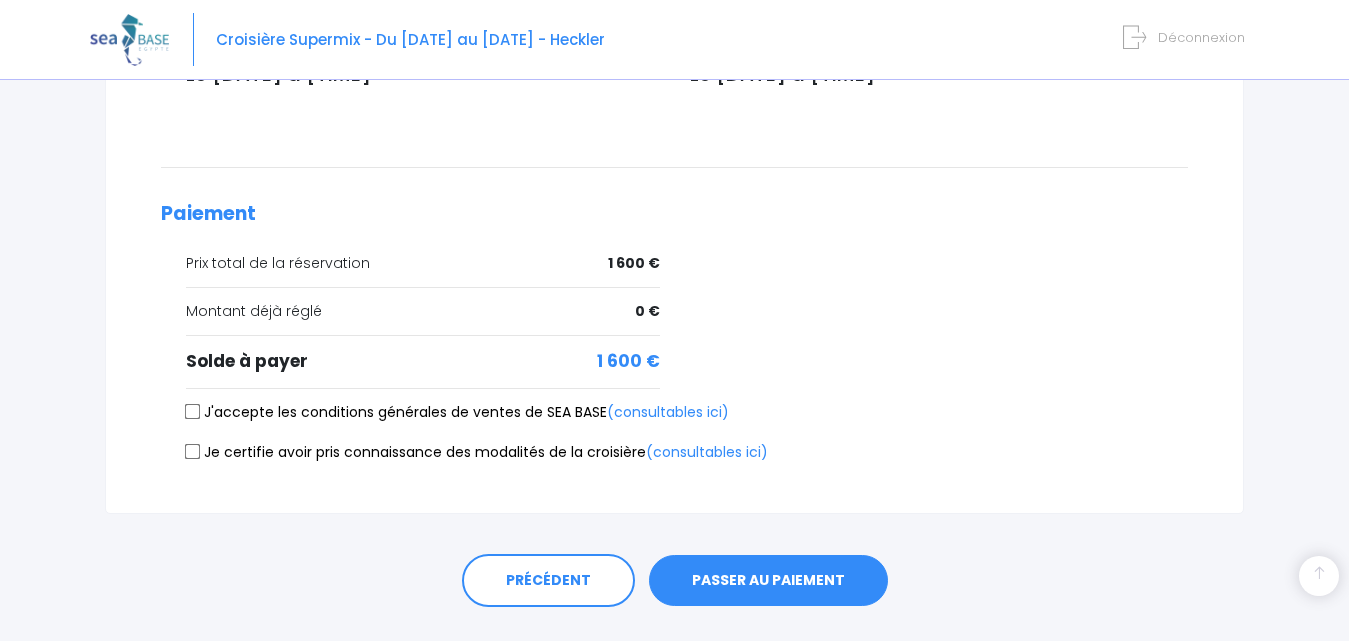 click on "J'accepte les conditions générales de ventes de SEA BASE  (consultables ici)" at bounding box center [457, 412] 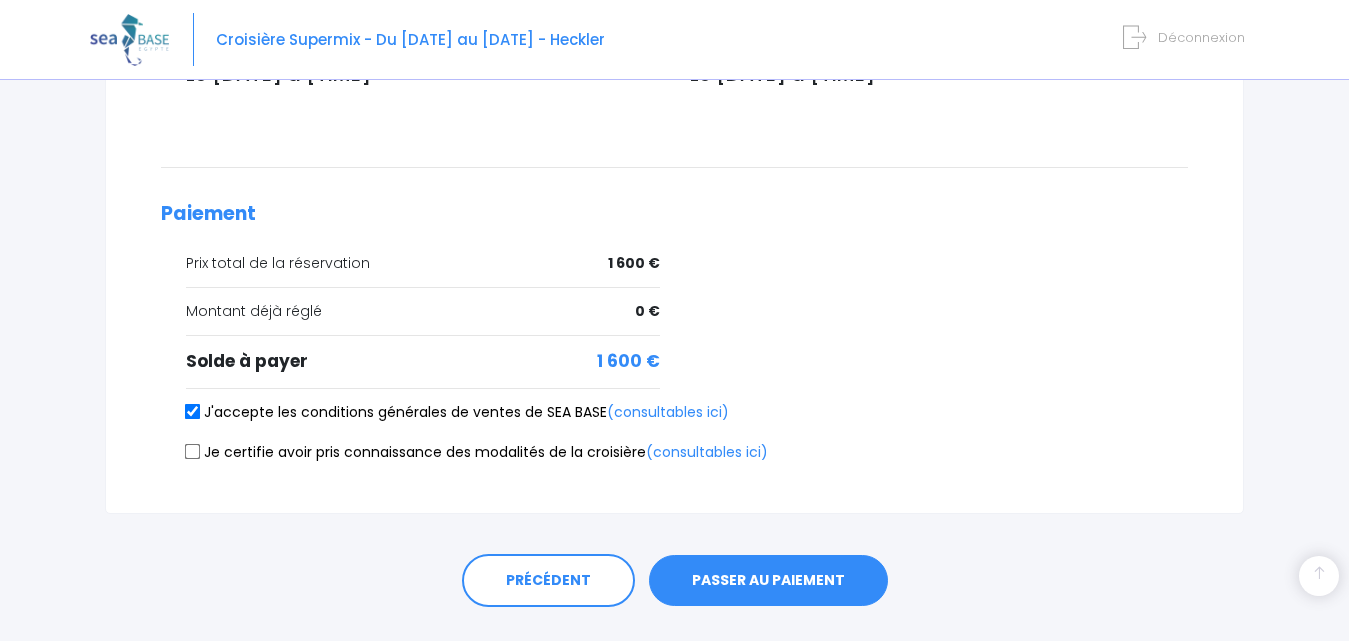 click on "Je certifie avoir pris connaissance des modalités de la croisière  (consultables ici)" at bounding box center [477, 452] 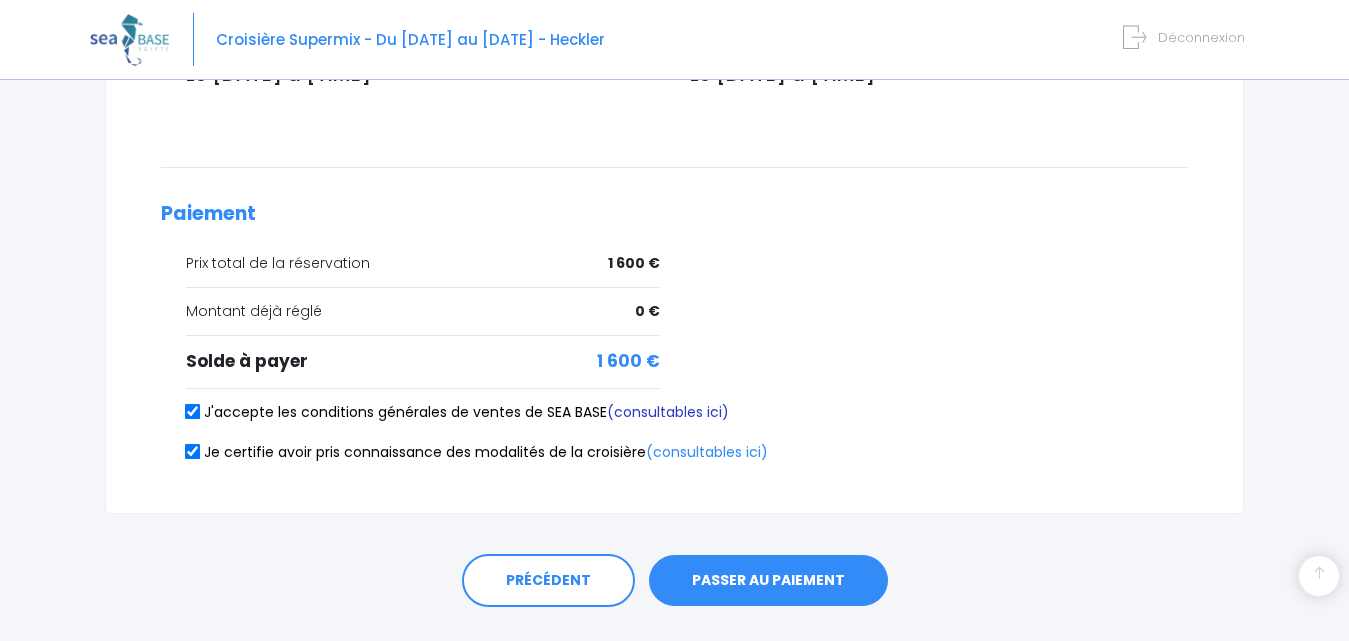 click on "(consultables ici)" at bounding box center [668, 412] 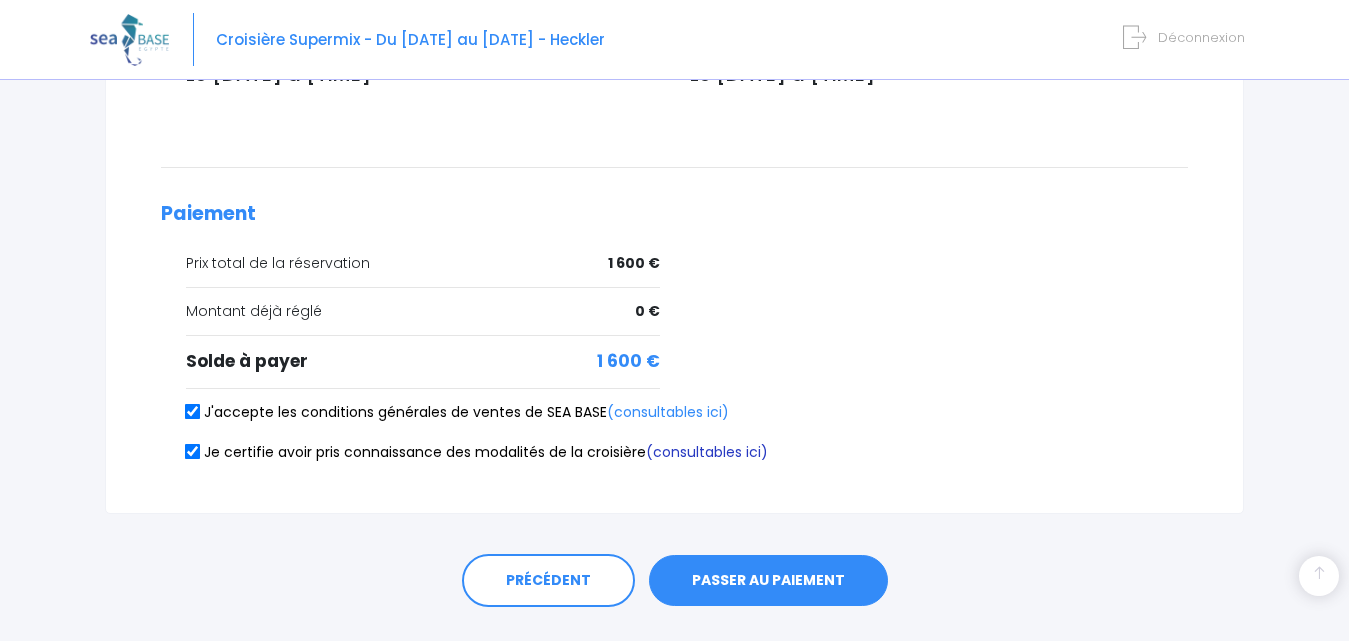 click on "(consultables ici)" at bounding box center [707, 452] 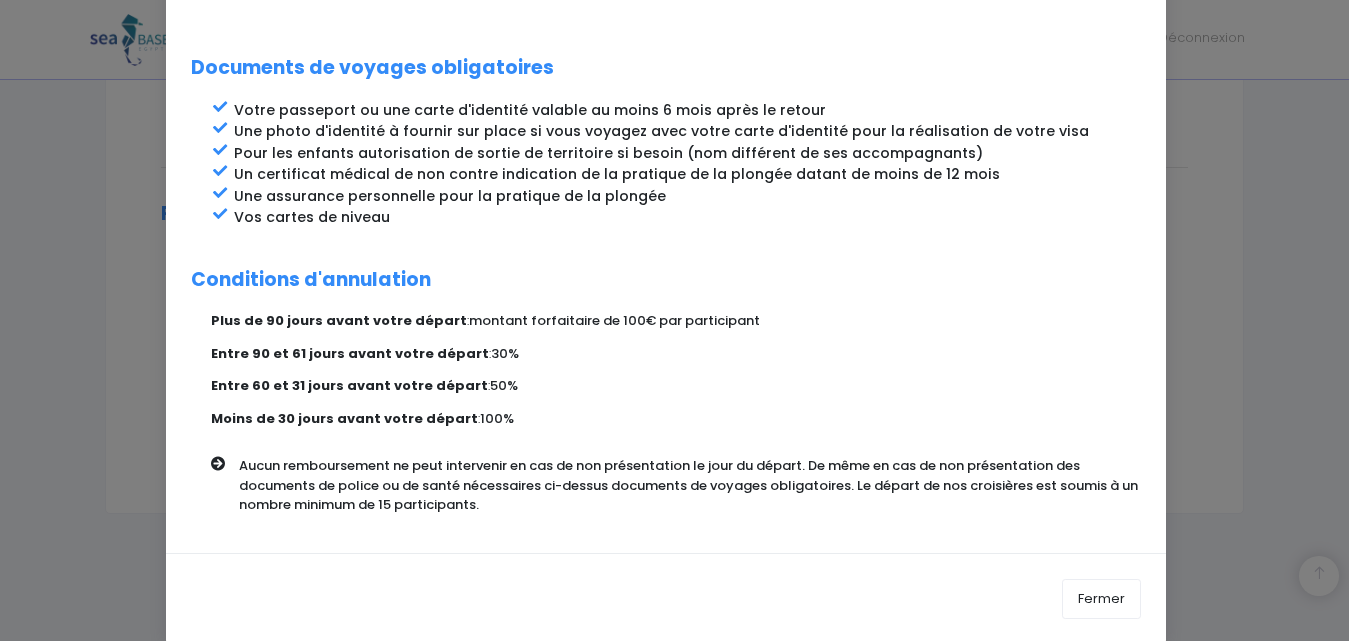 scroll, scrollTop: 980, scrollLeft: 0, axis: vertical 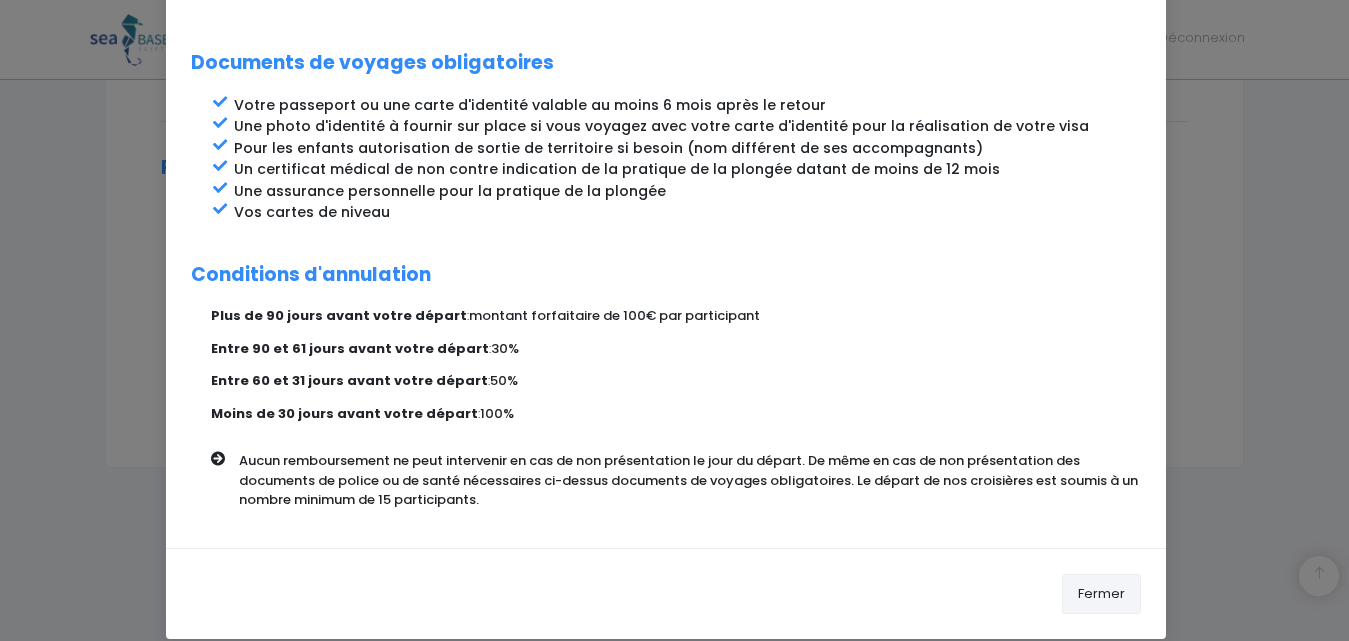 click on "Fermer" at bounding box center (1101, 594) 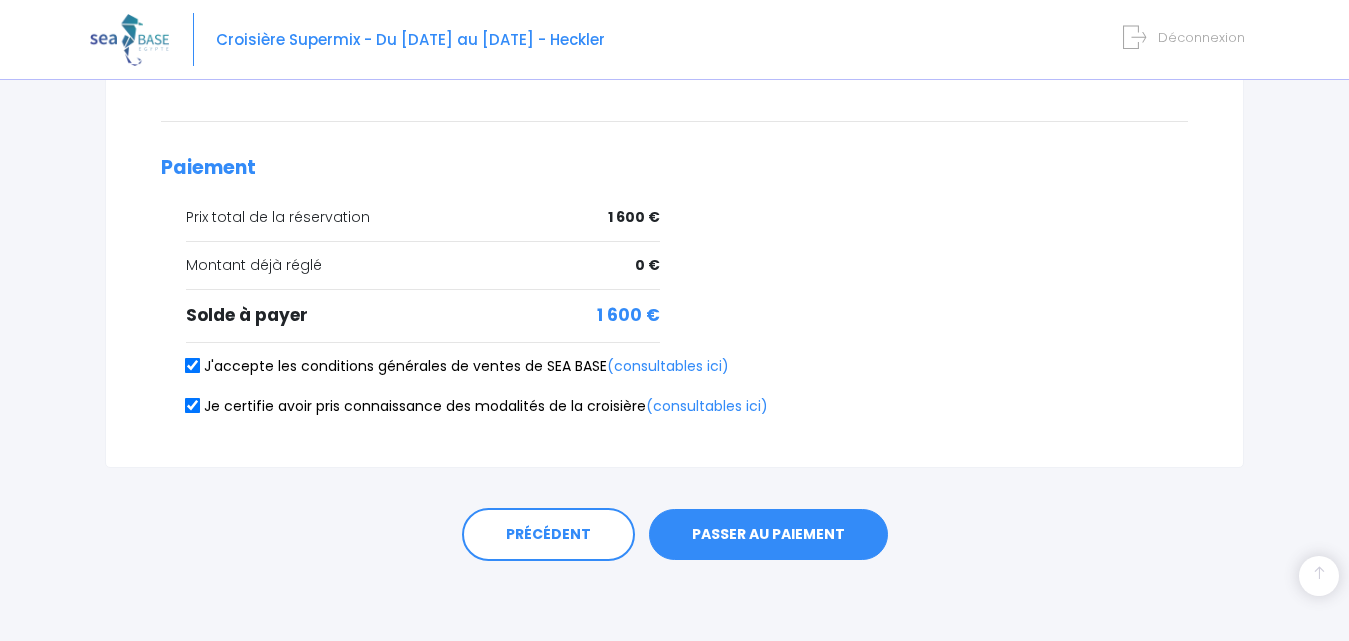 click on "PASSER AU PAIEMENT" at bounding box center [768, 535] 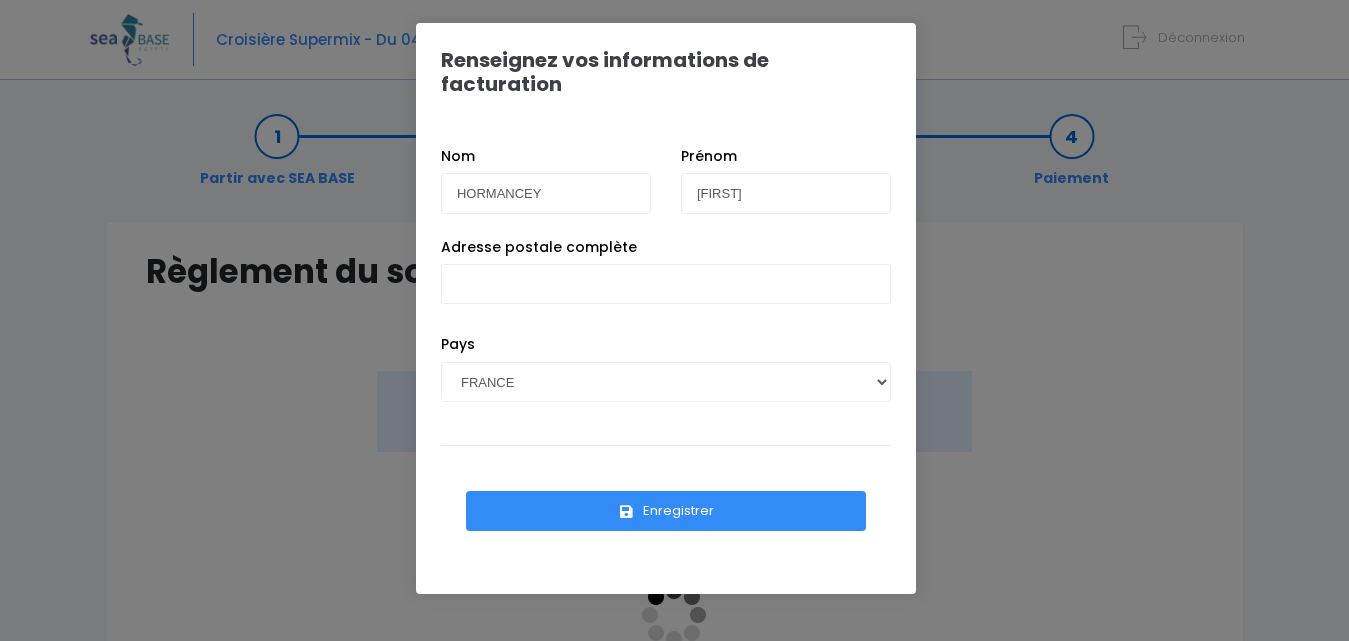 scroll, scrollTop: 0, scrollLeft: 0, axis: both 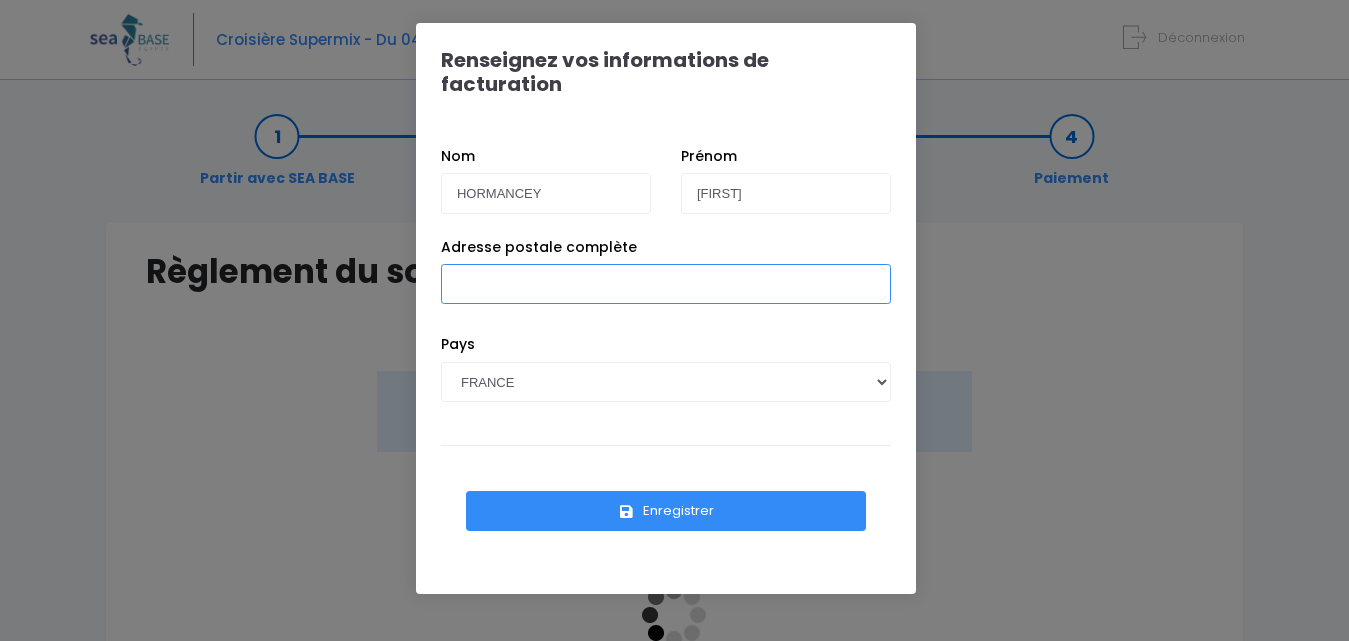 click on "Adresse postale complète" at bounding box center (666, 284) 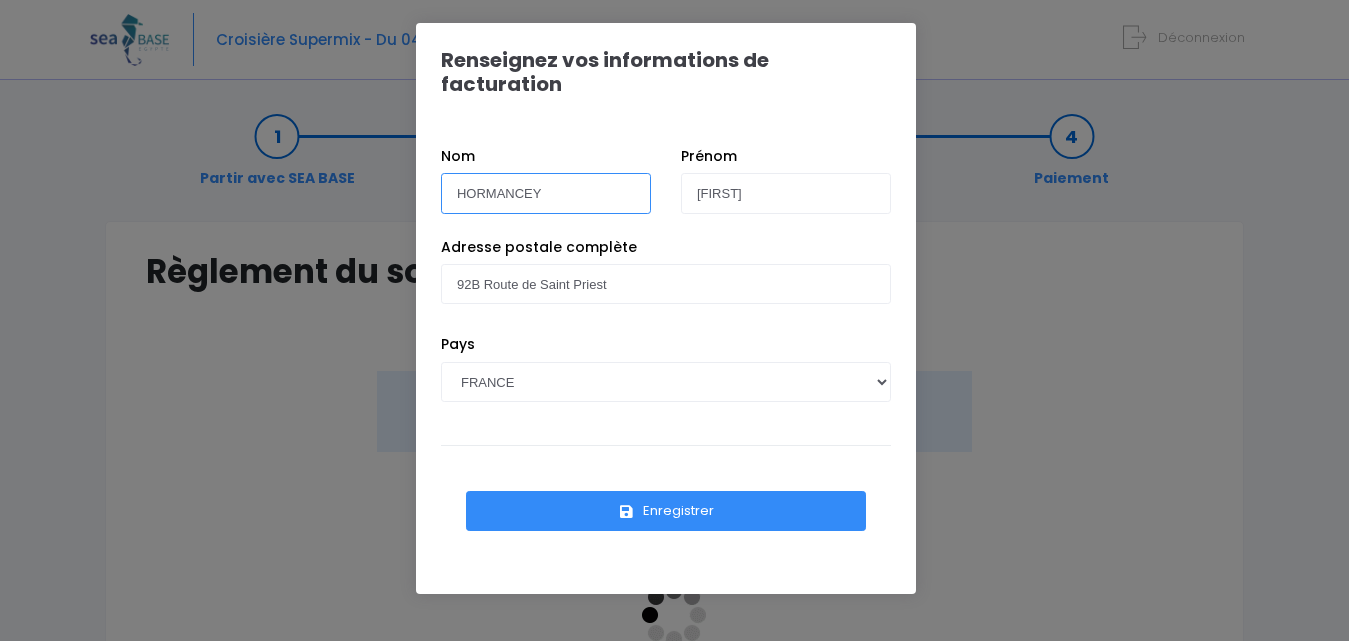 type on "[LAST]" 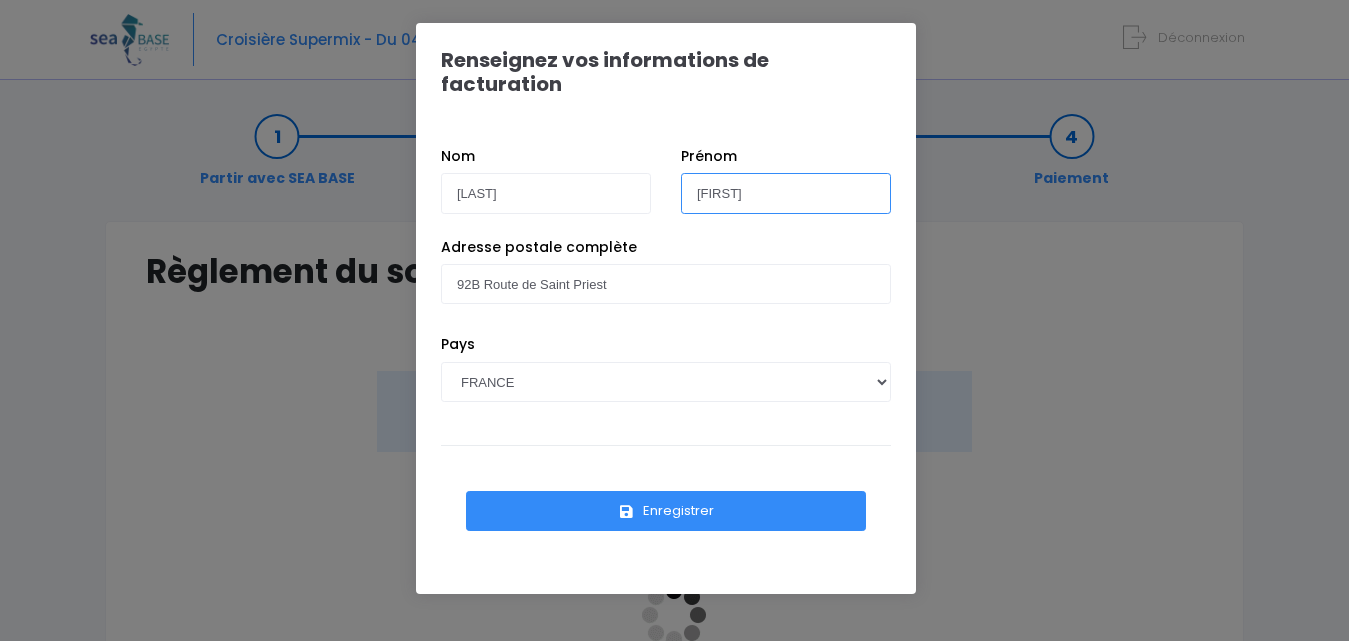 type on "[FIRST]" 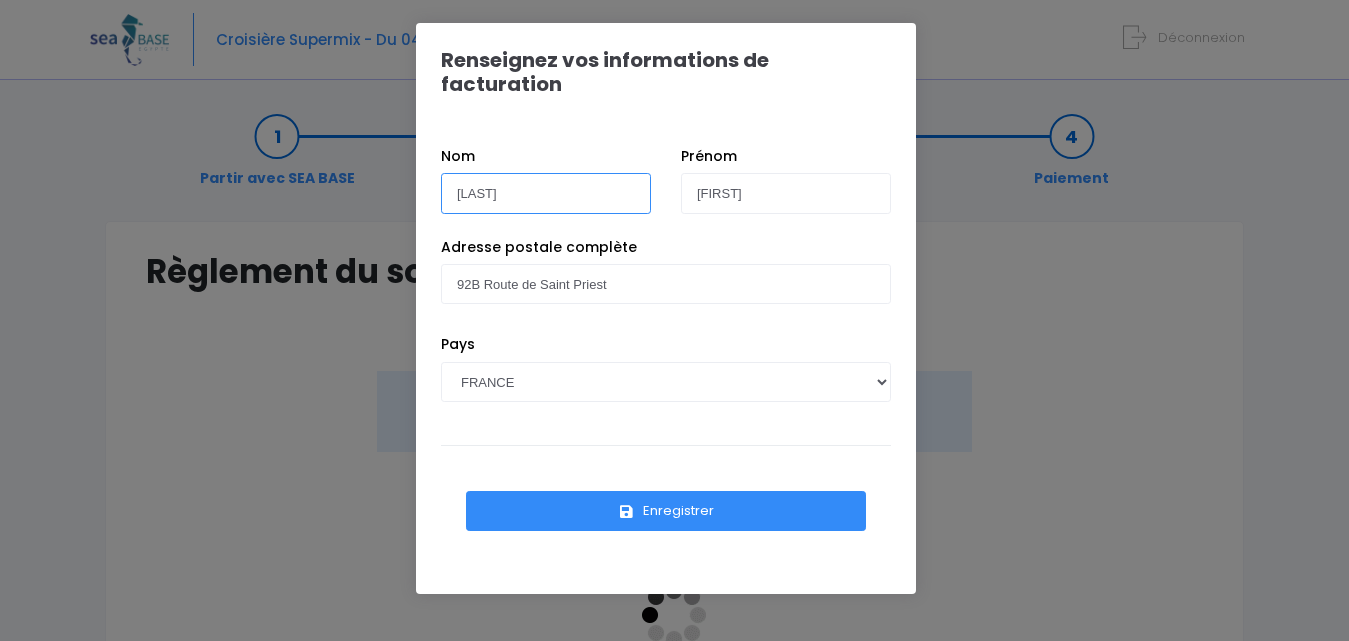 drag, startPoint x: 612, startPoint y: 169, endPoint x: 279, endPoint y: 191, distance: 333.72592 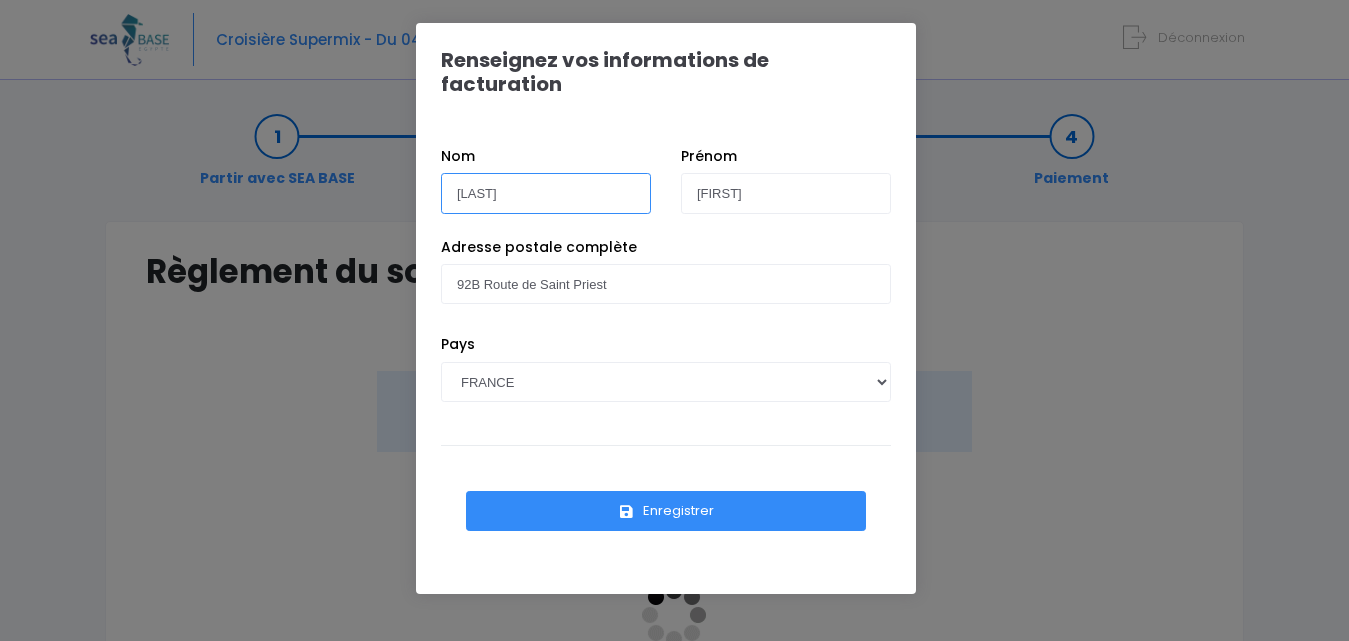 click on "Renseignez vos informations de facturation Nom [LAST] Prénom [FIRST] Pays [COUNTRY]" at bounding box center (674, 320) 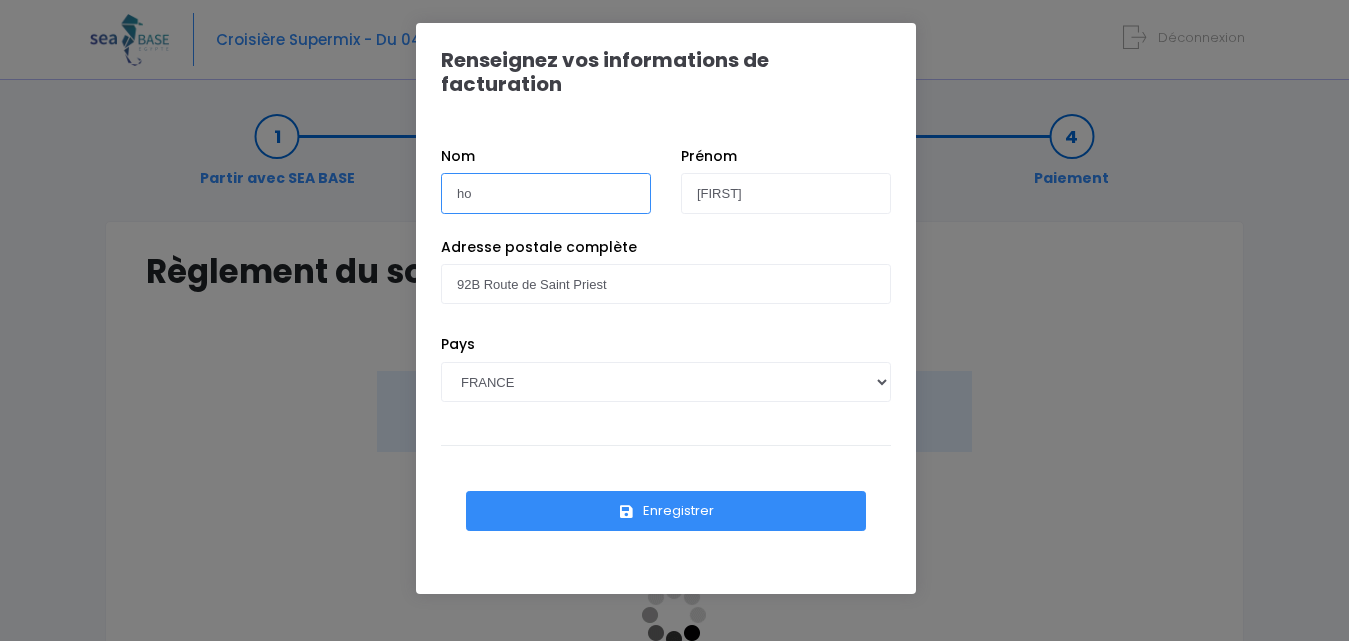 type on "HORMANCEY" 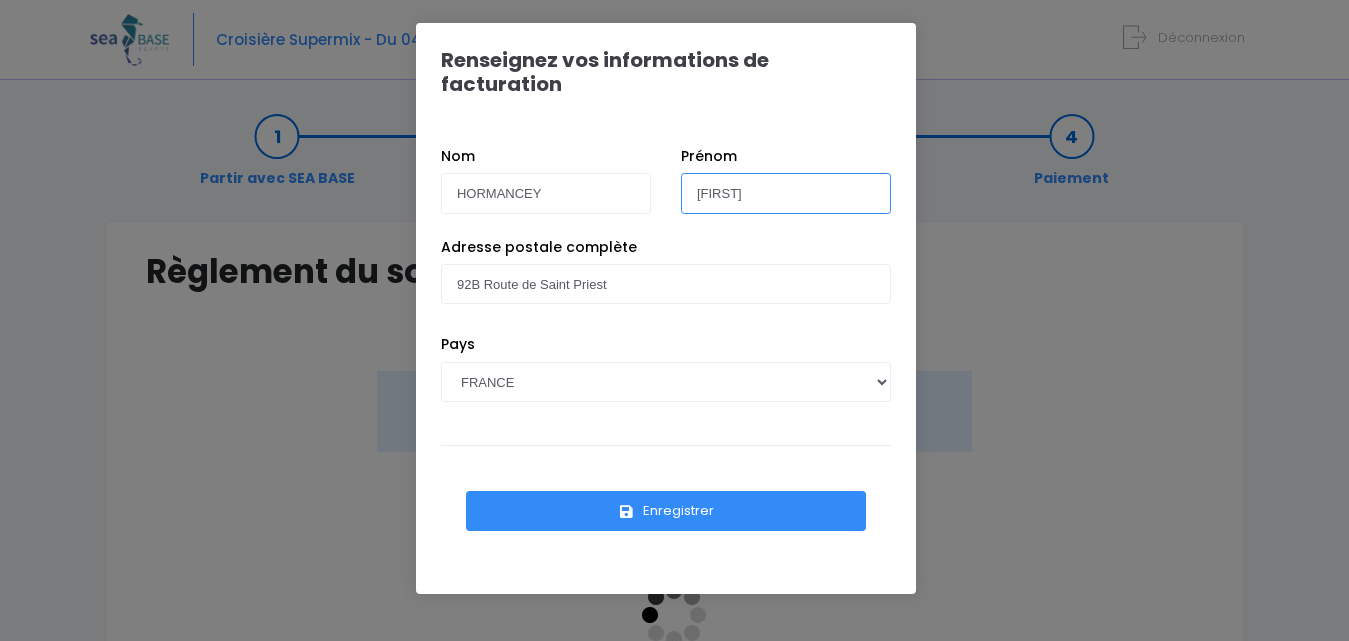 drag, startPoint x: 767, startPoint y: 170, endPoint x: 629, endPoint y: 173, distance: 138.03261 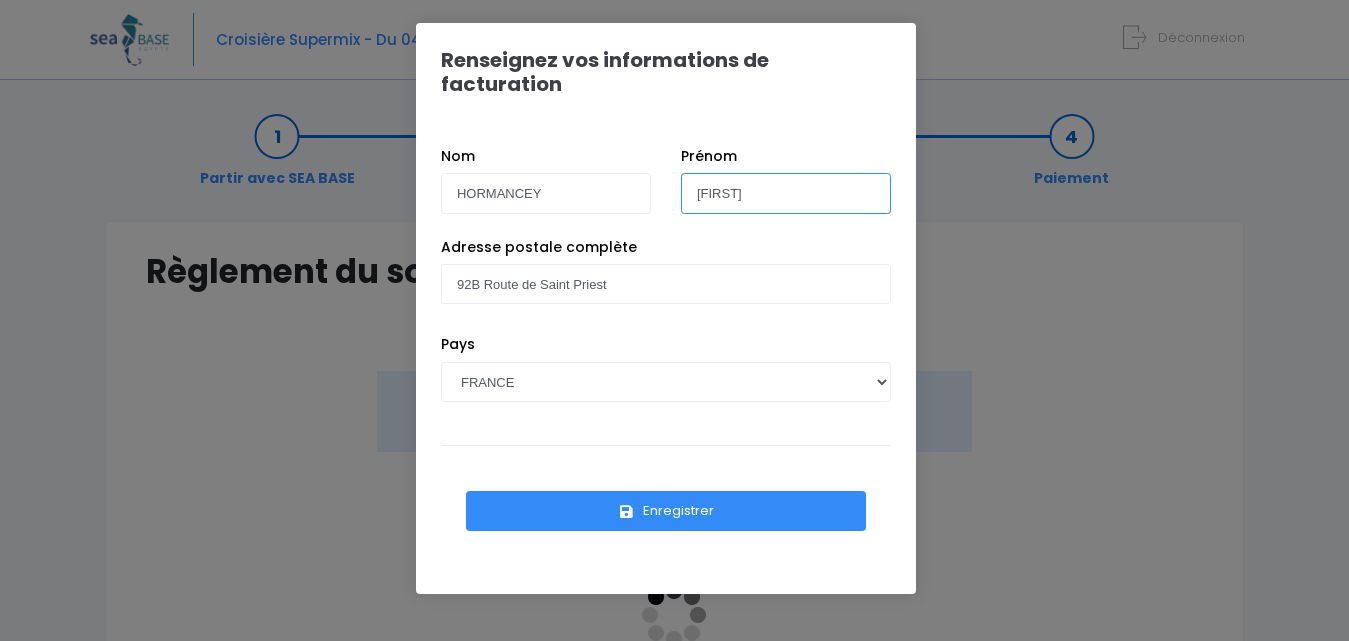 click on "Nom
[LAST]
Prénom
[FIRST]" at bounding box center [666, 191] 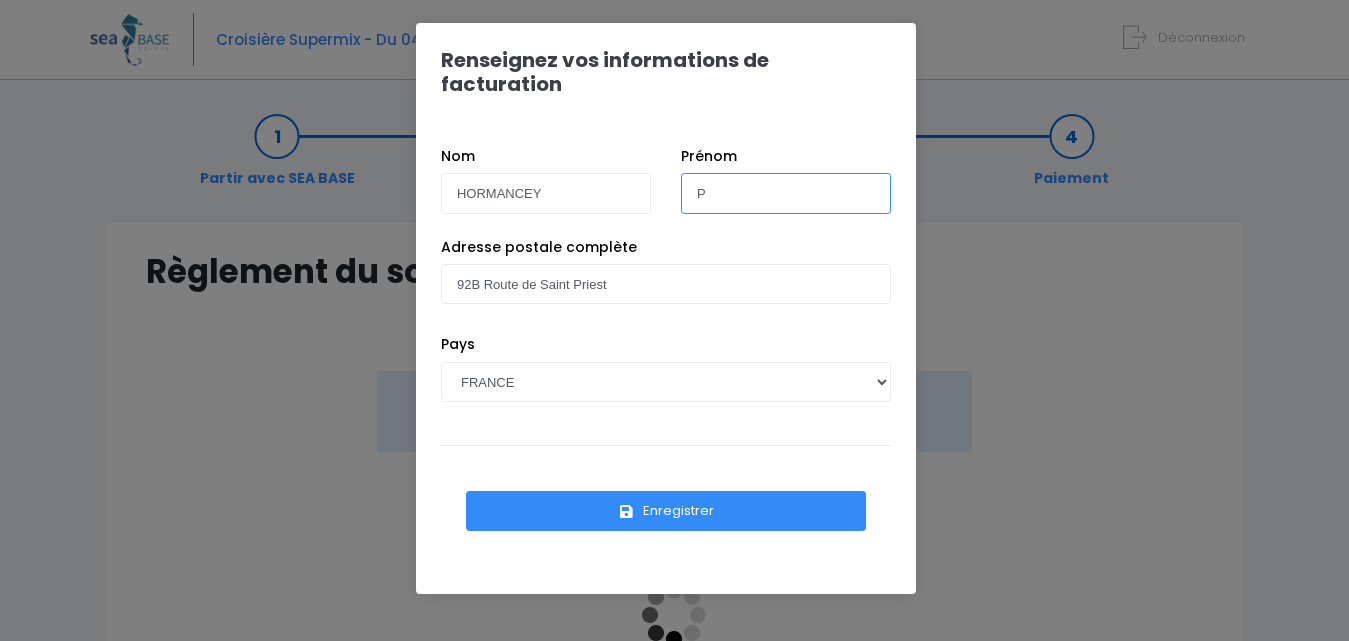 type on "[FIRST]" 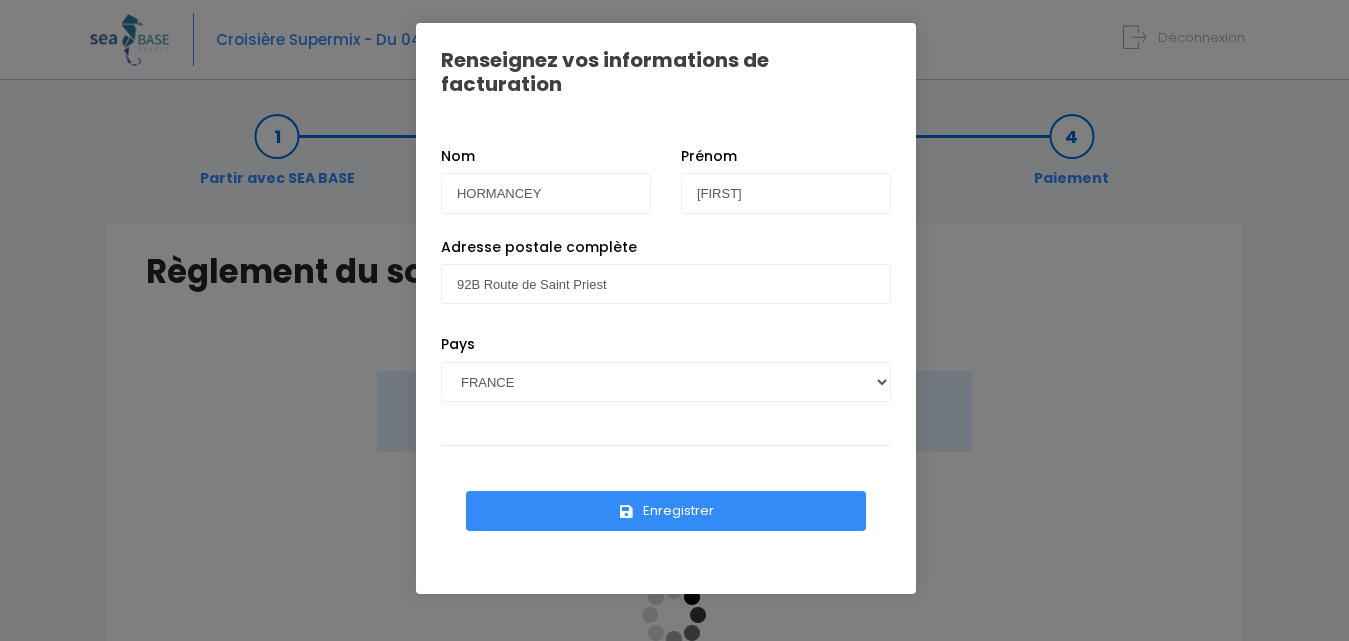 click on "Enregistrer" at bounding box center [666, 511] 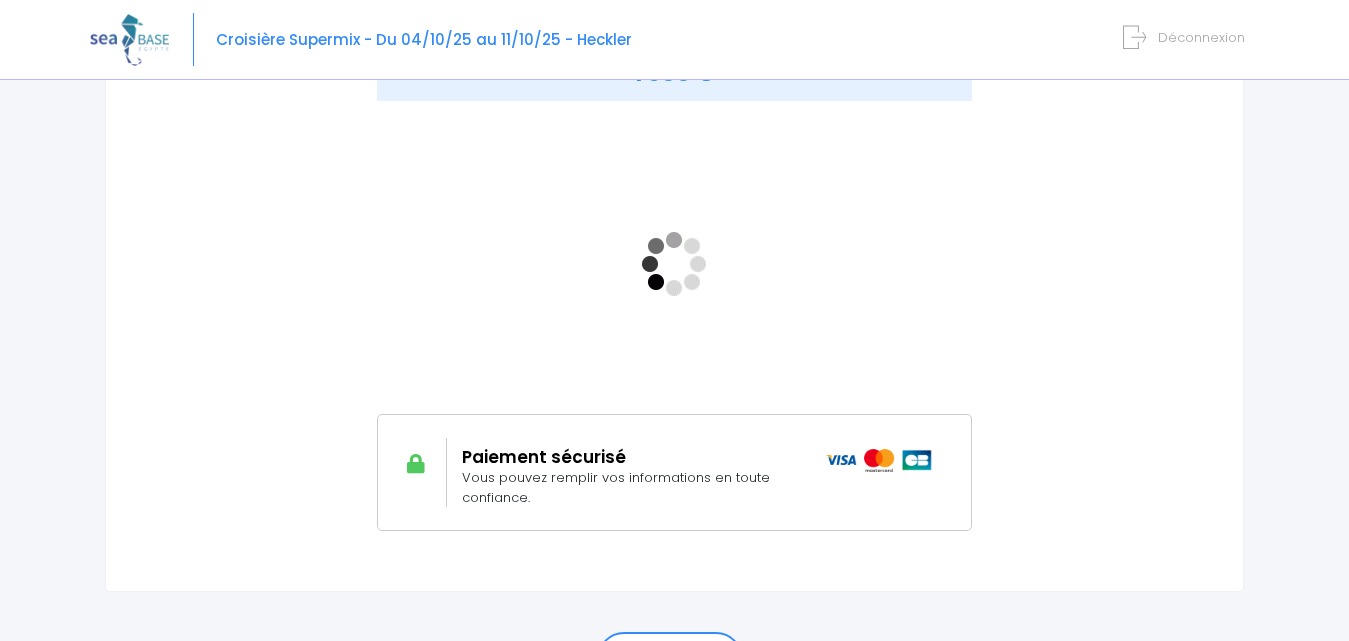 scroll, scrollTop: 400, scrollLeft: 0, axis: vertical 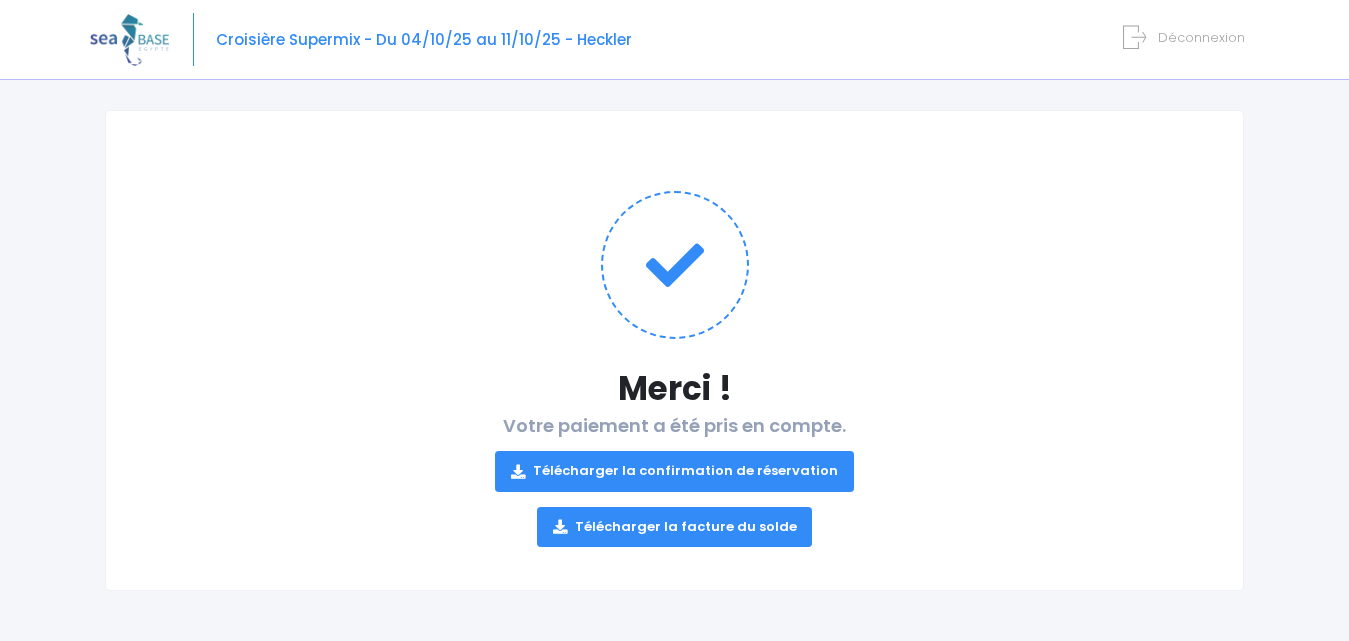 click on "Télécharger la confirmation de réservation" at bounding box center (674, 471) 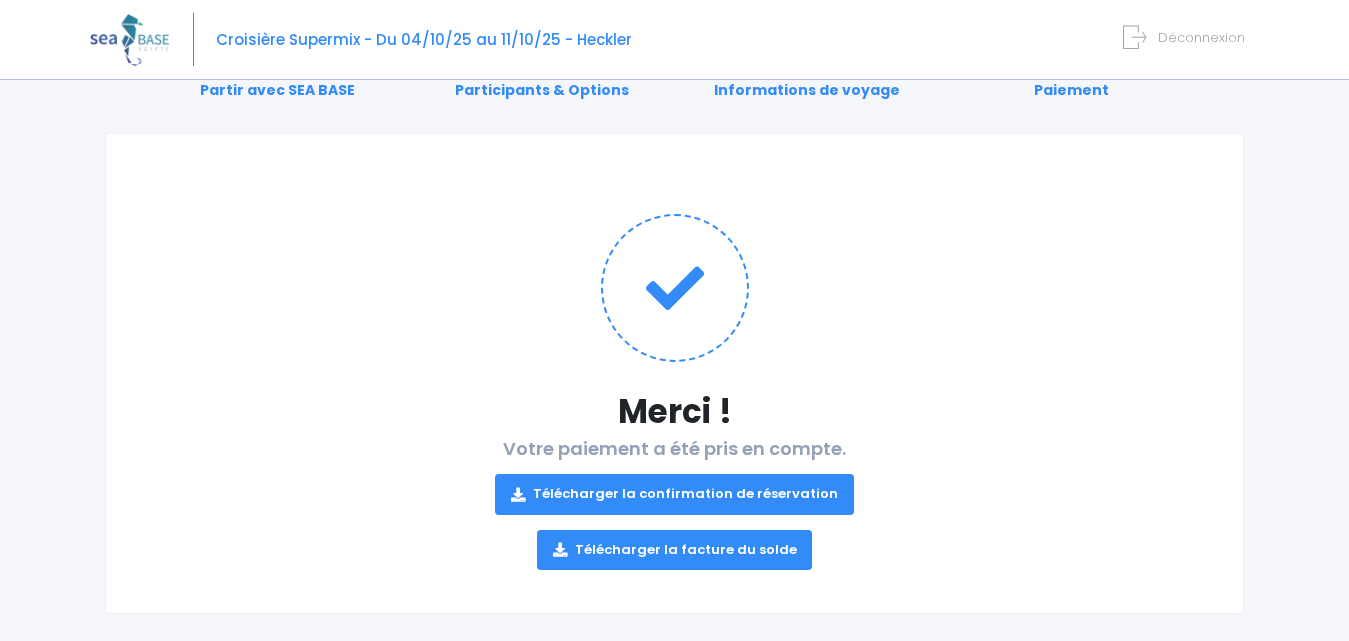 scroll, scrollTop: 0, scrollLeft: 0, axis: both 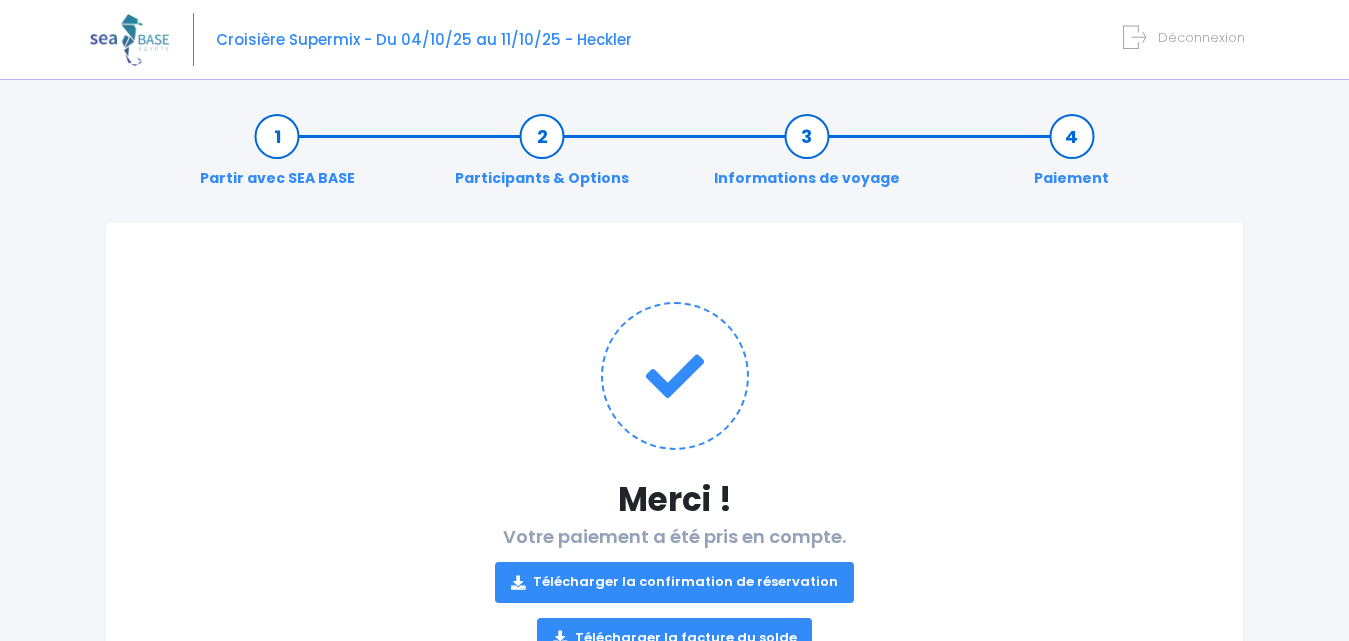 click at bounding box center [1134, 37] 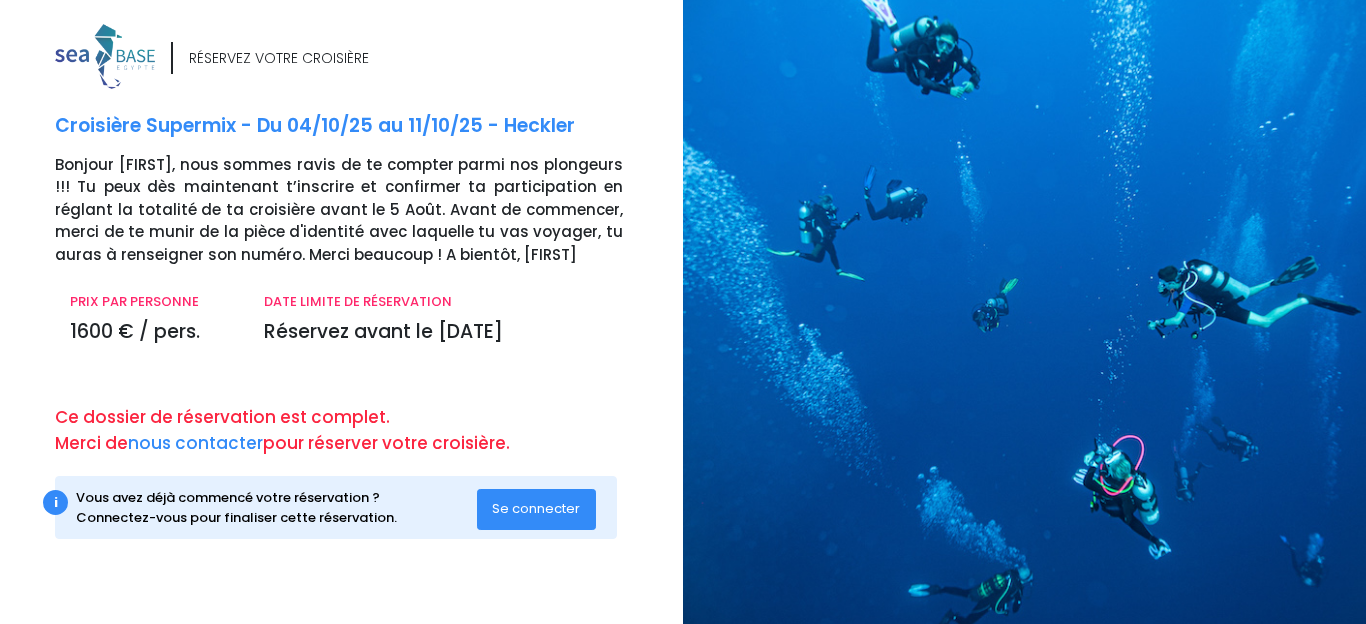 scroll, scrollTop: 0, scrollLeft: 0, axis: both 